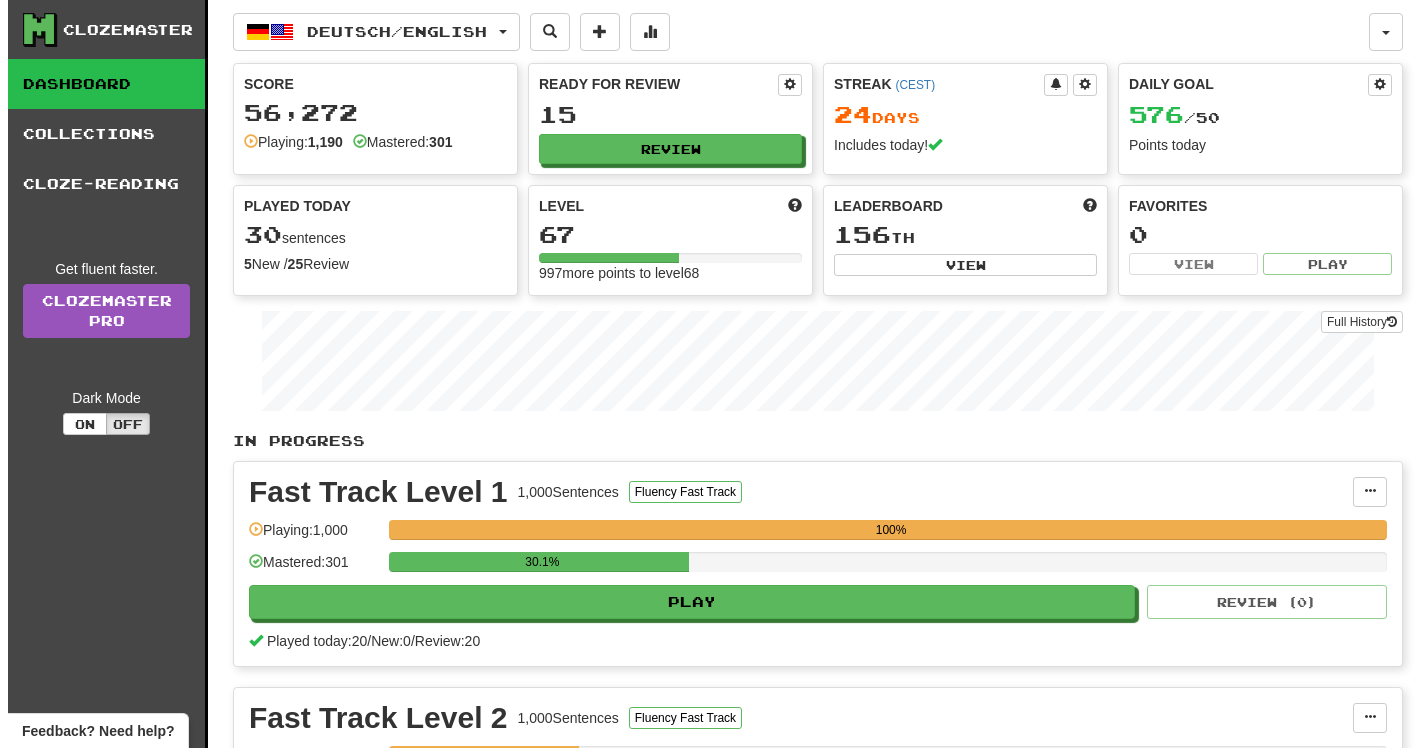 scroll, scrollTop: 0, scrollLeft: 0, axis: both 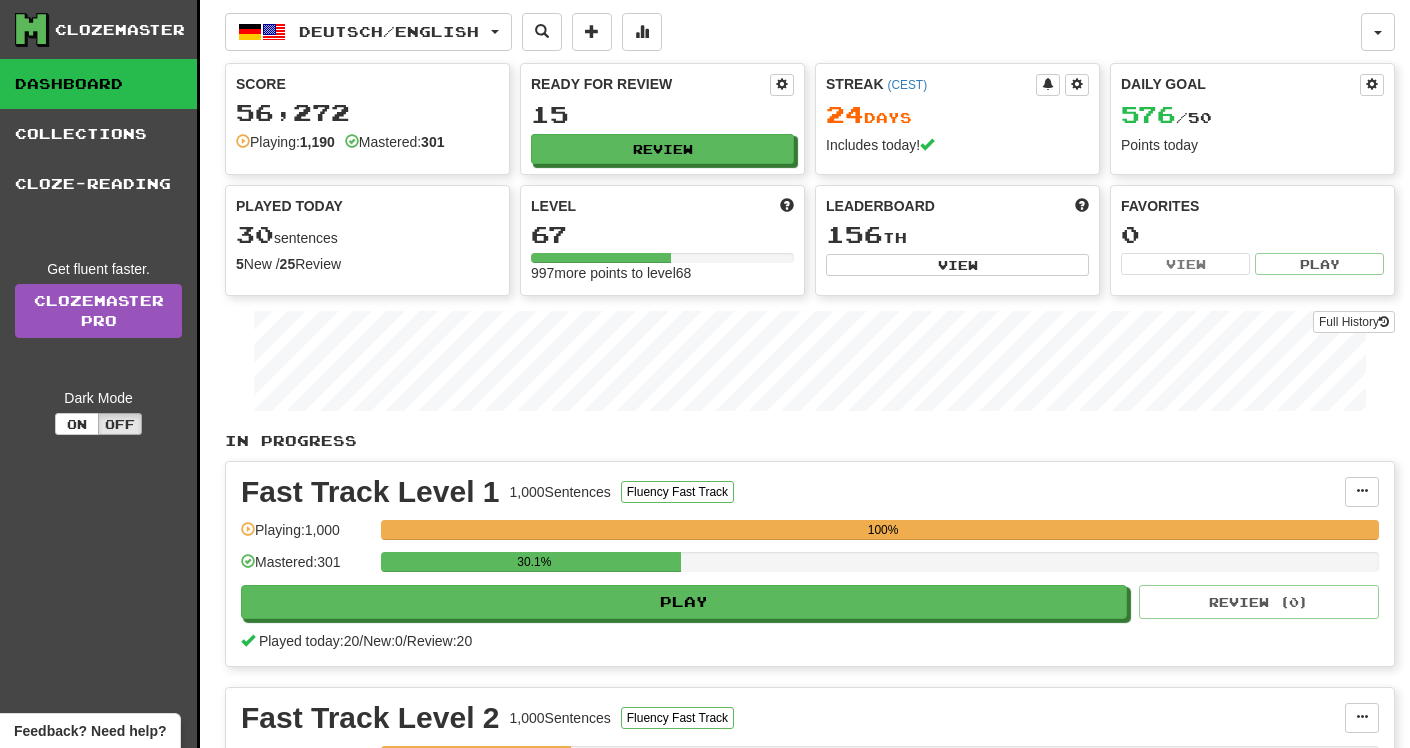click on "Play" at bounding box center [684, 602] 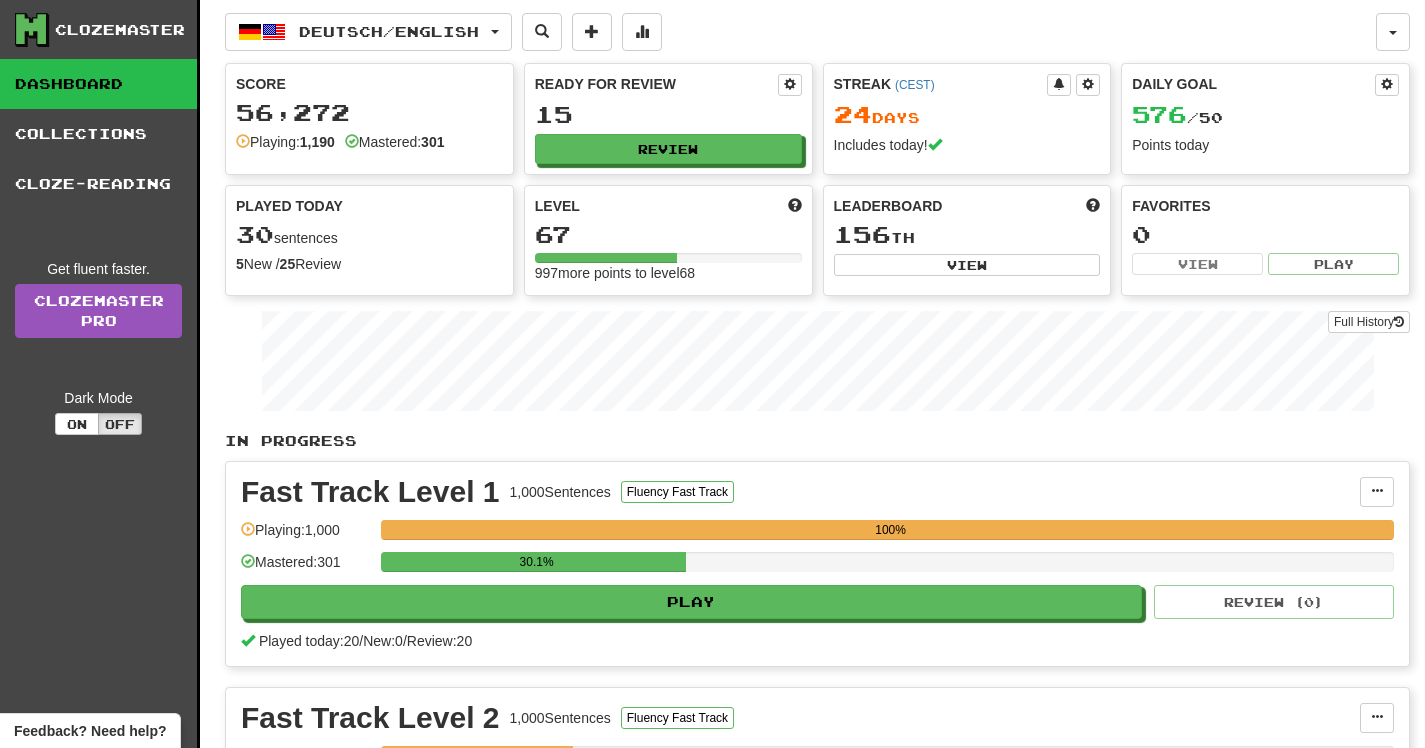select on "**" 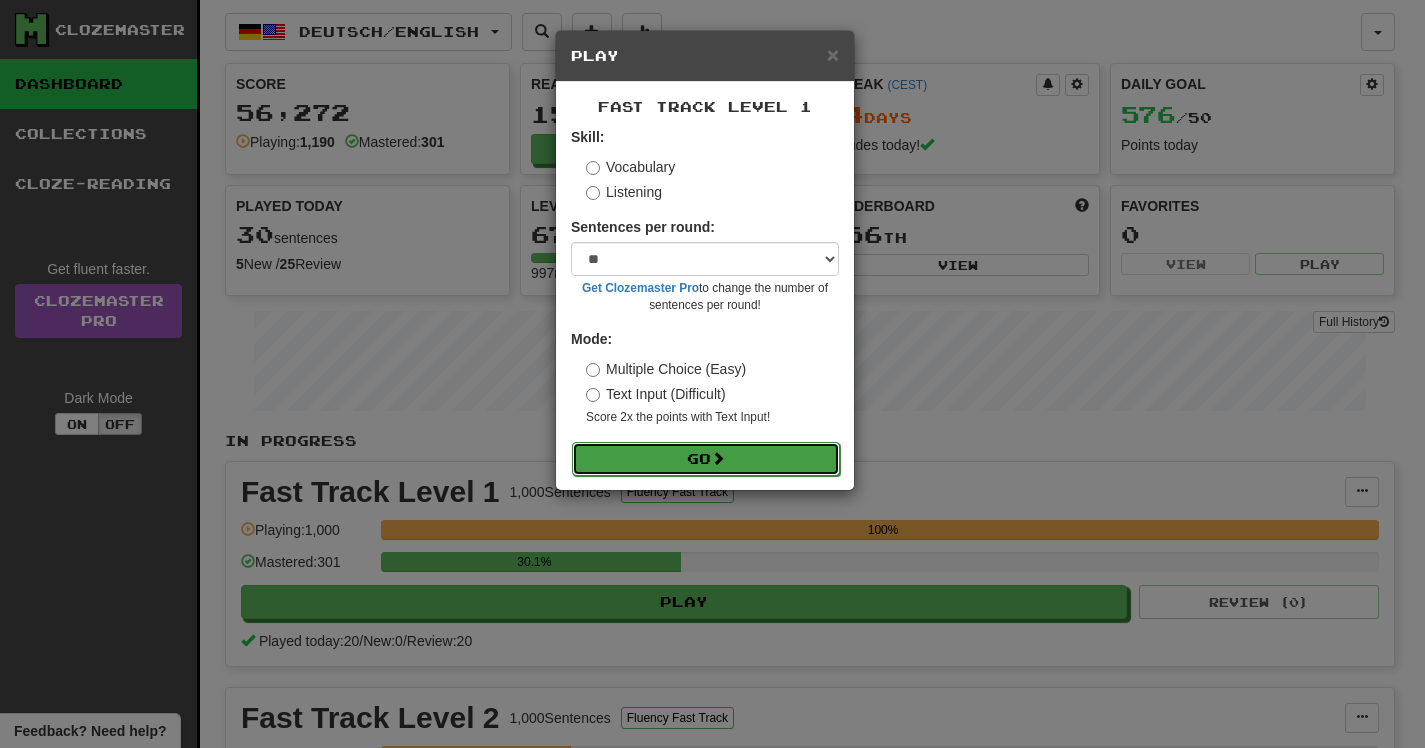 click on "Go" at bounding box center (706, 459) 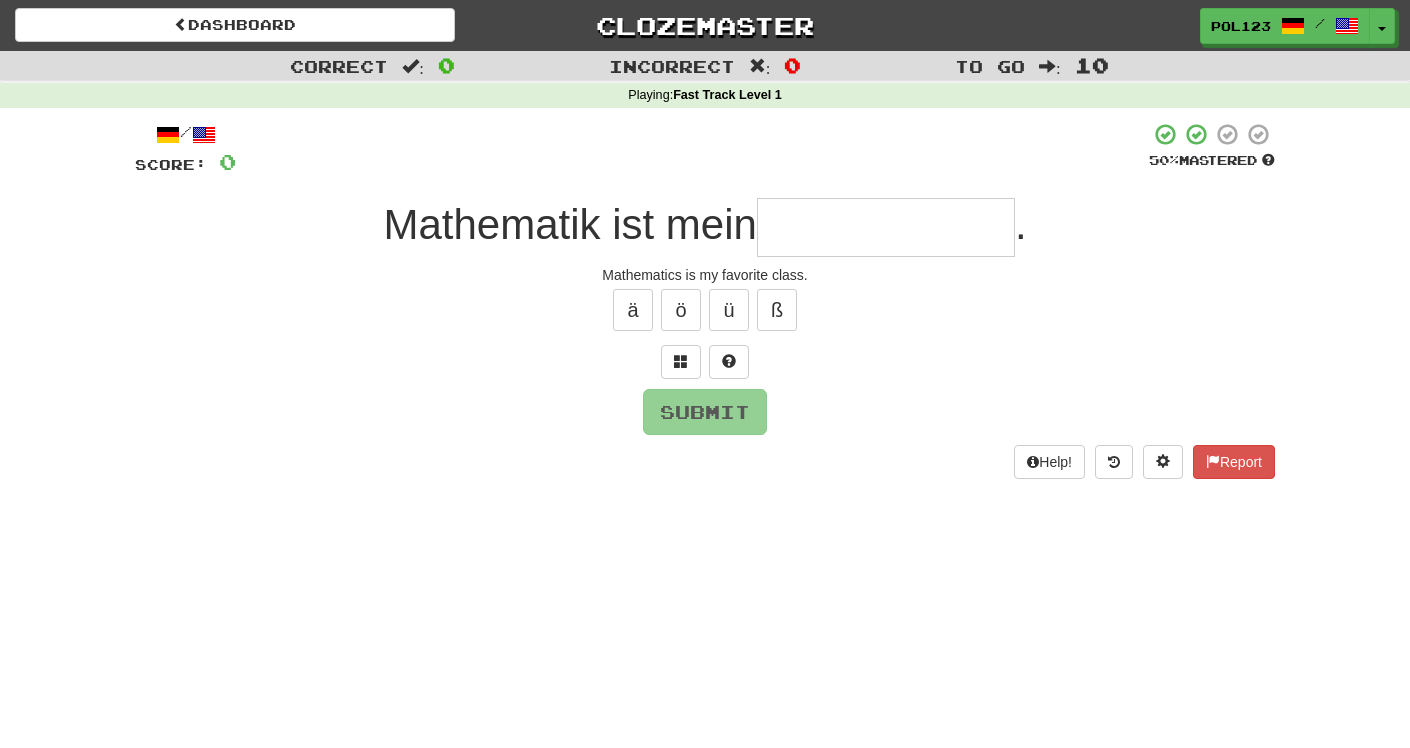 scroll, scrollTop: 0, scrollLeft: 0, axis: both 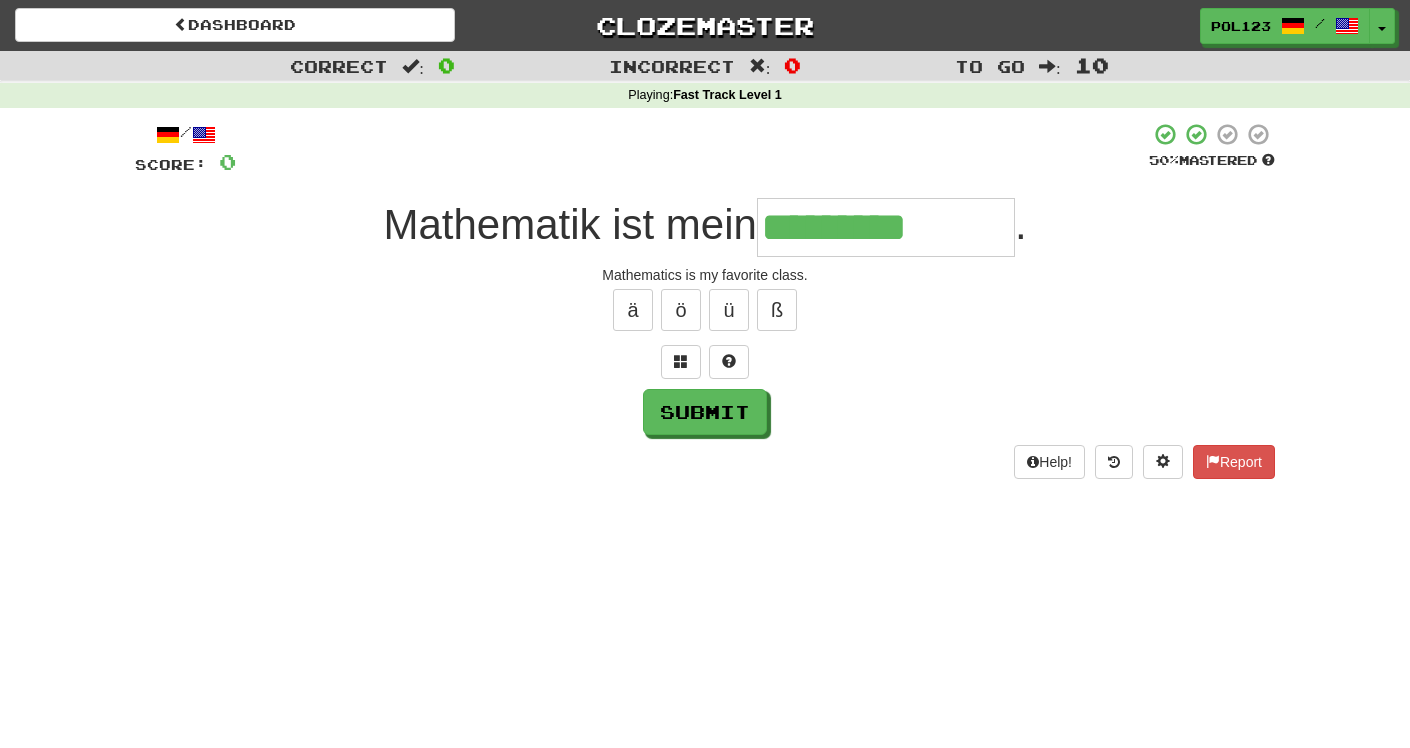 click on "Mathematics is my favorite class." at bounding box center [705, 275] 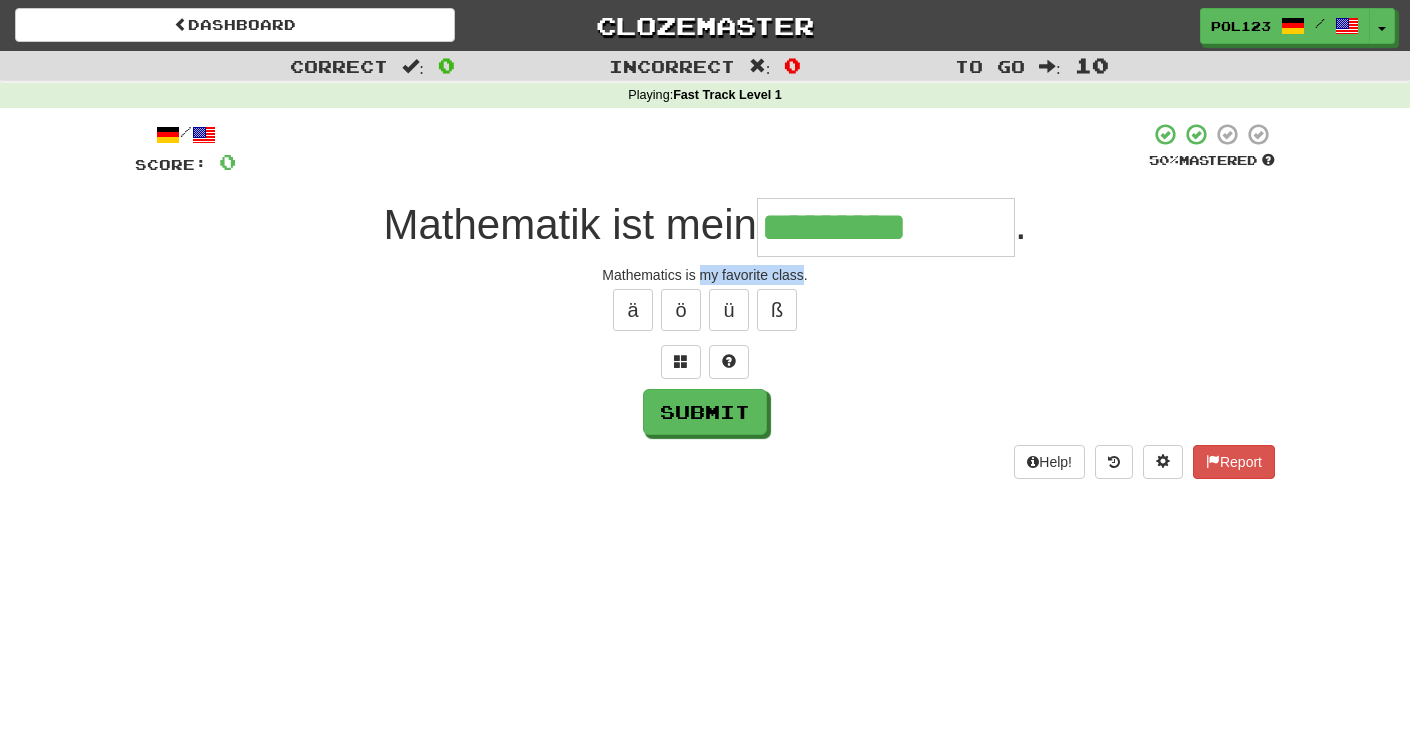 drag, startPoint x: 707, startPoint y: 279, endPoint x: 786, endPoint y: 278, distance: 79.00633 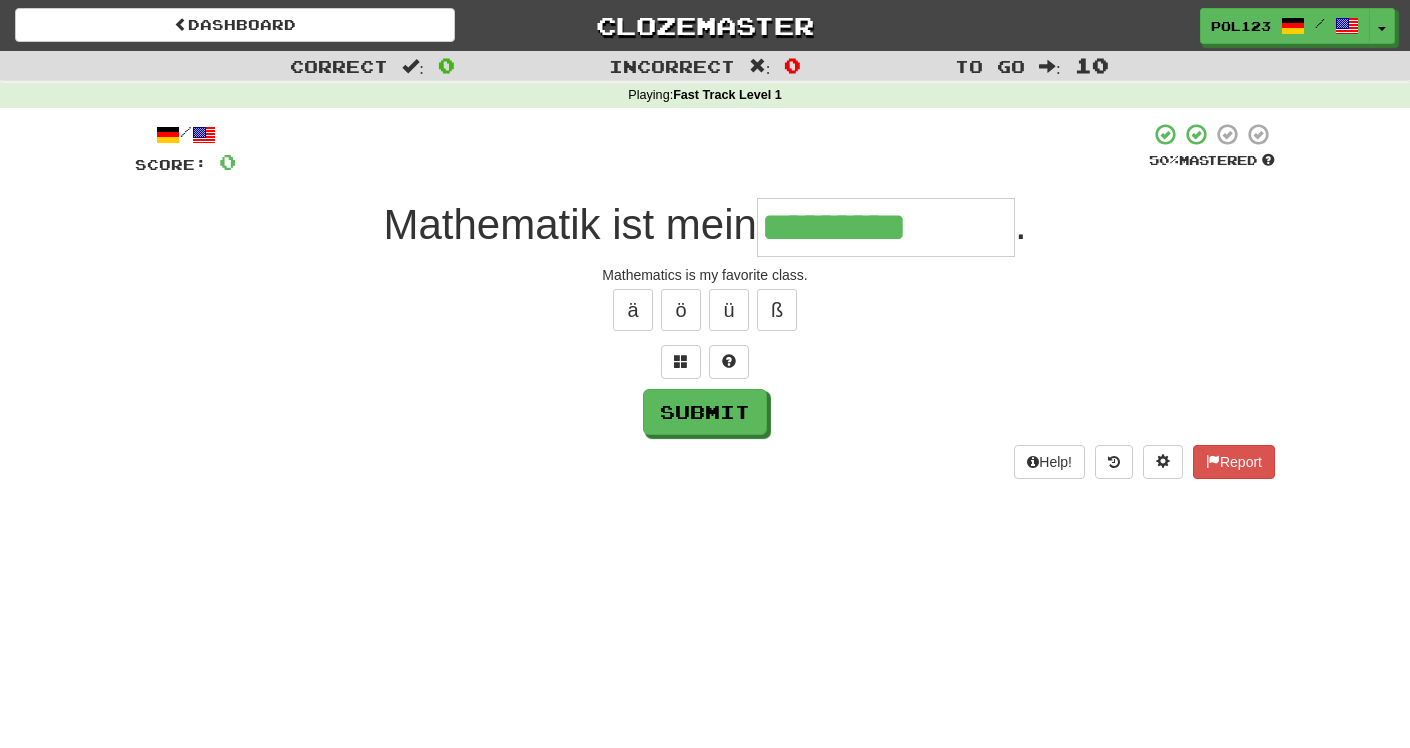 click on "*********" at bounding box center (886, 227) 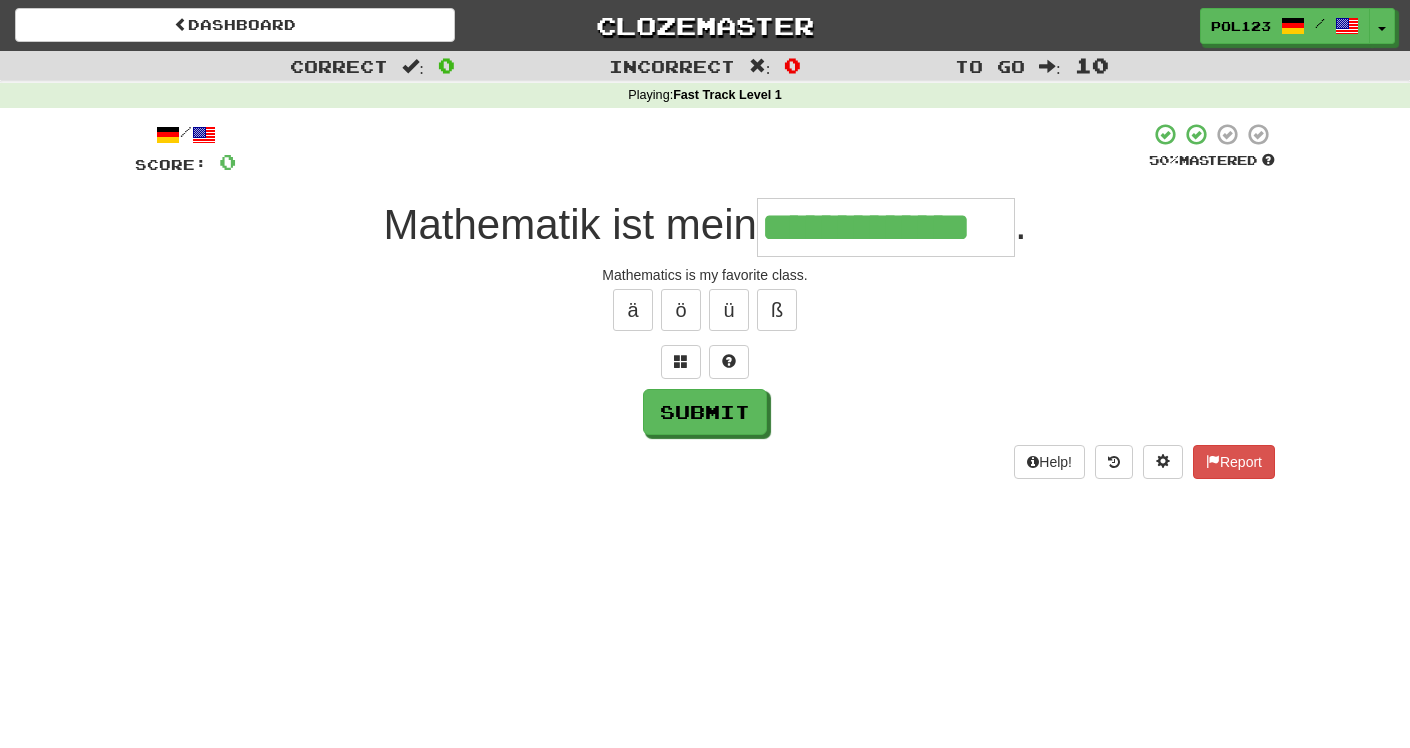 type on "**********" 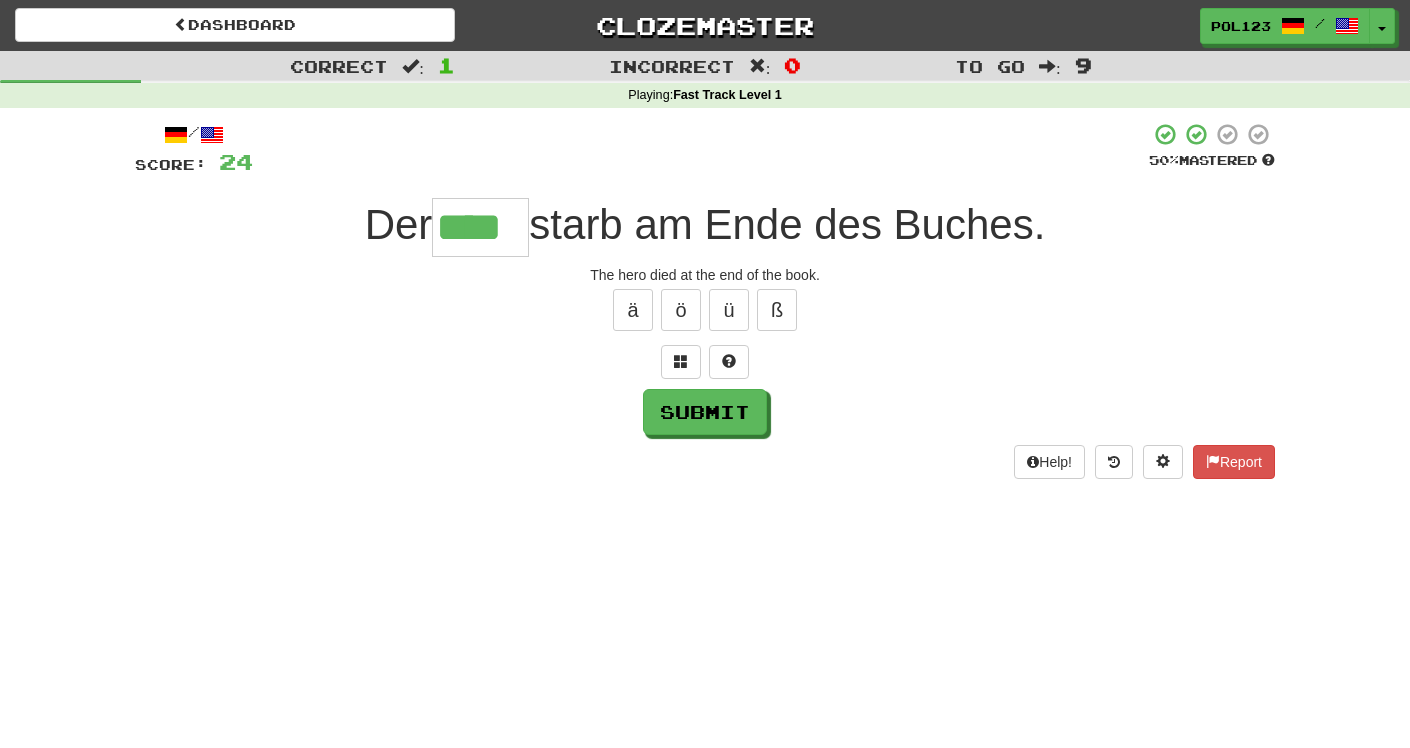 type on "****" 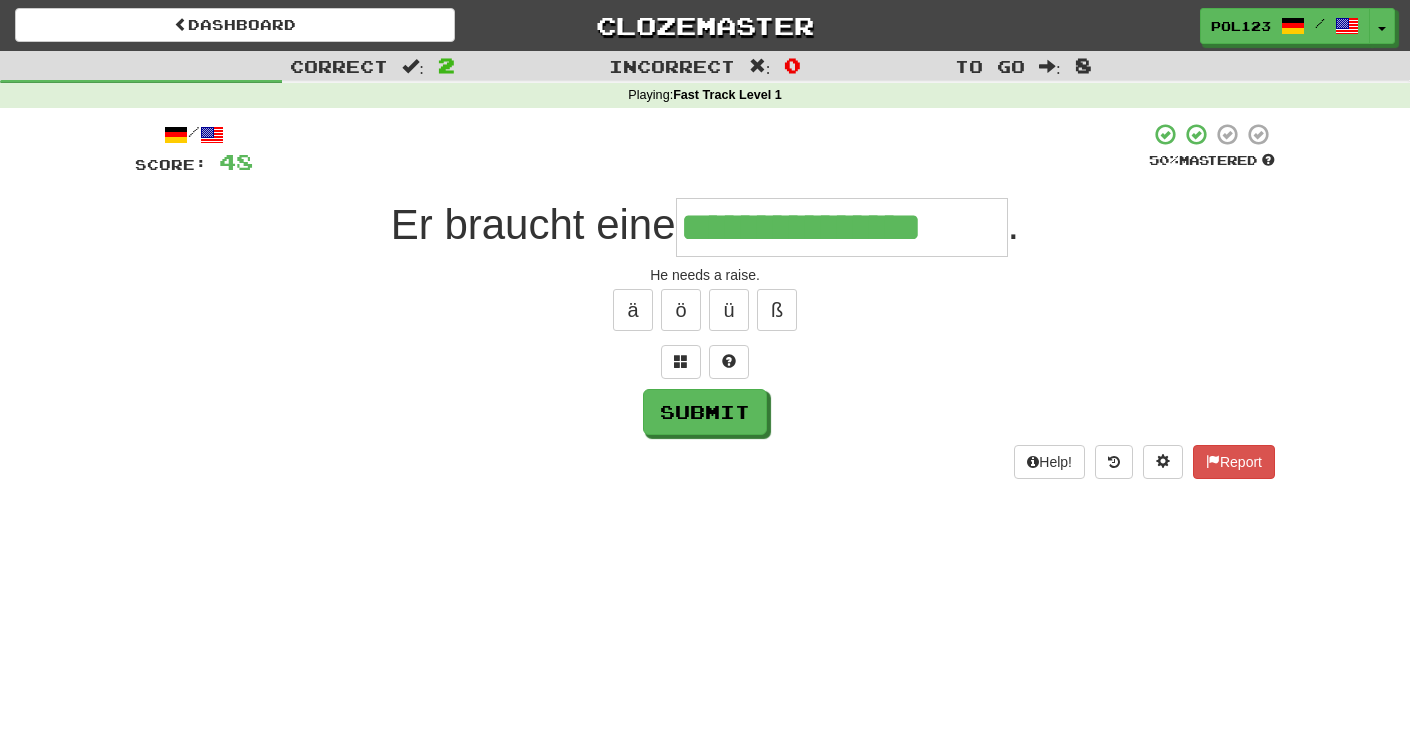 type on "**********" 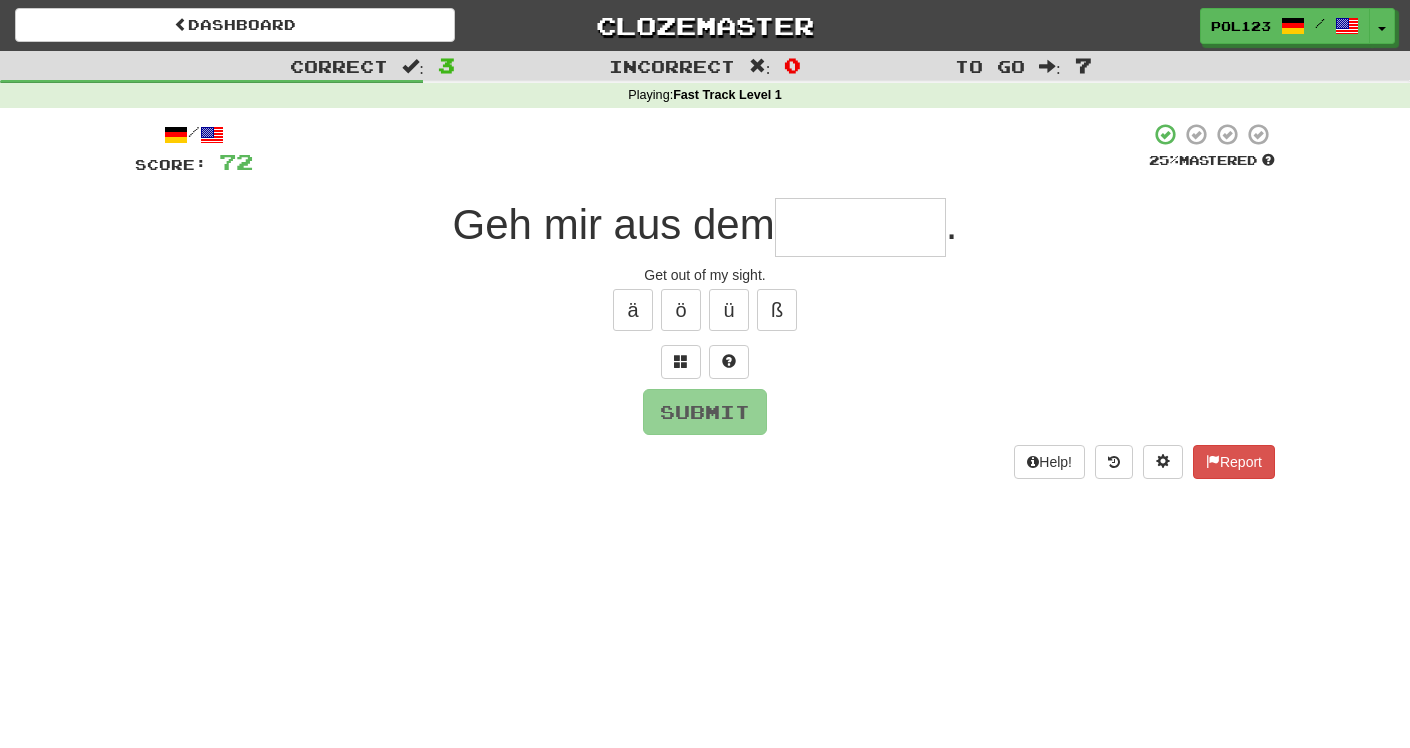 click on "Get out of my sight." at bounding box center (705, 275) 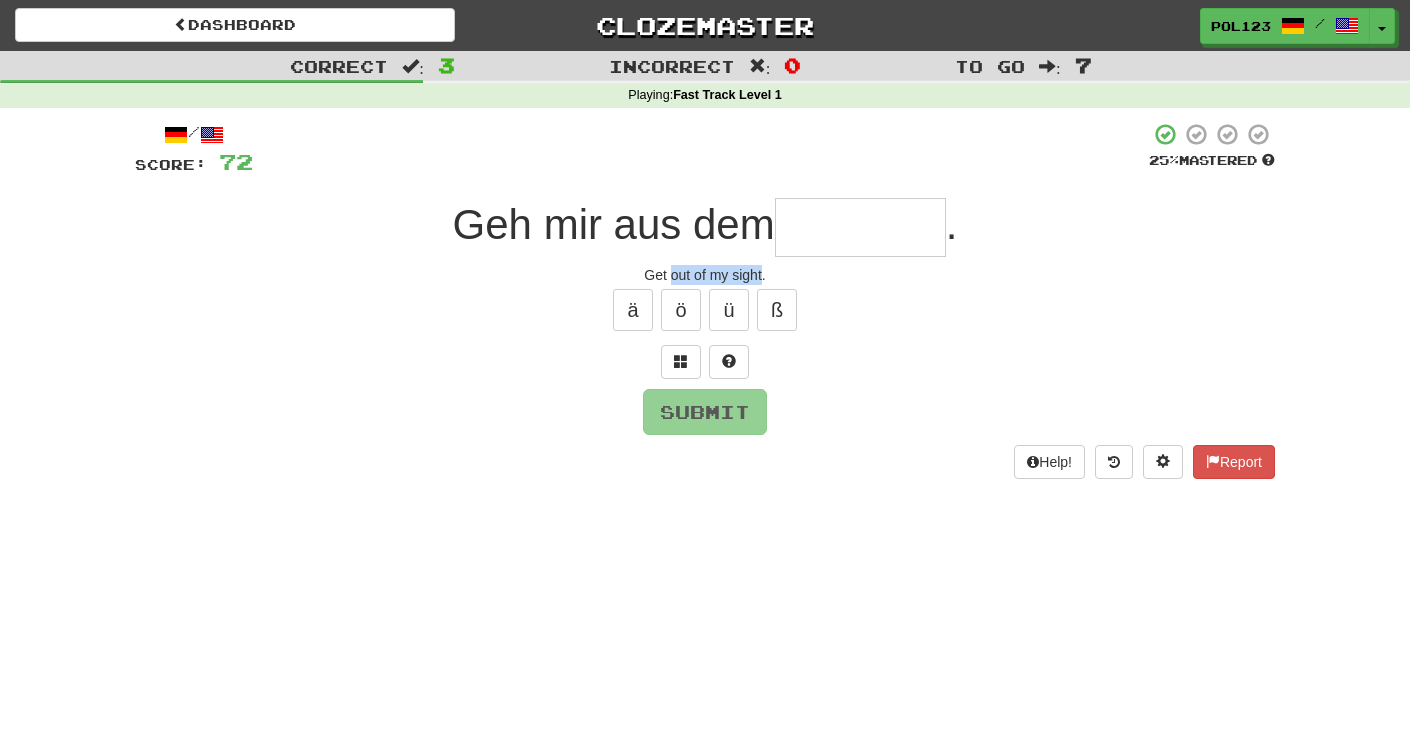 drag, startPoint x: 739, startPoint y: 275, endPoint x: 688, endPoint y: 281, distance: 51.351727 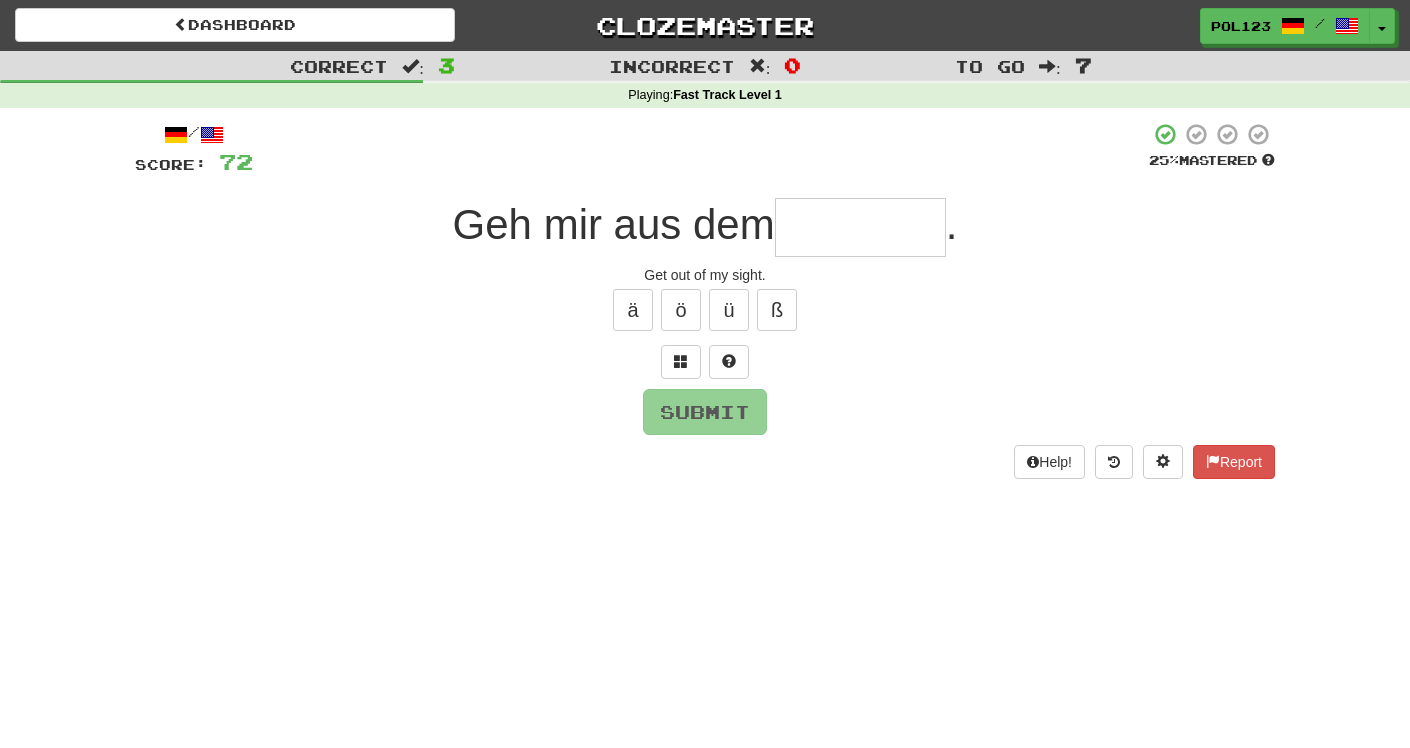 click at bounding box center [860, 227] 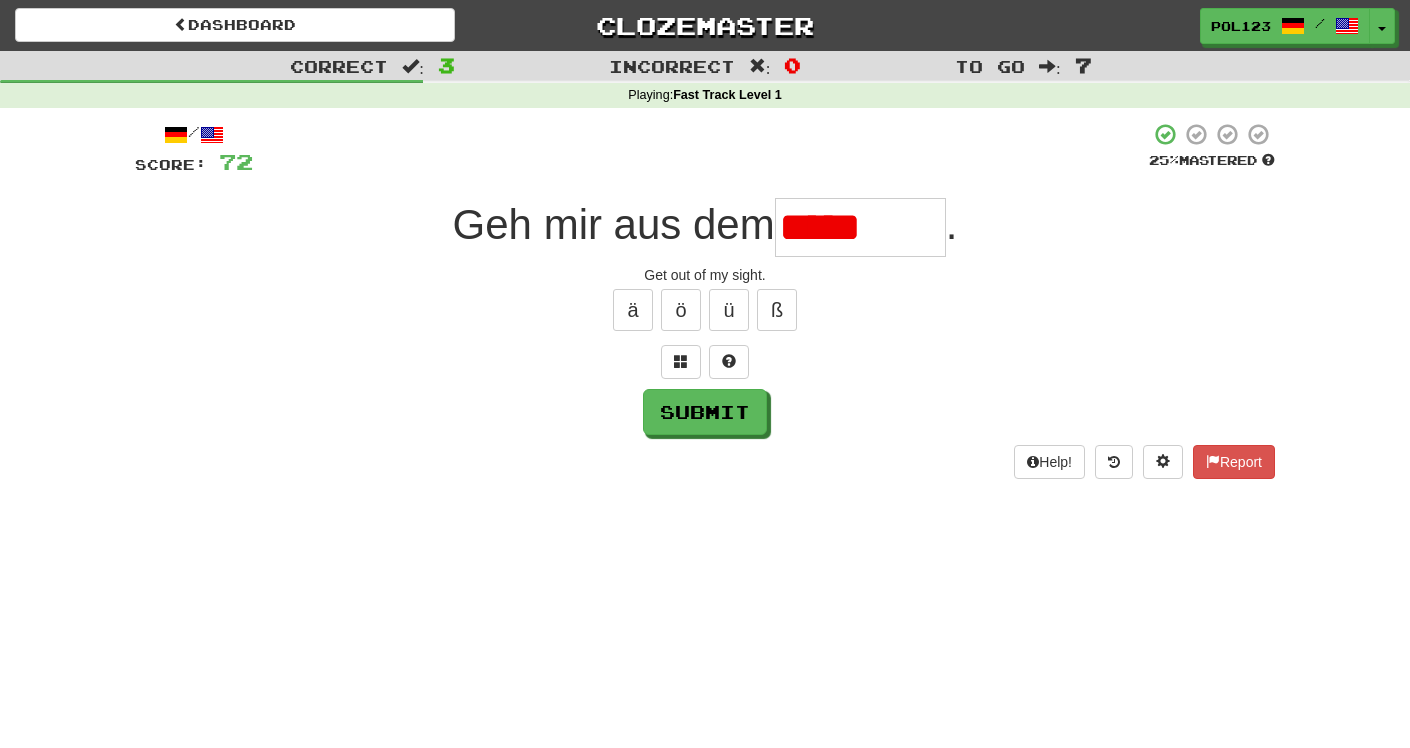type on "*********" 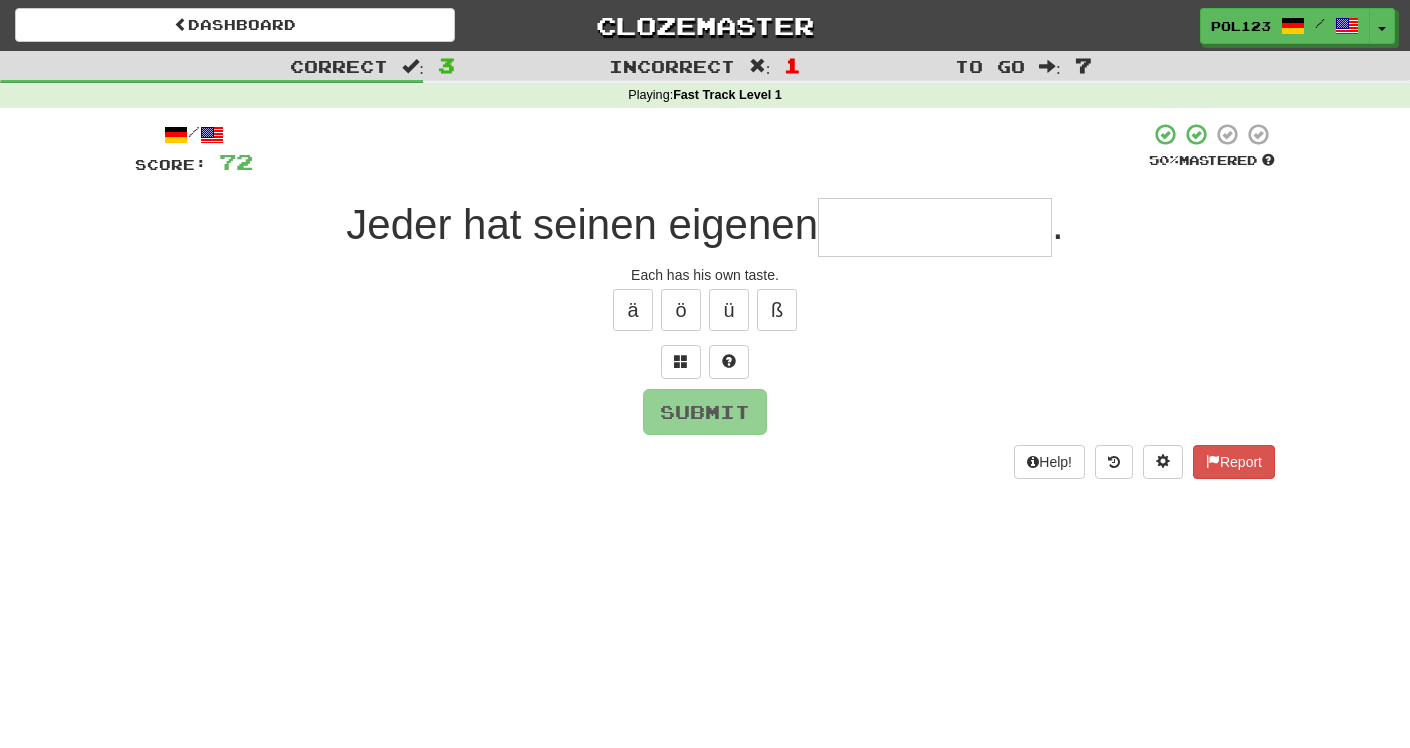 click on "Each has his own taste." at bounding box center (705, 275) 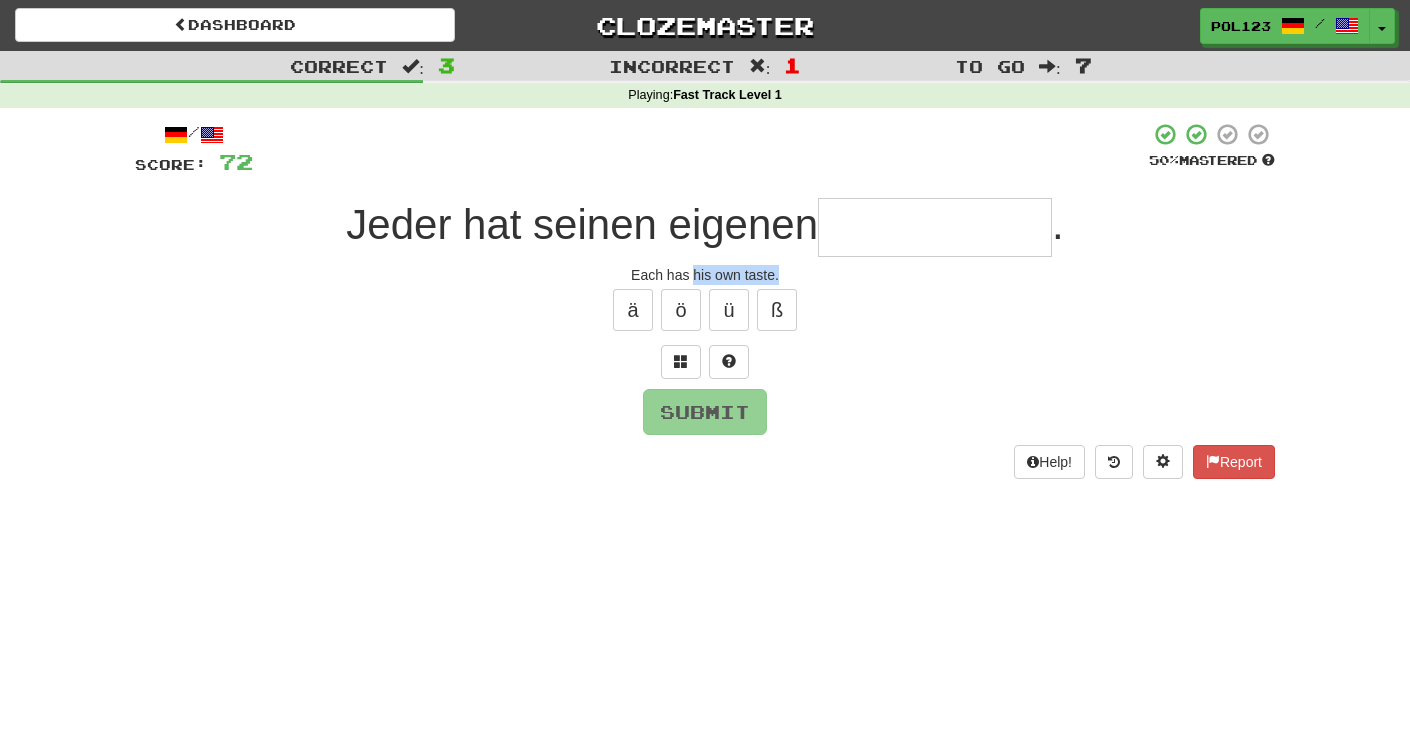 drag, startPoint x: 772, startPoint y: 274, endPoint x: 700, endPoint y: 275, distance: 72.00694 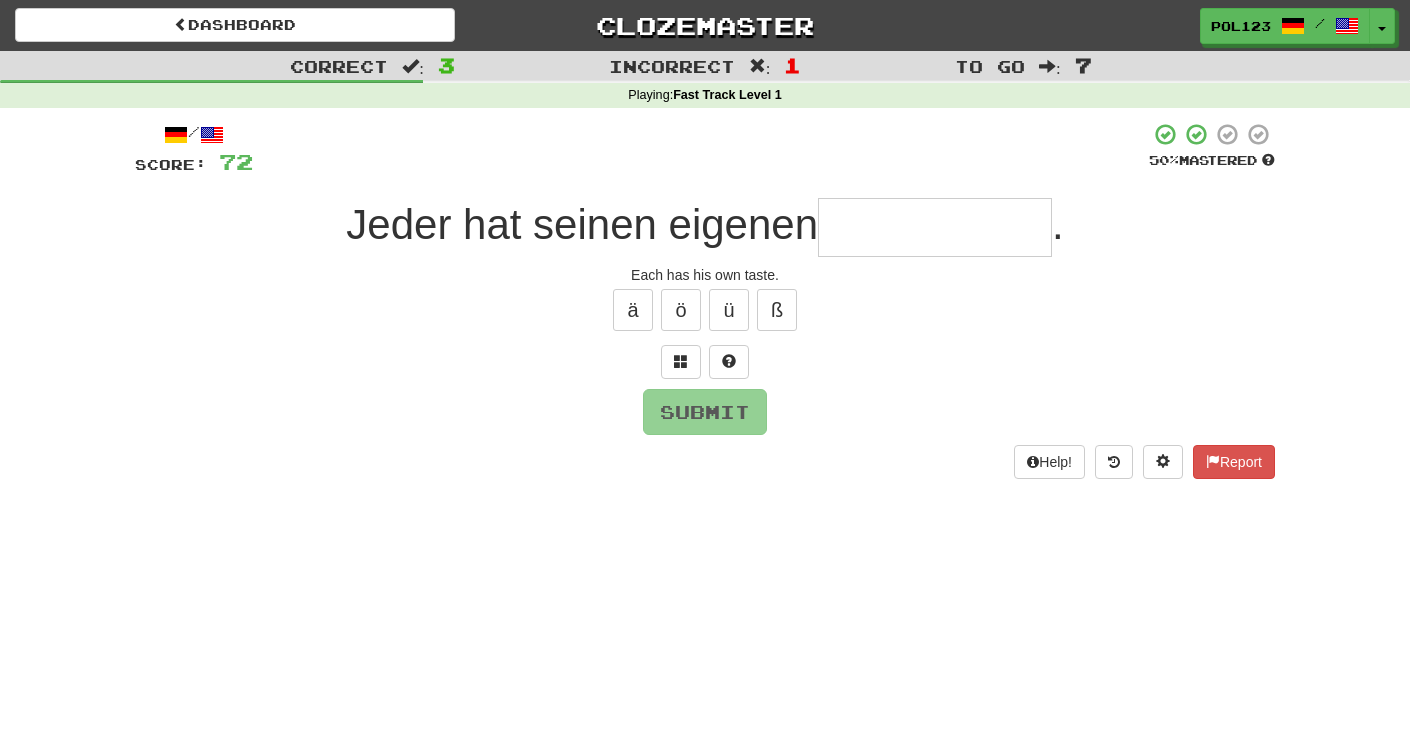 click at bounding box center (935, 227) 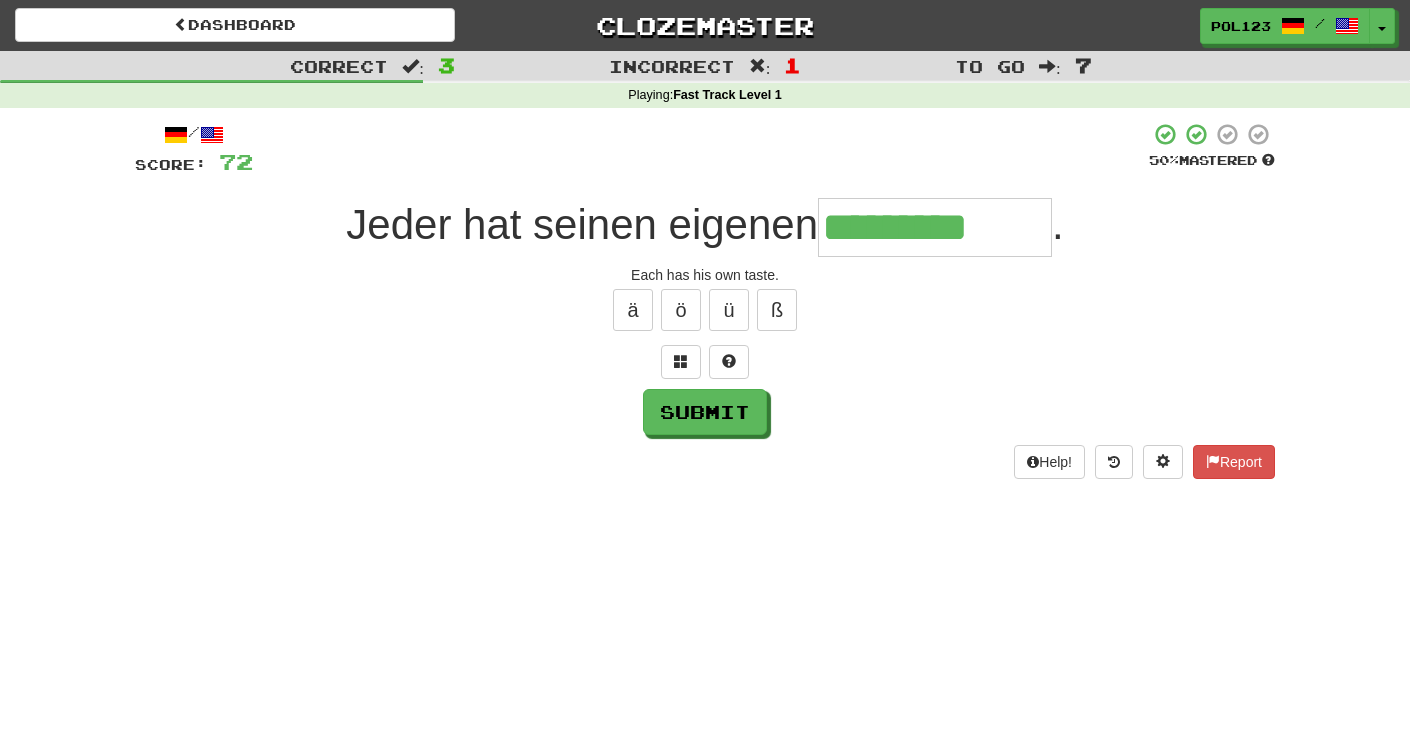 type on "*********" 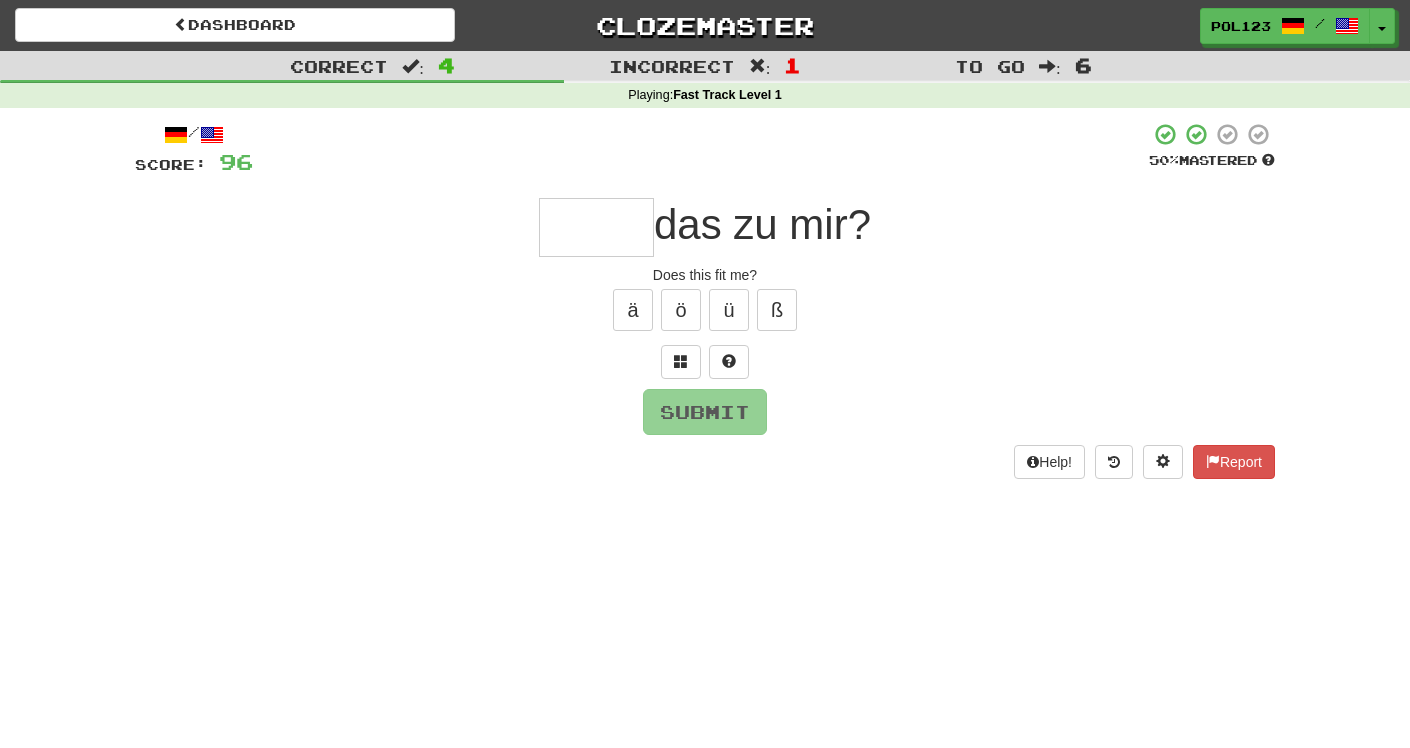 click on "Does this fit me?" at bounding box center [705, 275] 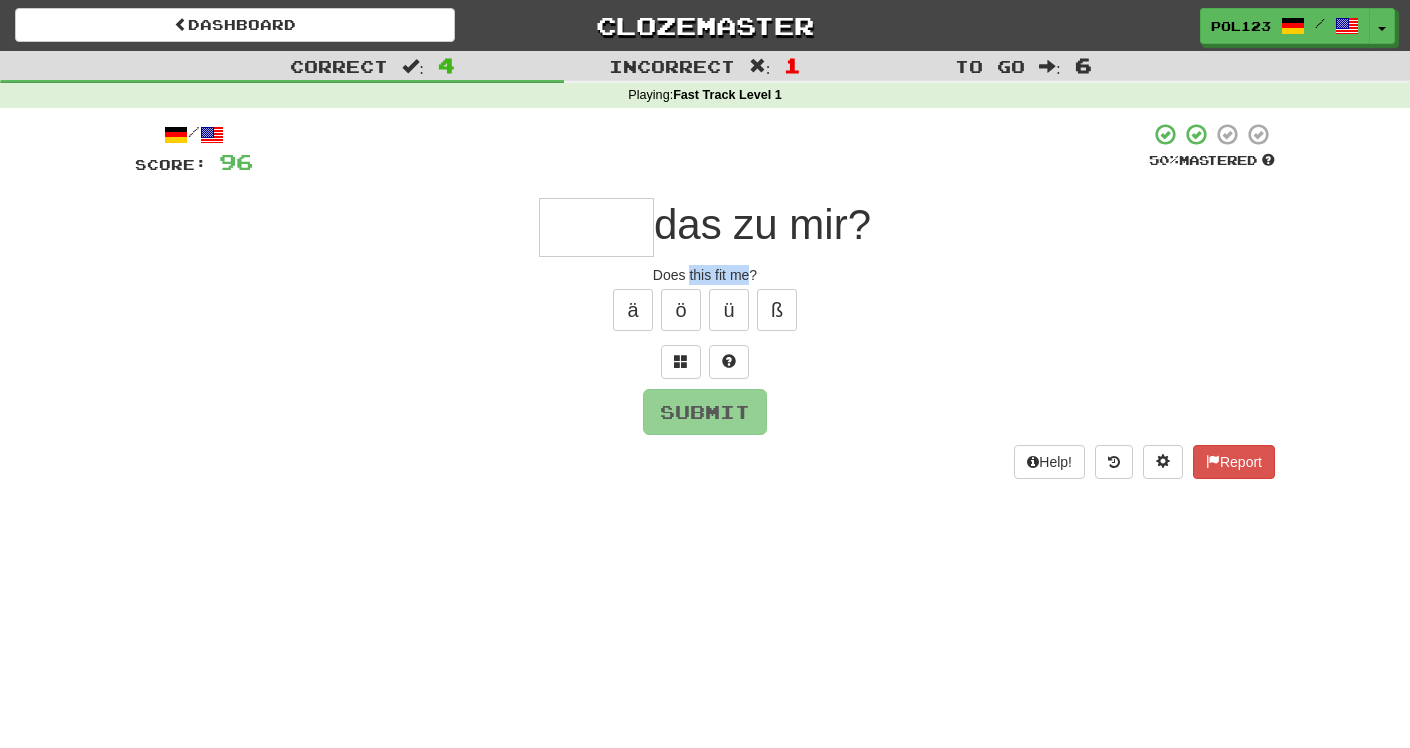 drag, startPoint x: 701, startPoint y: 271, endPoint x: 738, endPoint y: 276, distance: 37.336308 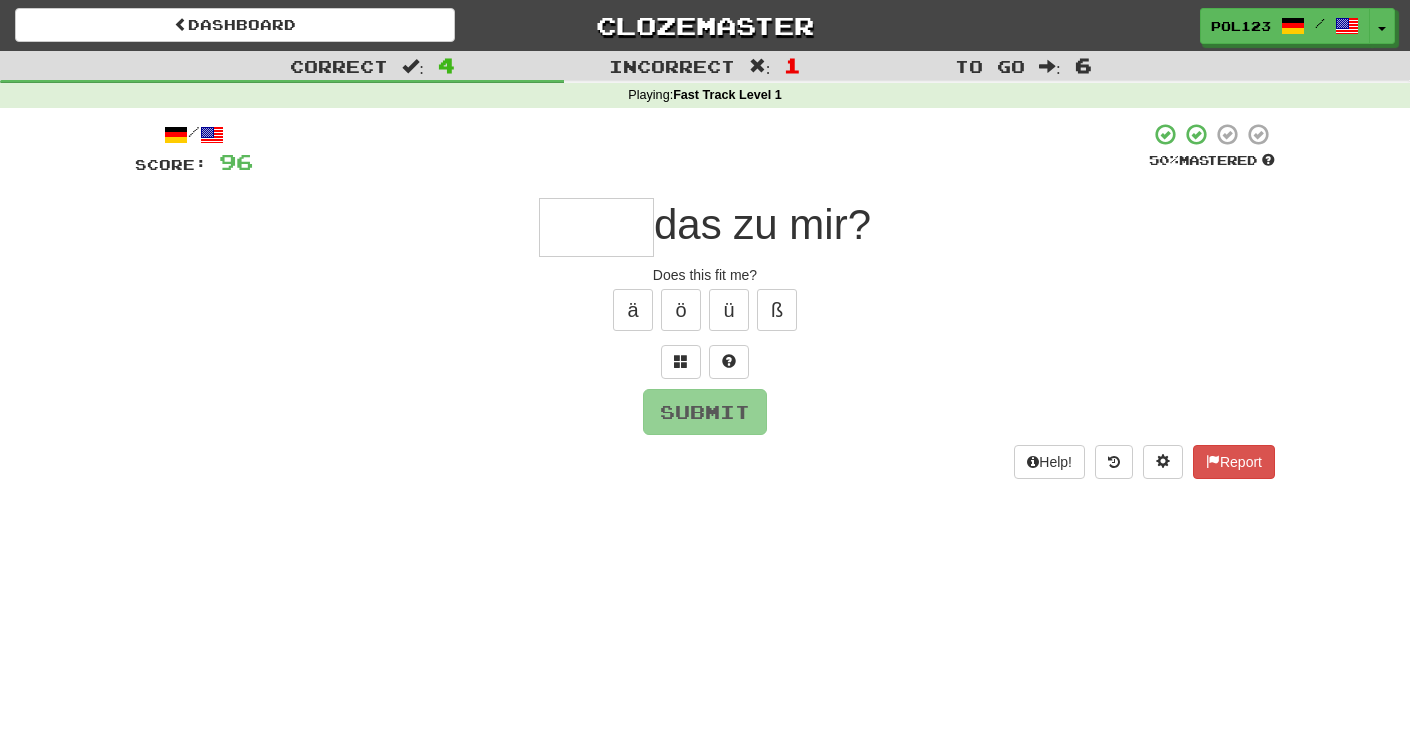 click at bounding box center (596, 227) 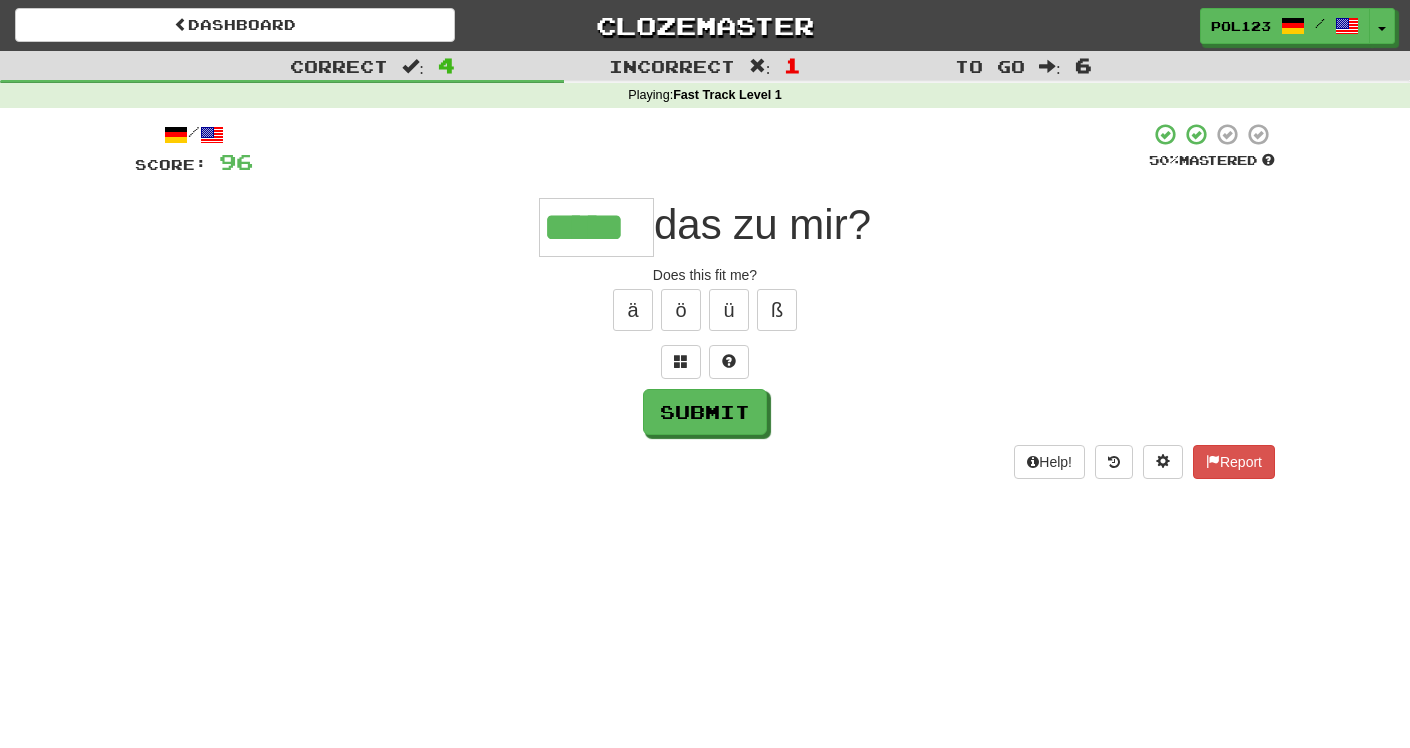 type on "*****" 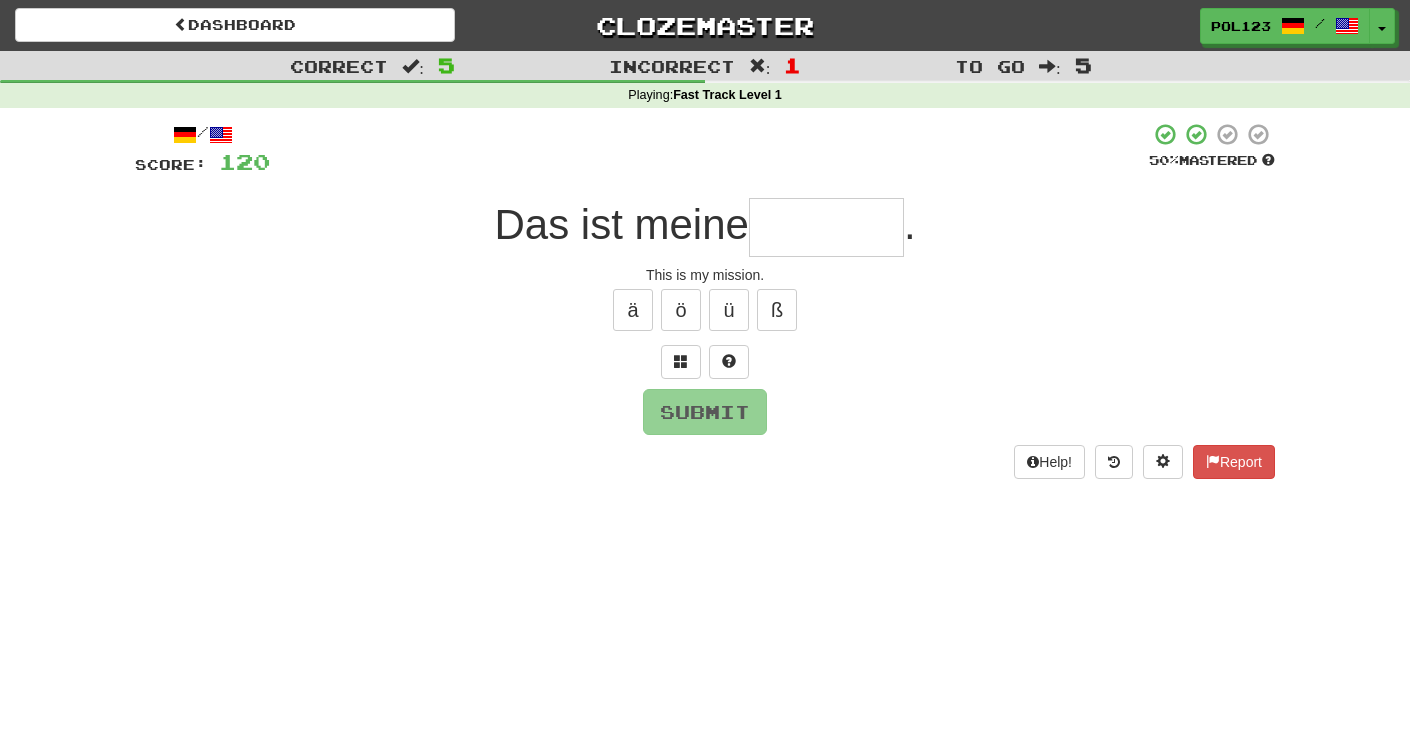 click on "This is my mission." at bounding box center (705, 275) 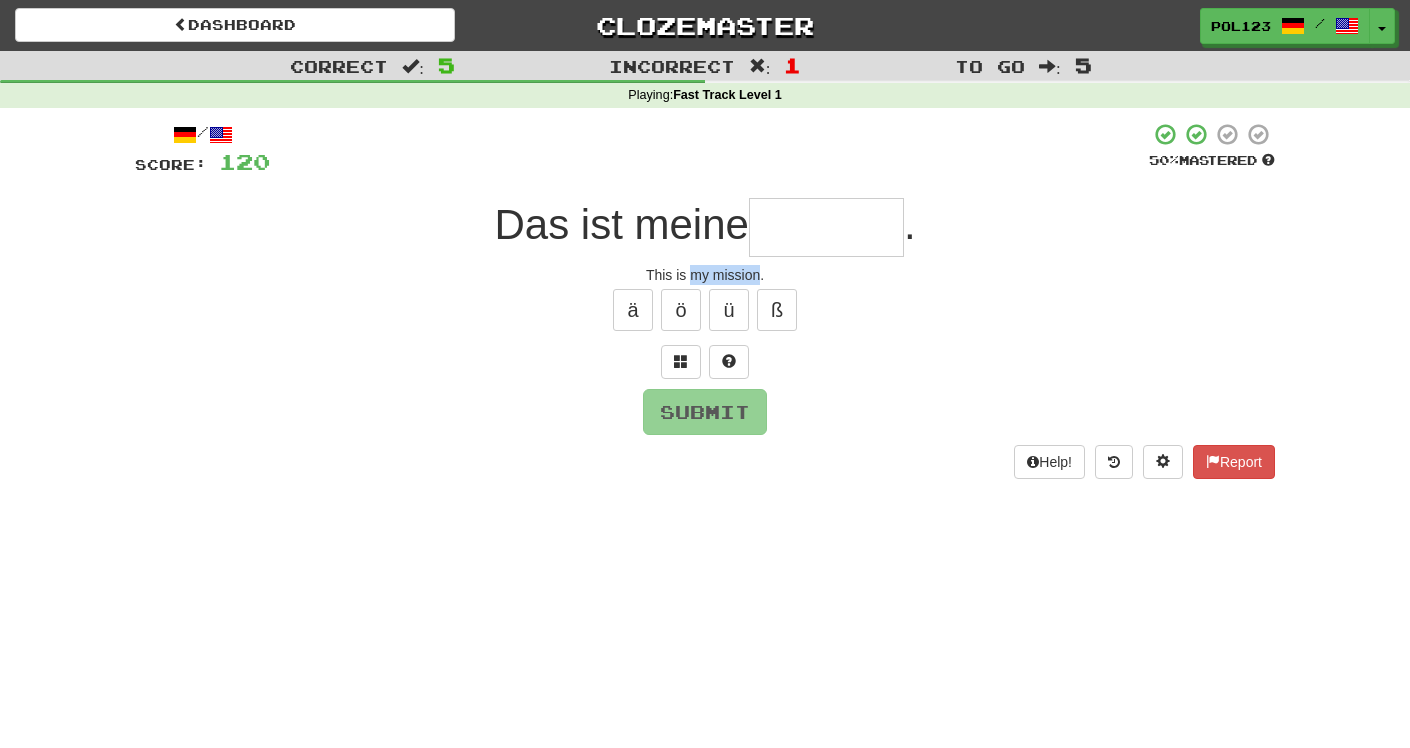 drag, startPoint x: 737, startPoint y: 282, endPoint x: 702, endPoint y: 275, distance: 35.69314 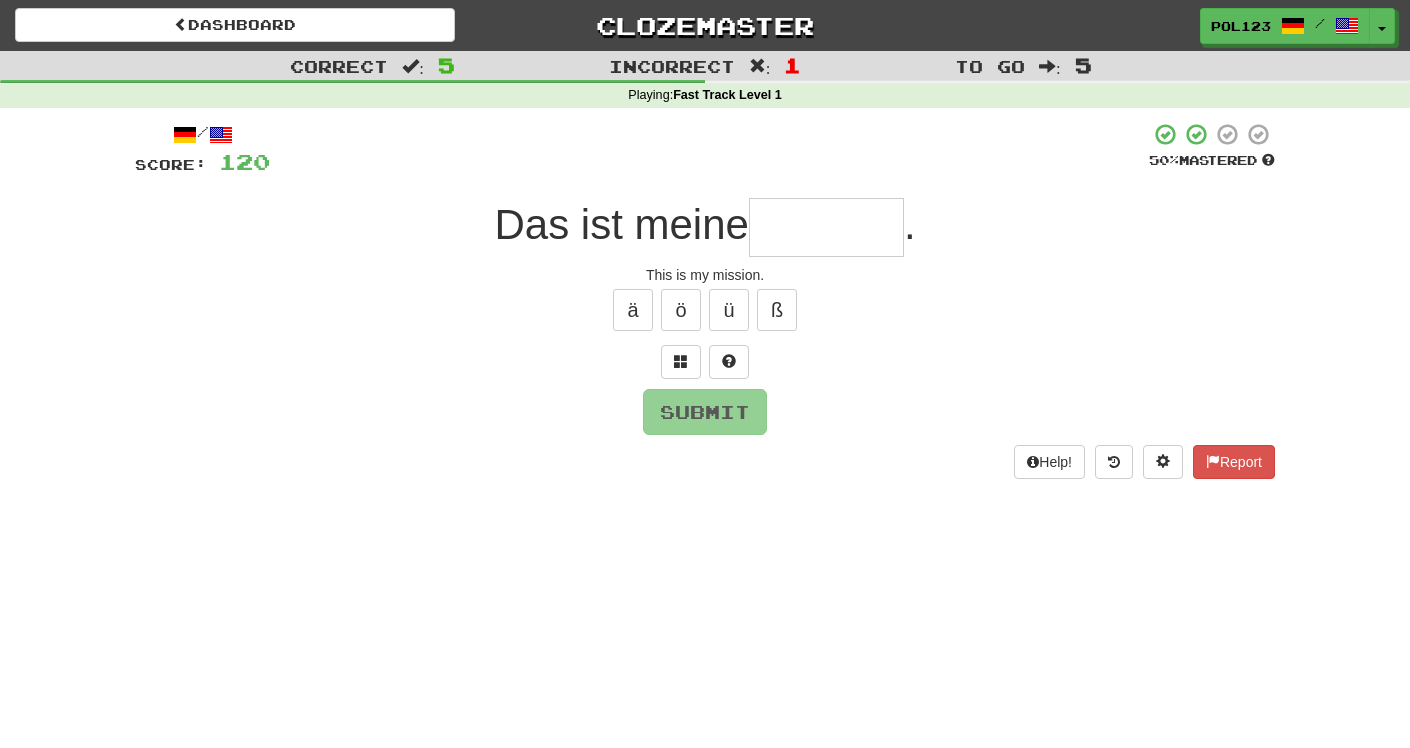 click at bounding box center (826, 227) 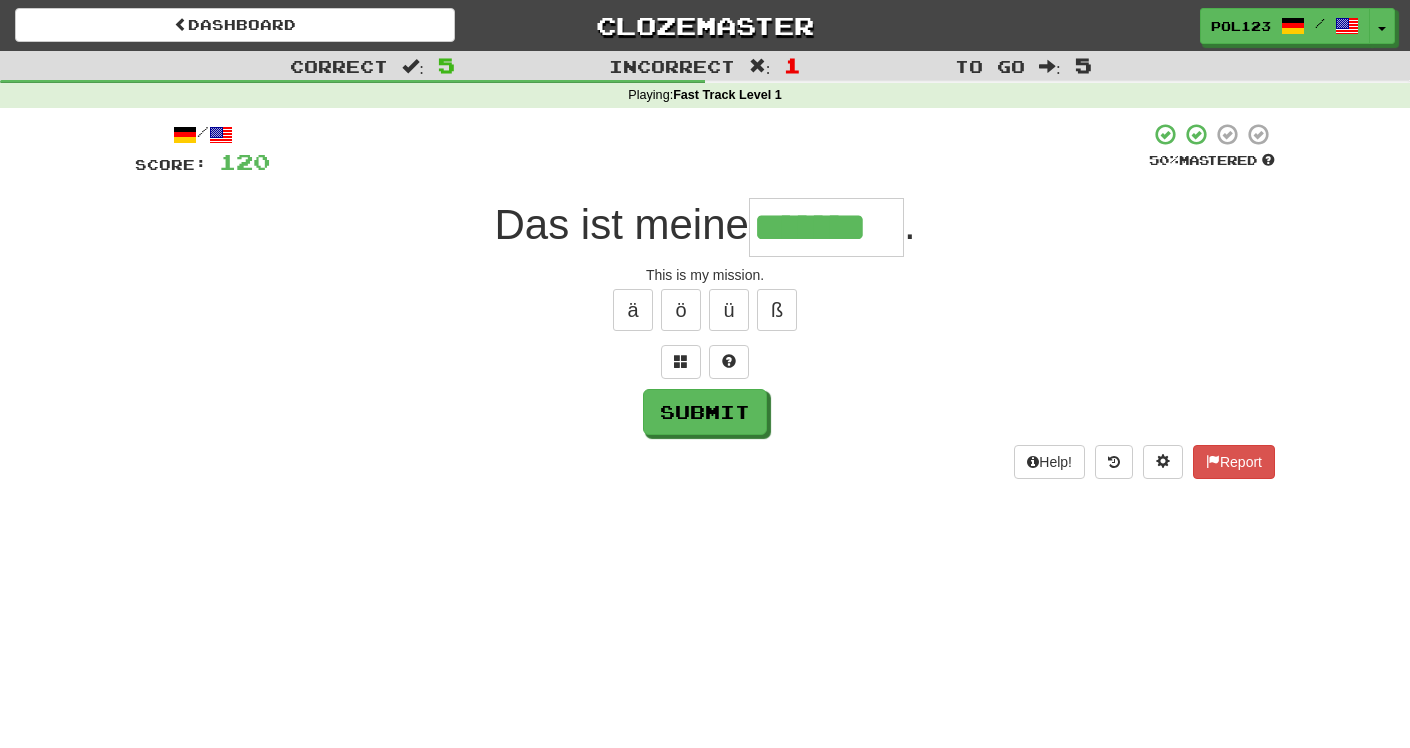 paste 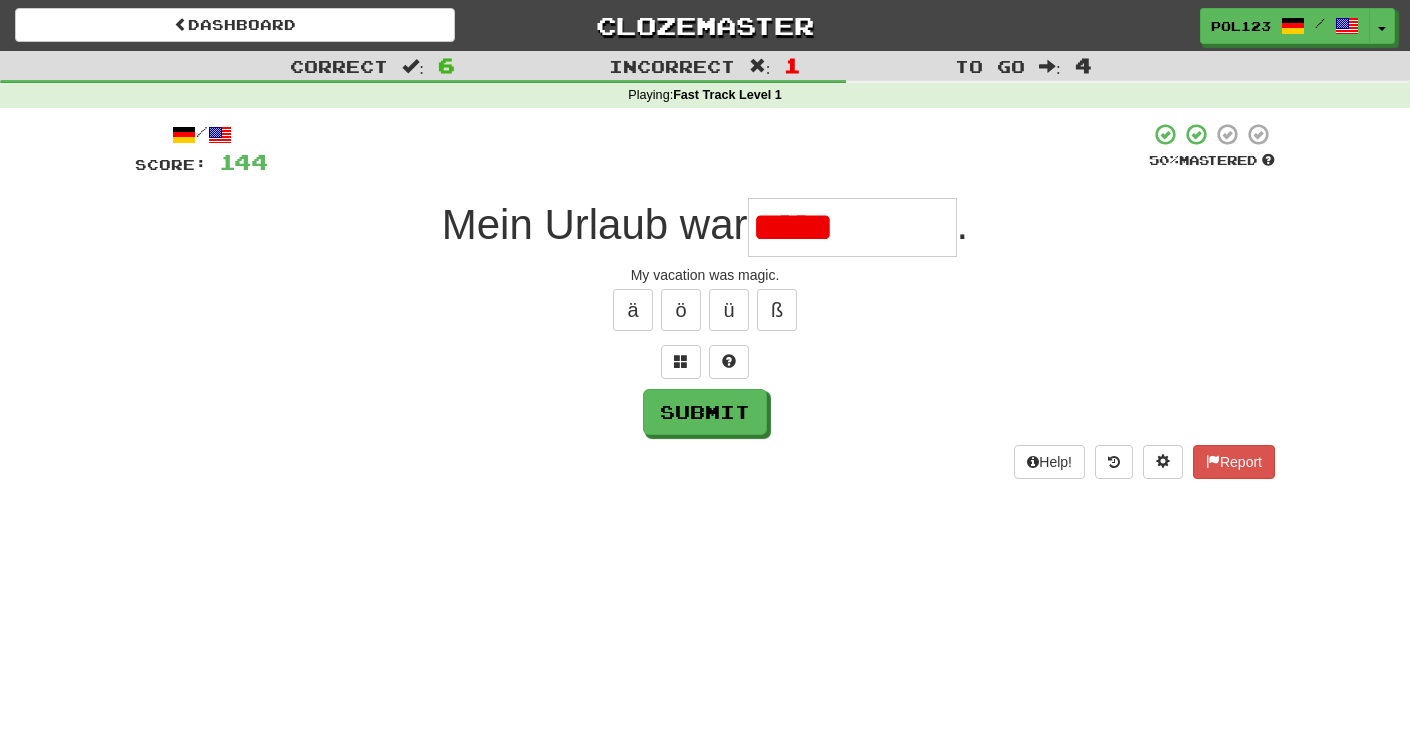 click on "My vacation was magic." at bounding box center [705, 275] 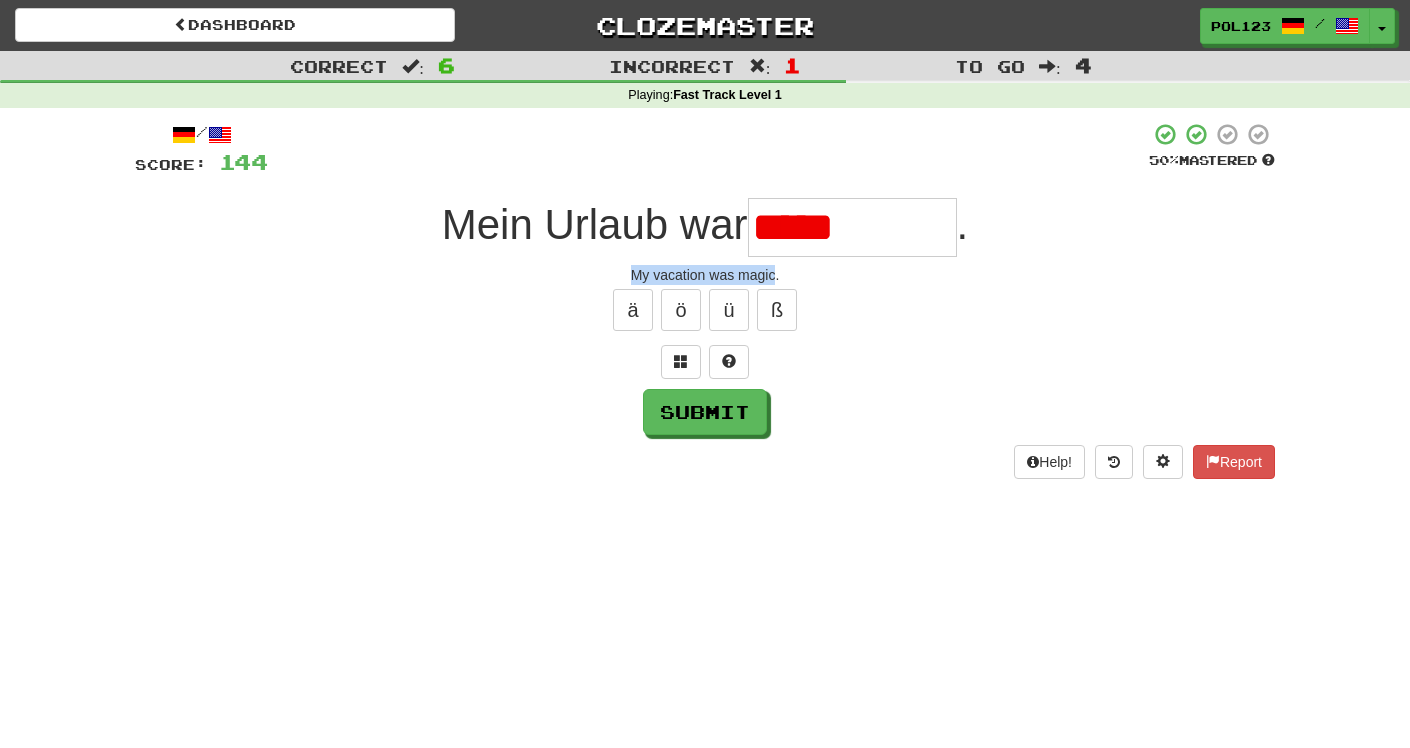 drag, startPoint x: 638, startPoint y: 269, endPoint x: 746, endPoint y: 279, distance: 108.461975 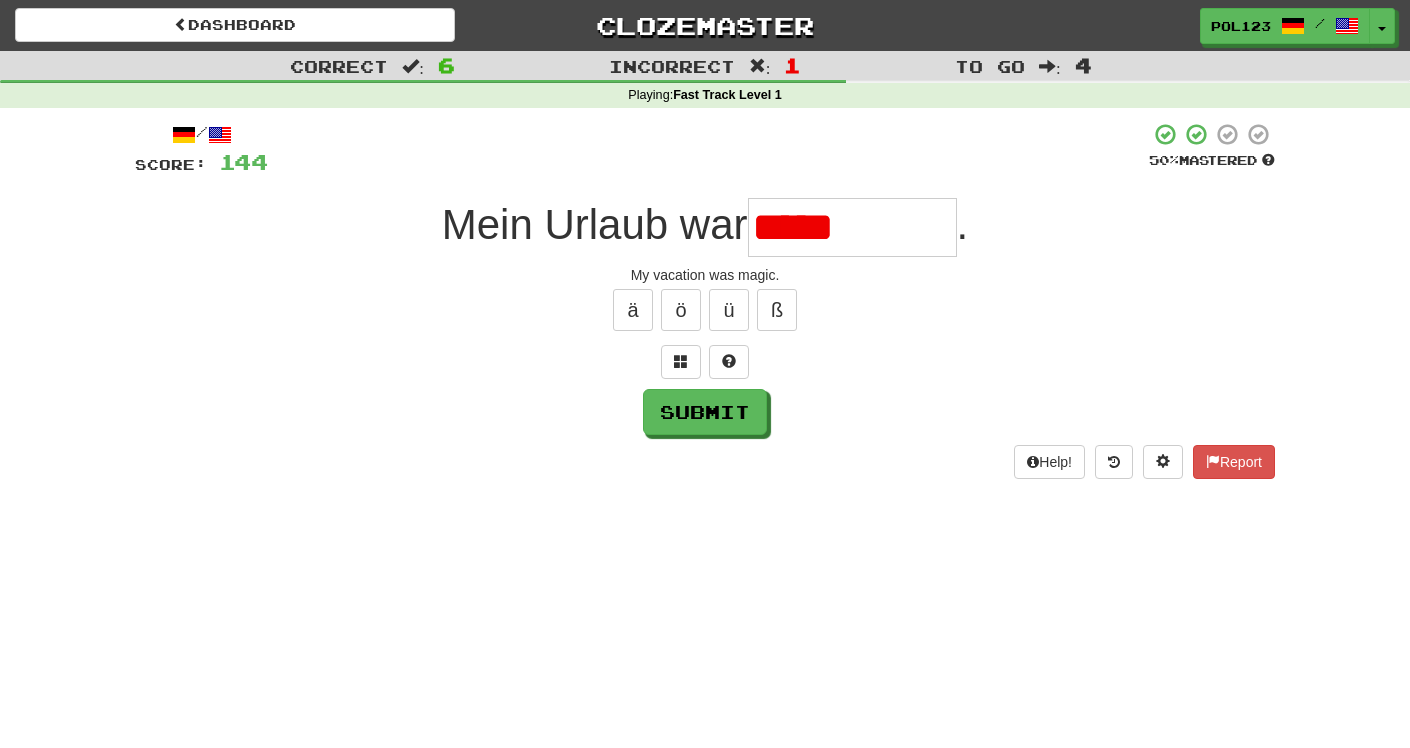 click on "*****" at bounding box center [852, 227] 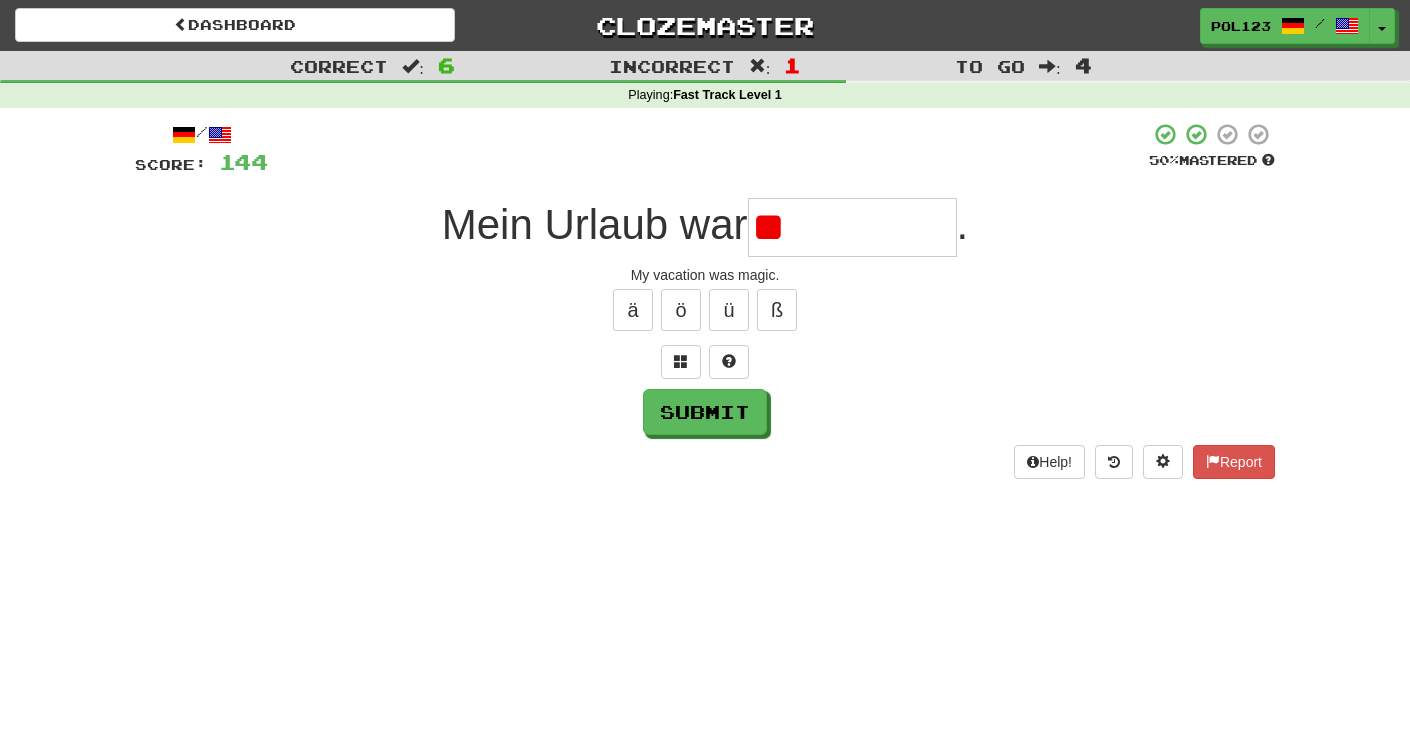 type on "*" 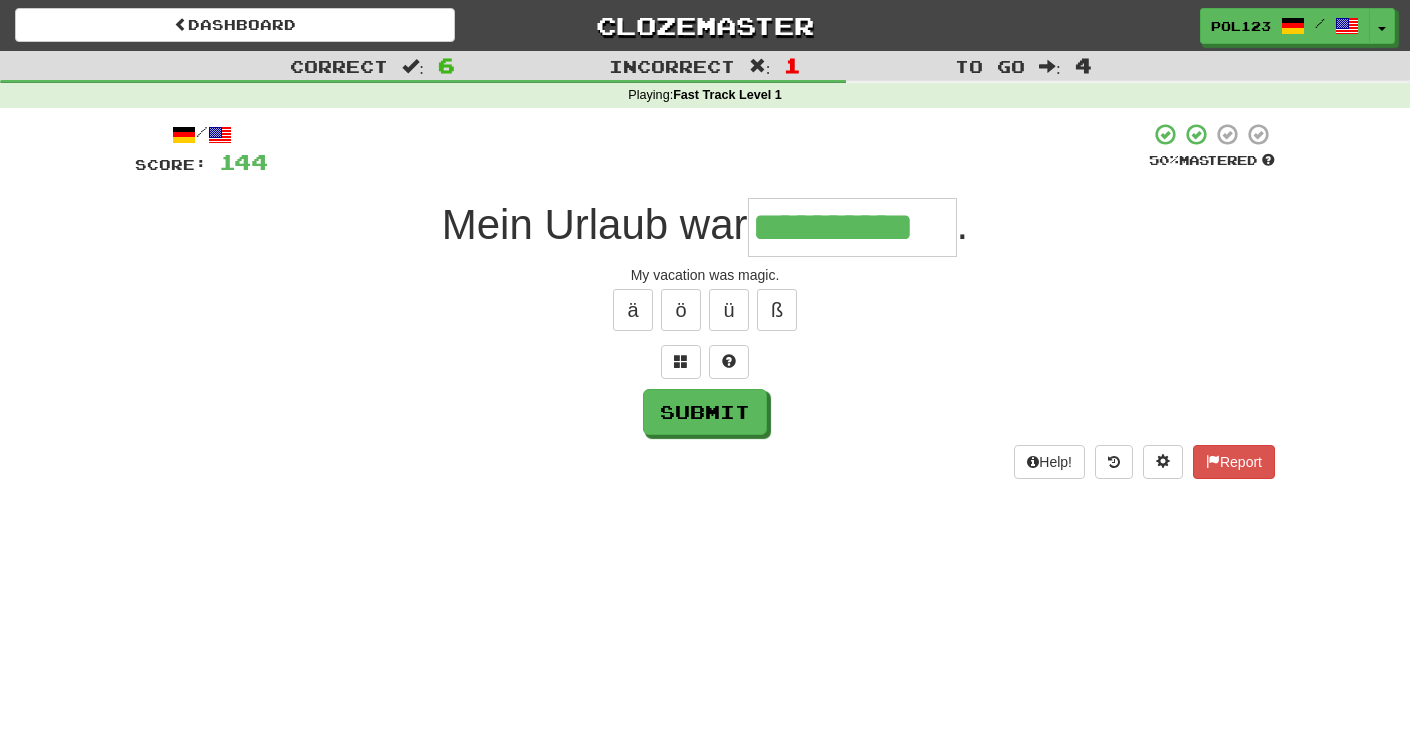 type on "**********" 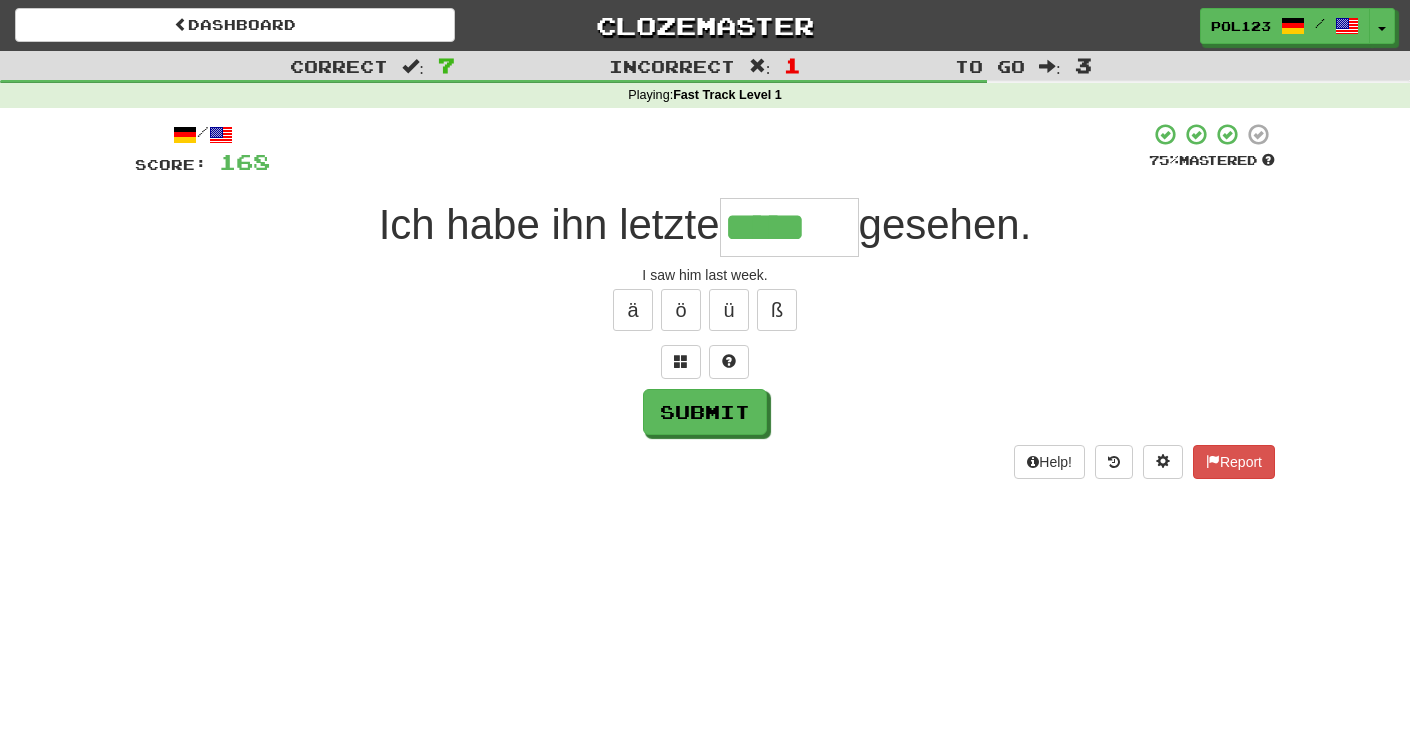 type on "*****" 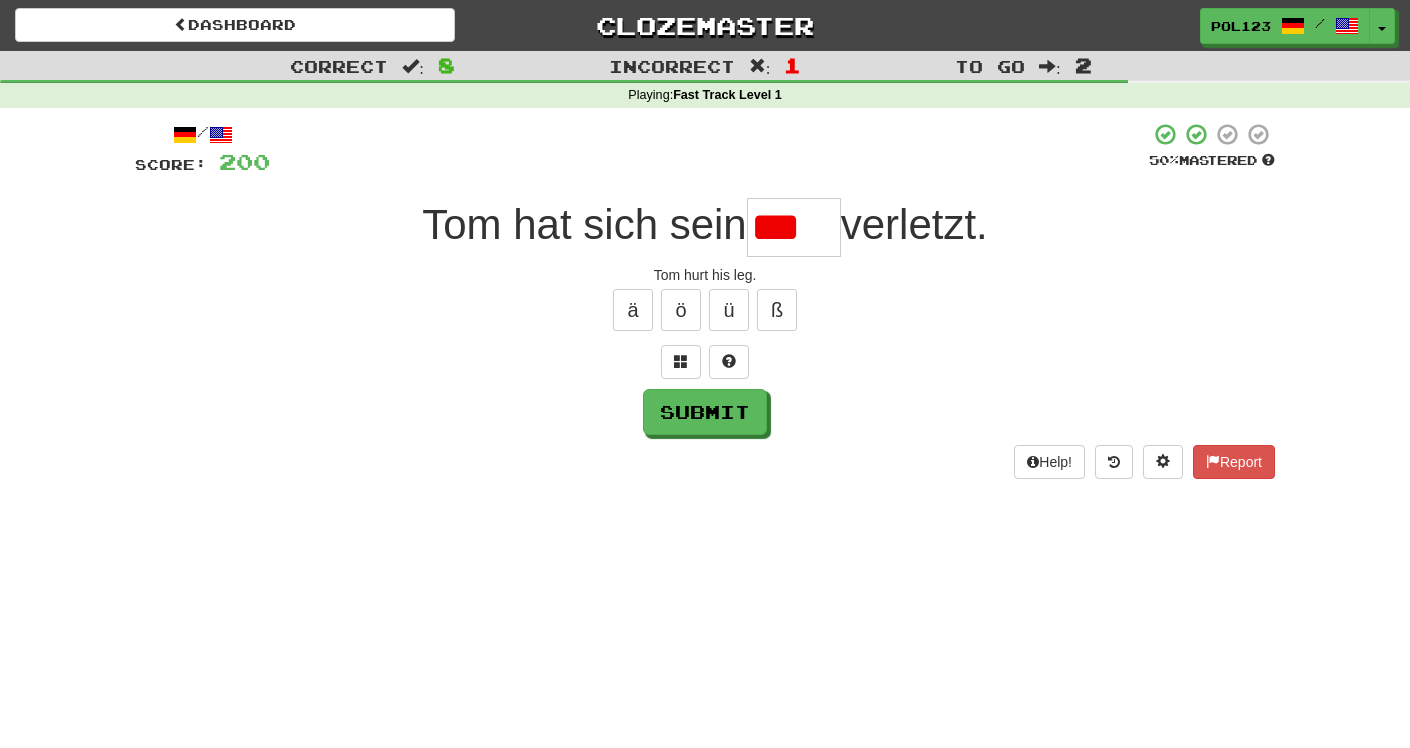 scroll, scrollTop: 0, scrollLeft: 0, axis: both 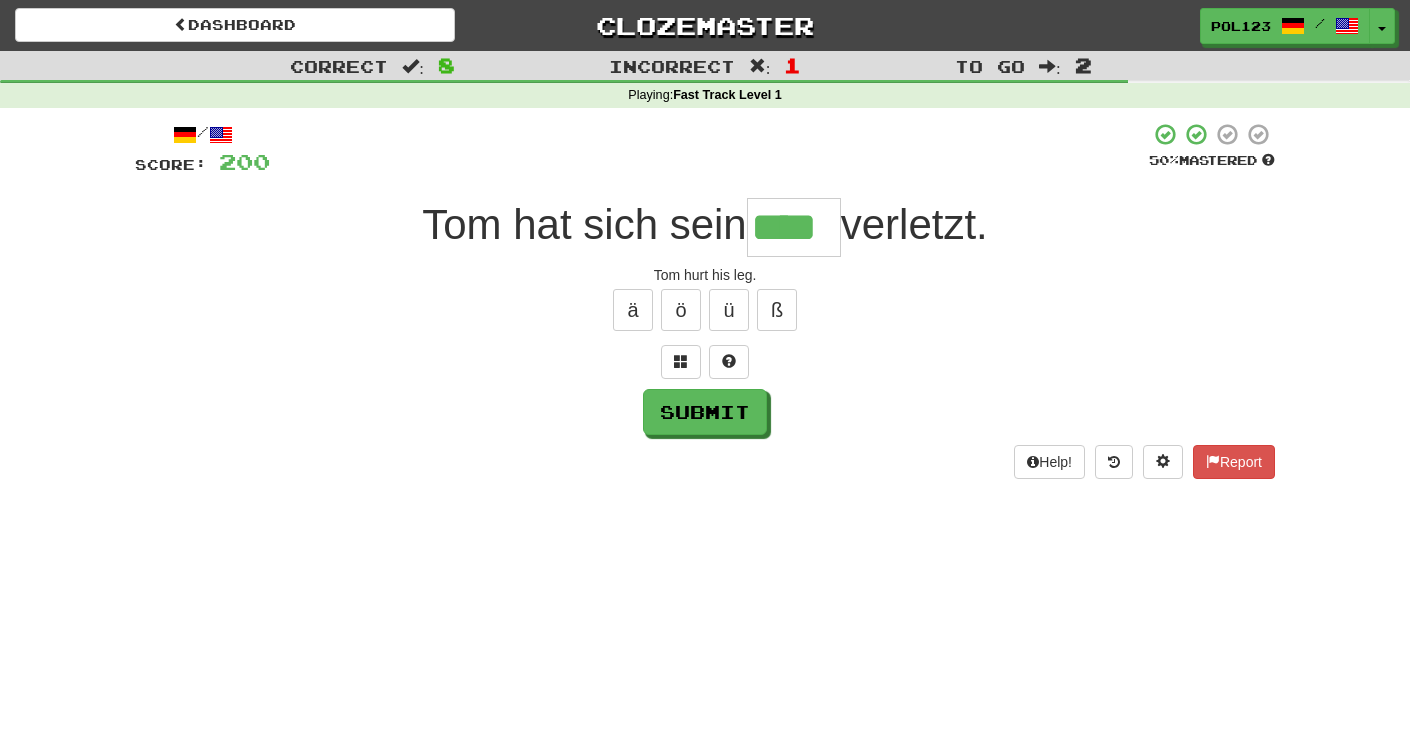 type on "****" 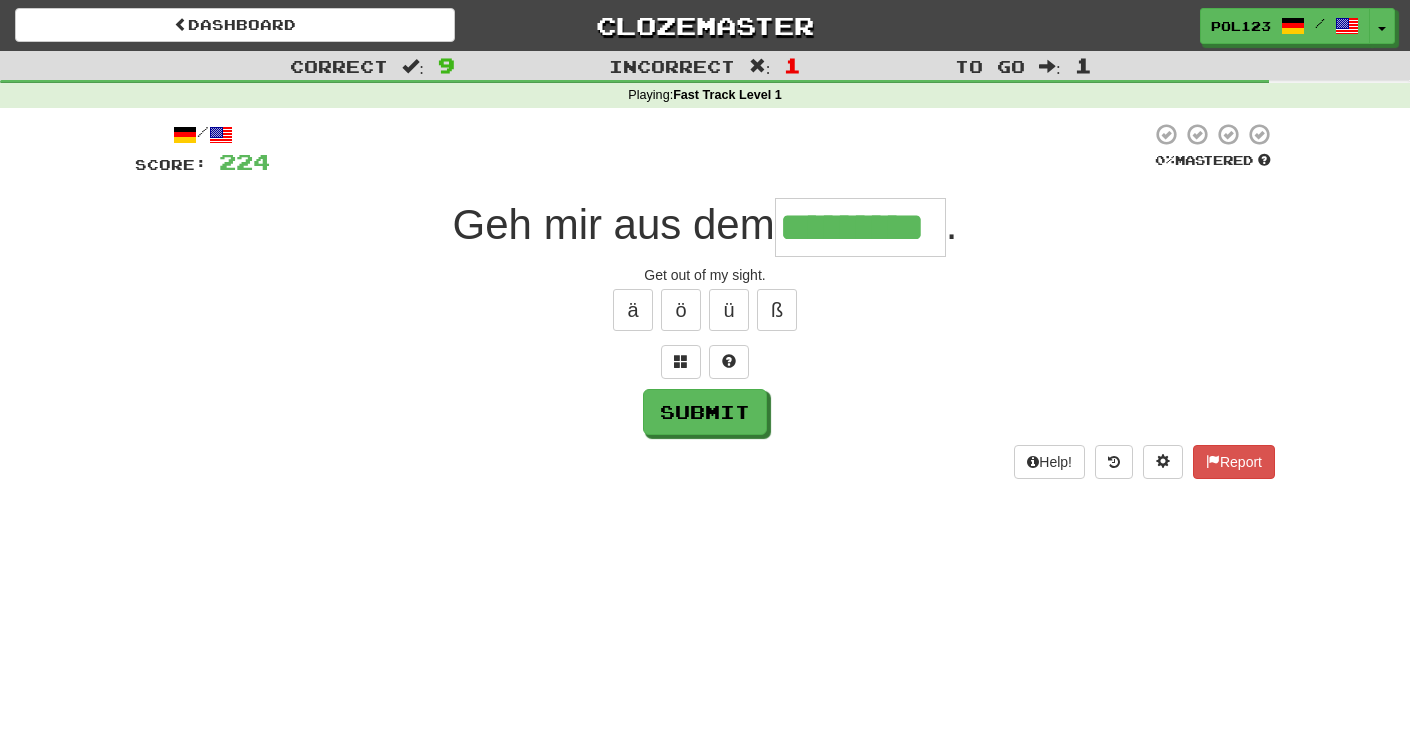 type on "*********" 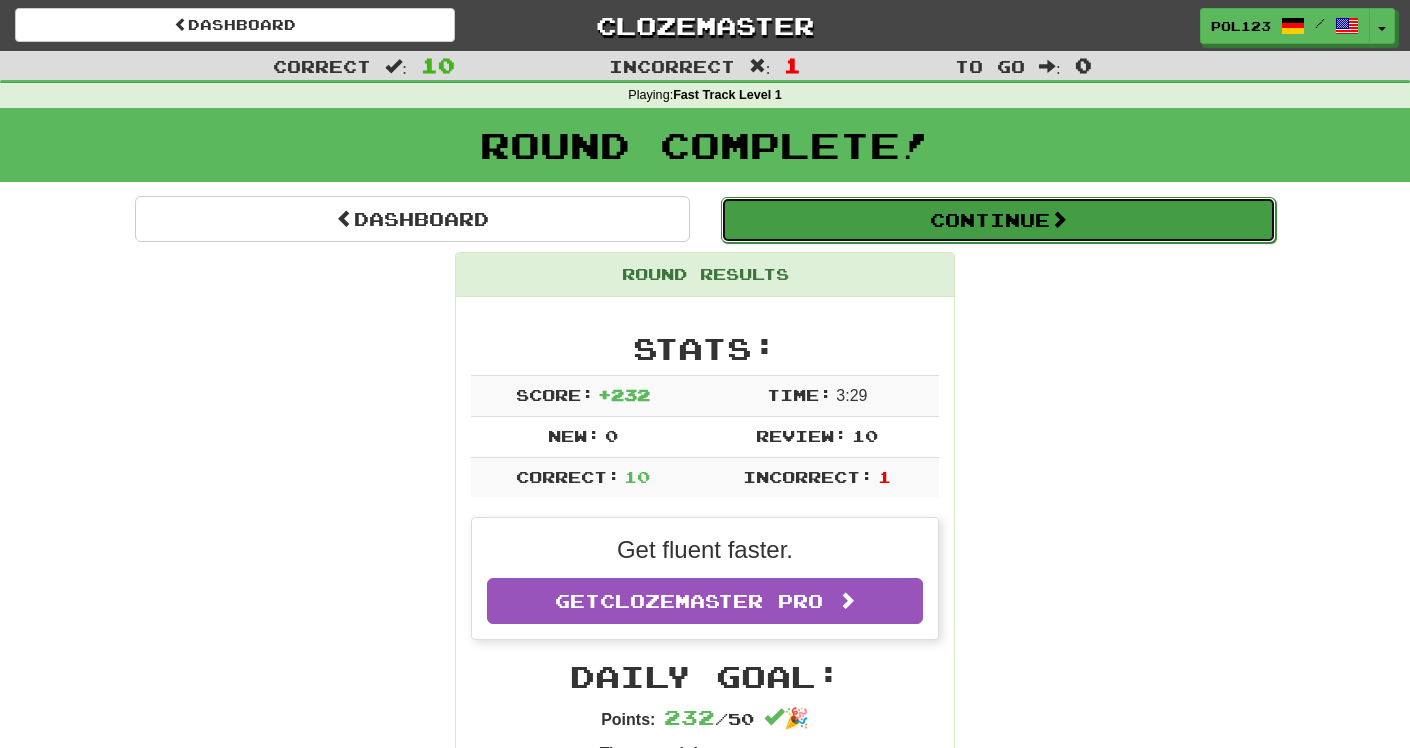 click on "Continue" at bounding box center [998, 220] 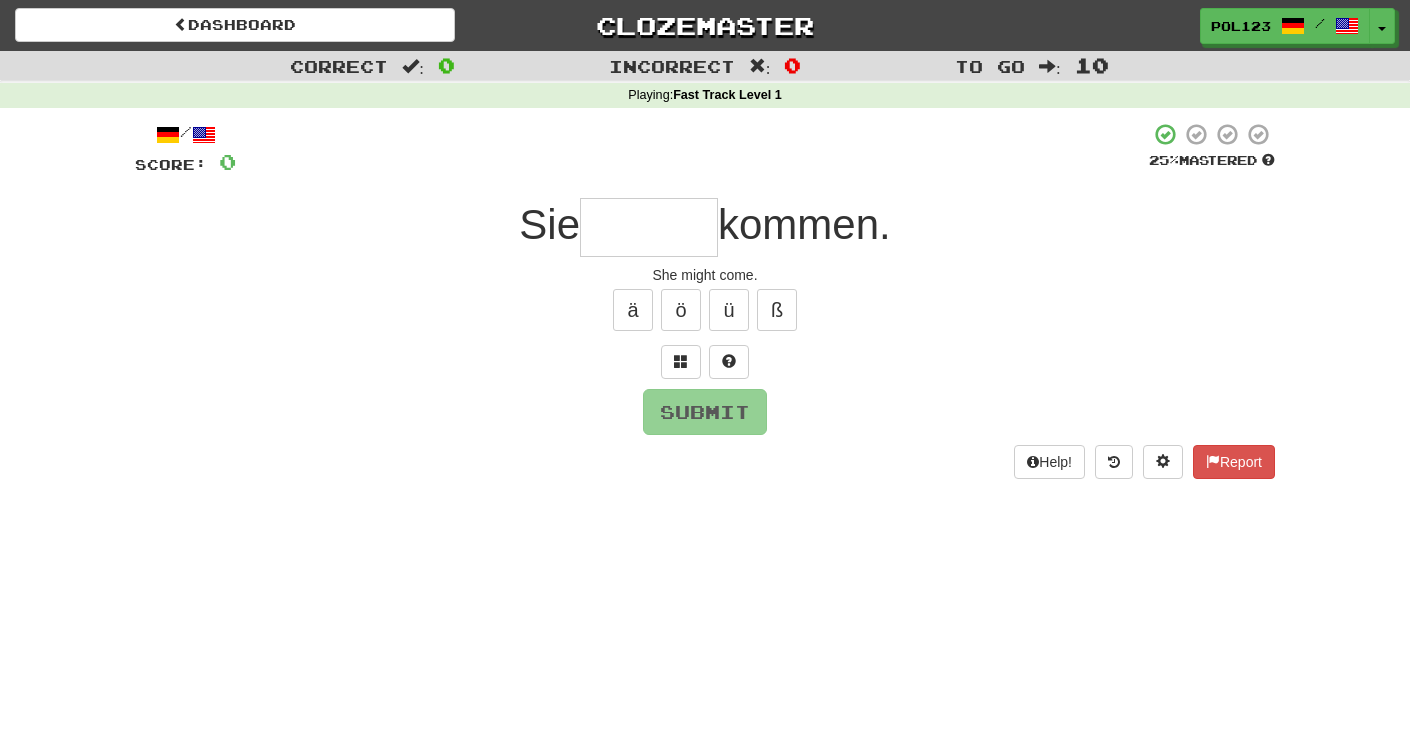 click on "She might come." at bounding box center (705, 275) 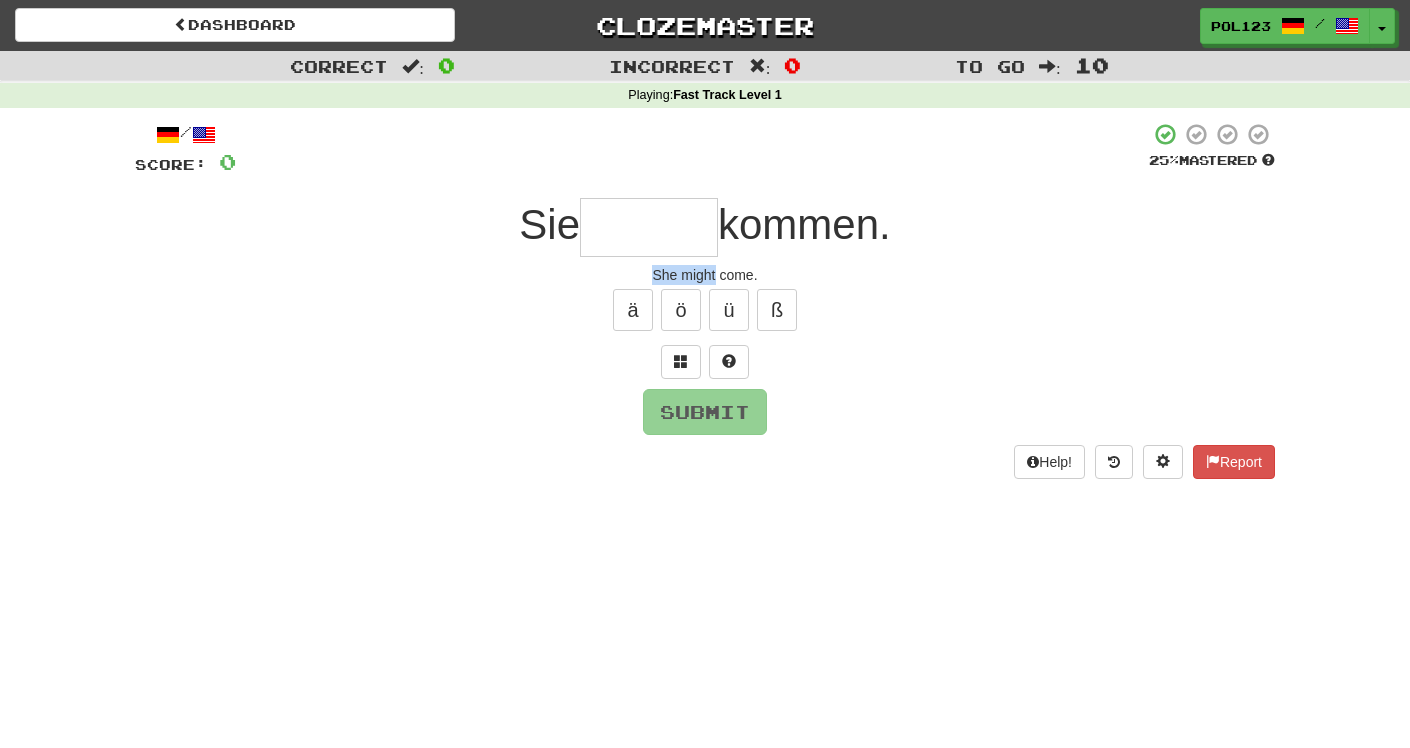 drag, startPoint x: 656, startPoint y: 279, endPoint x: 693, endPoint y: 282, distance: 37.12142 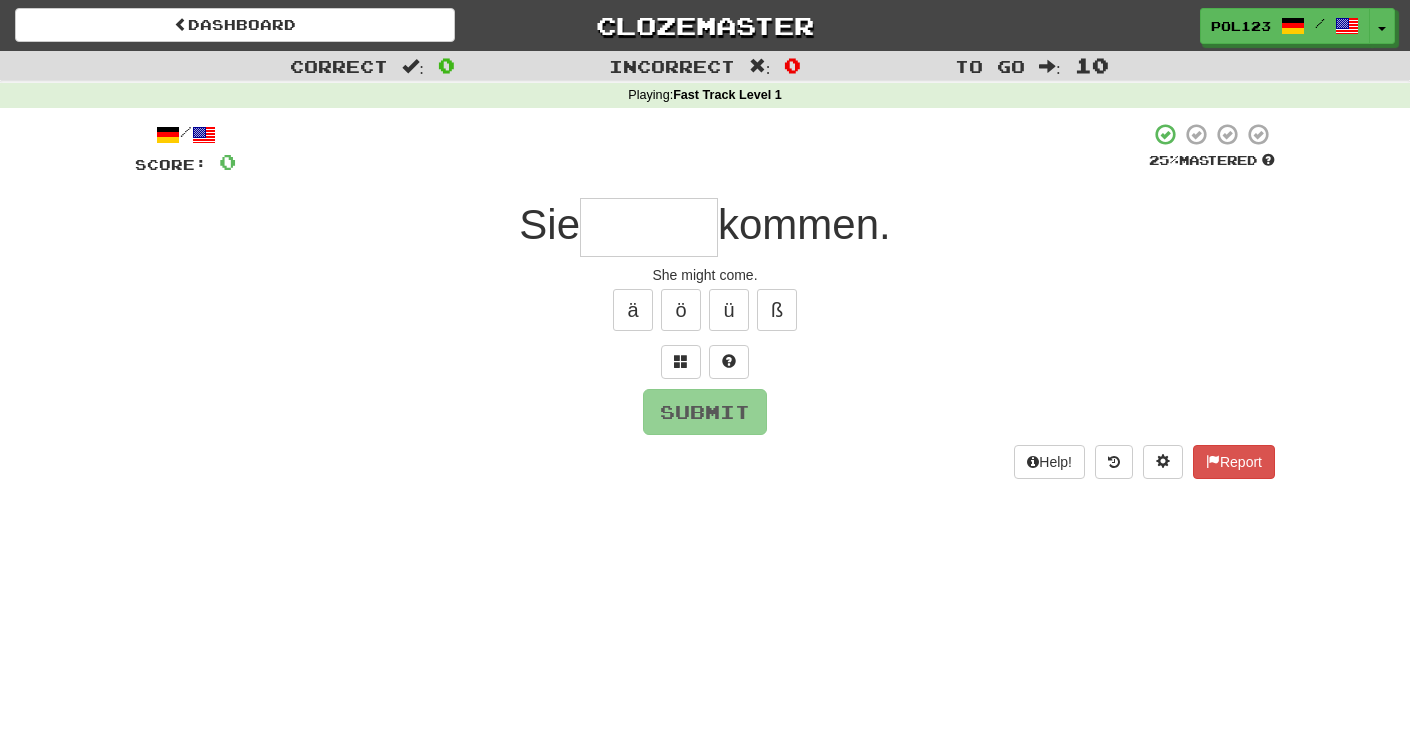 click at bounding box center (649, 227) 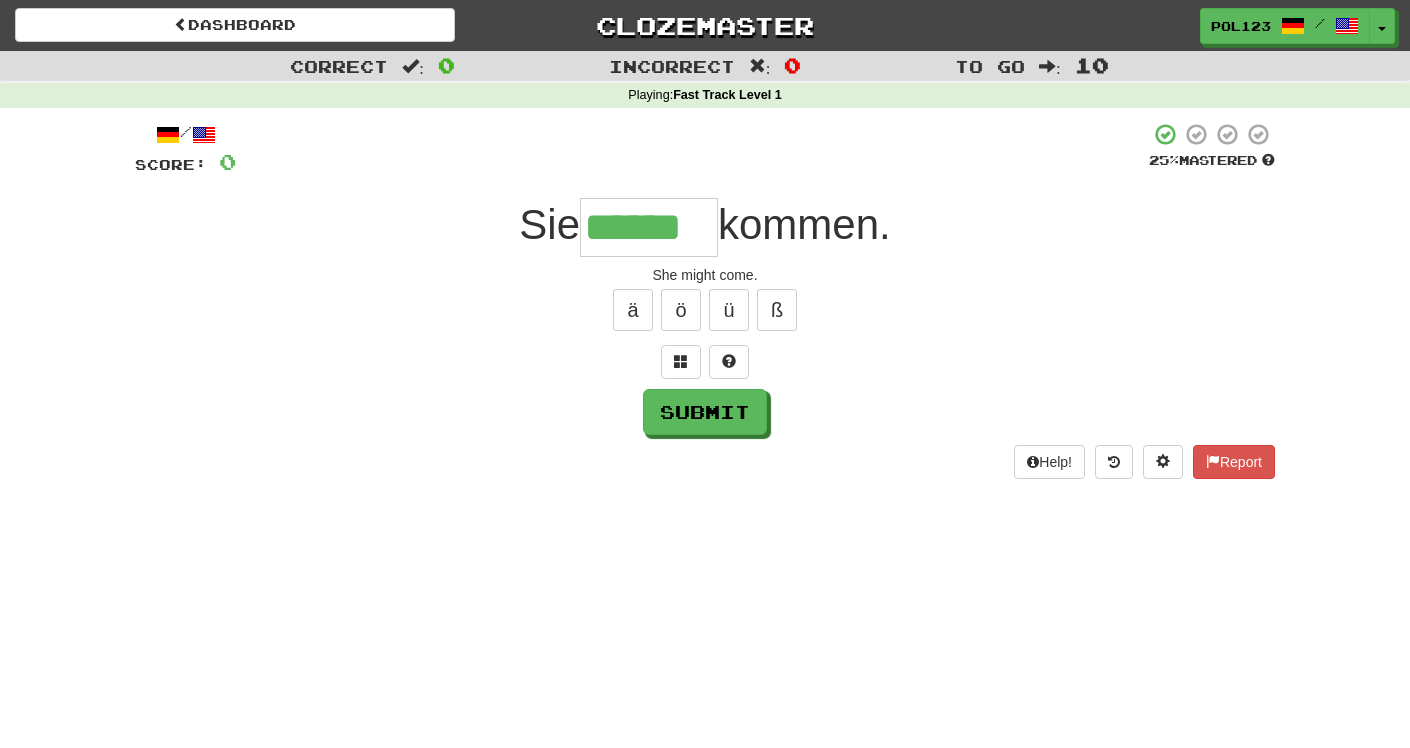 type on "******" 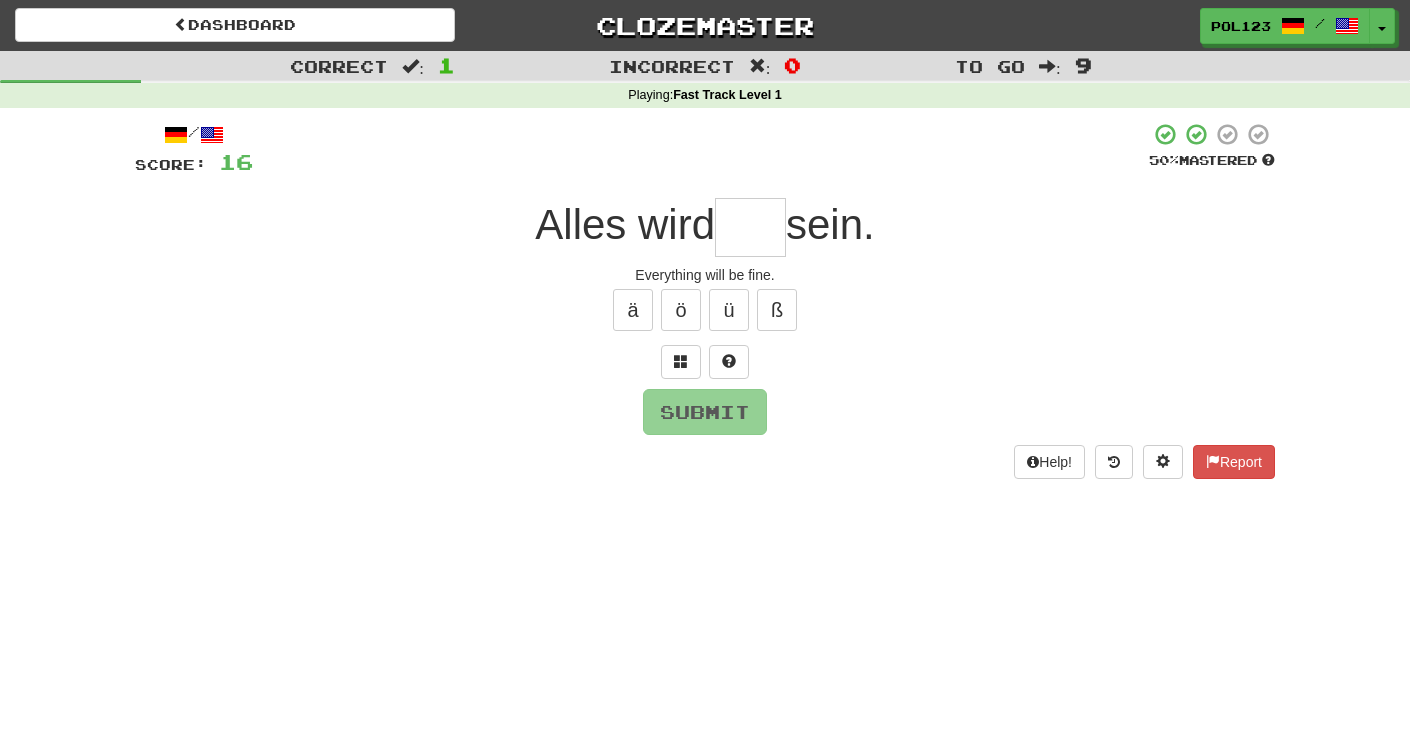 click on "Everything will be fine." at bounding box center (705, 275) 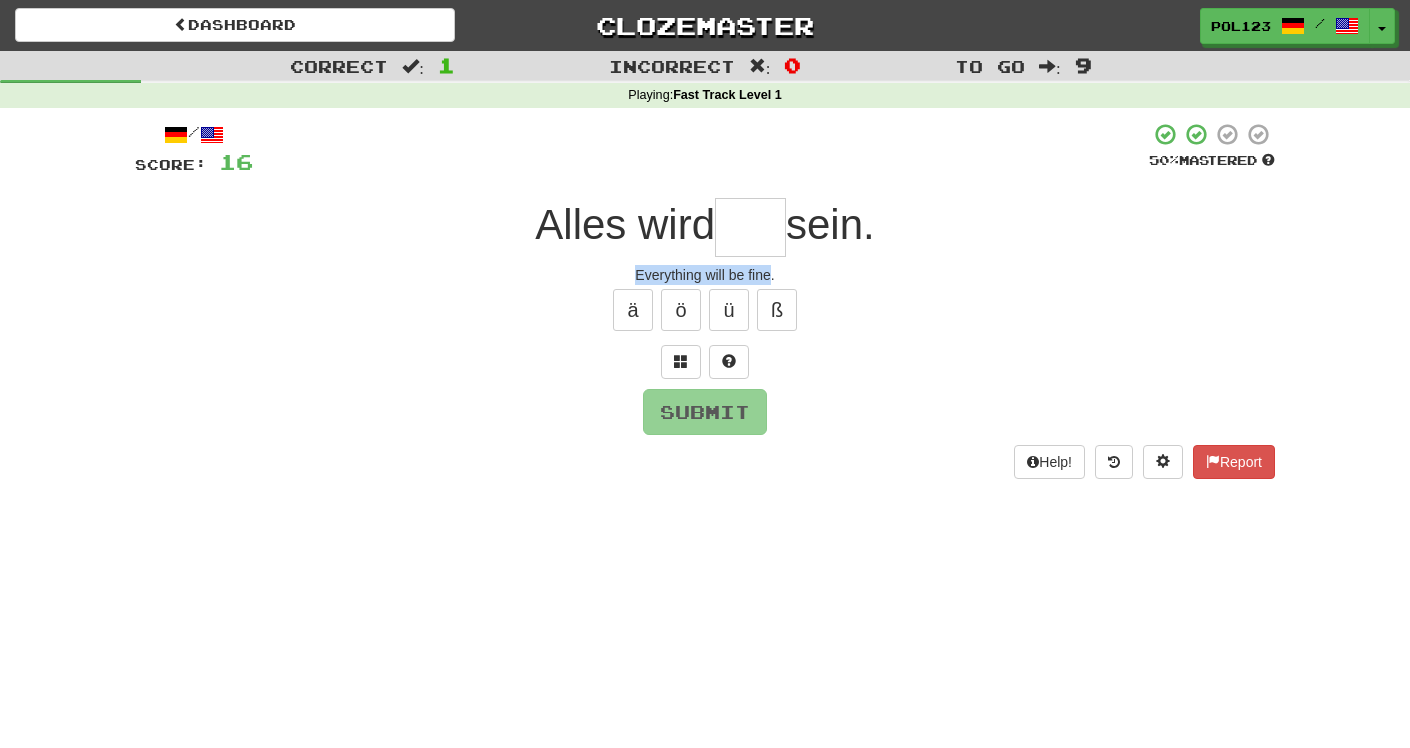 drag, startPoint x: 653, startPoint y: 270, endPoint x: 759, endPoint y: 279, distance: 106.381386 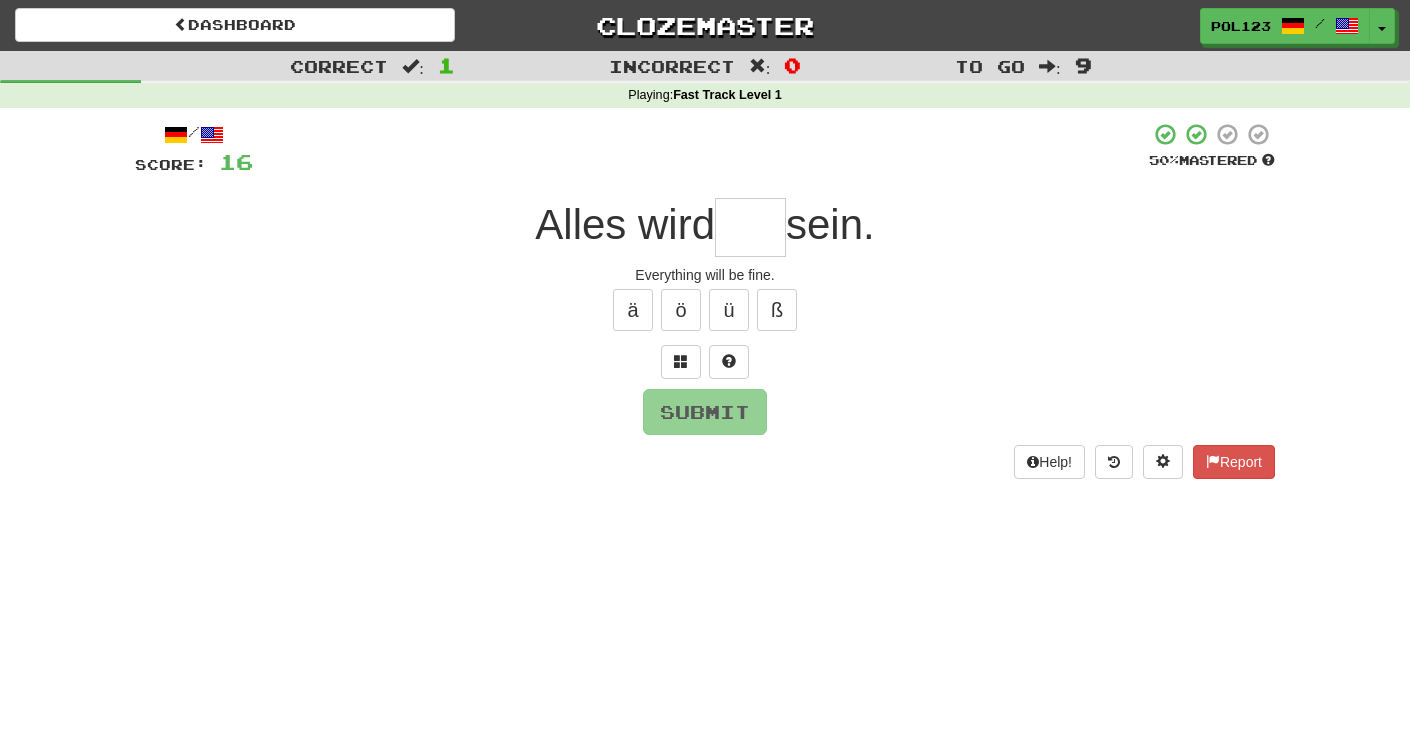 click at bounding box center (750, 227) 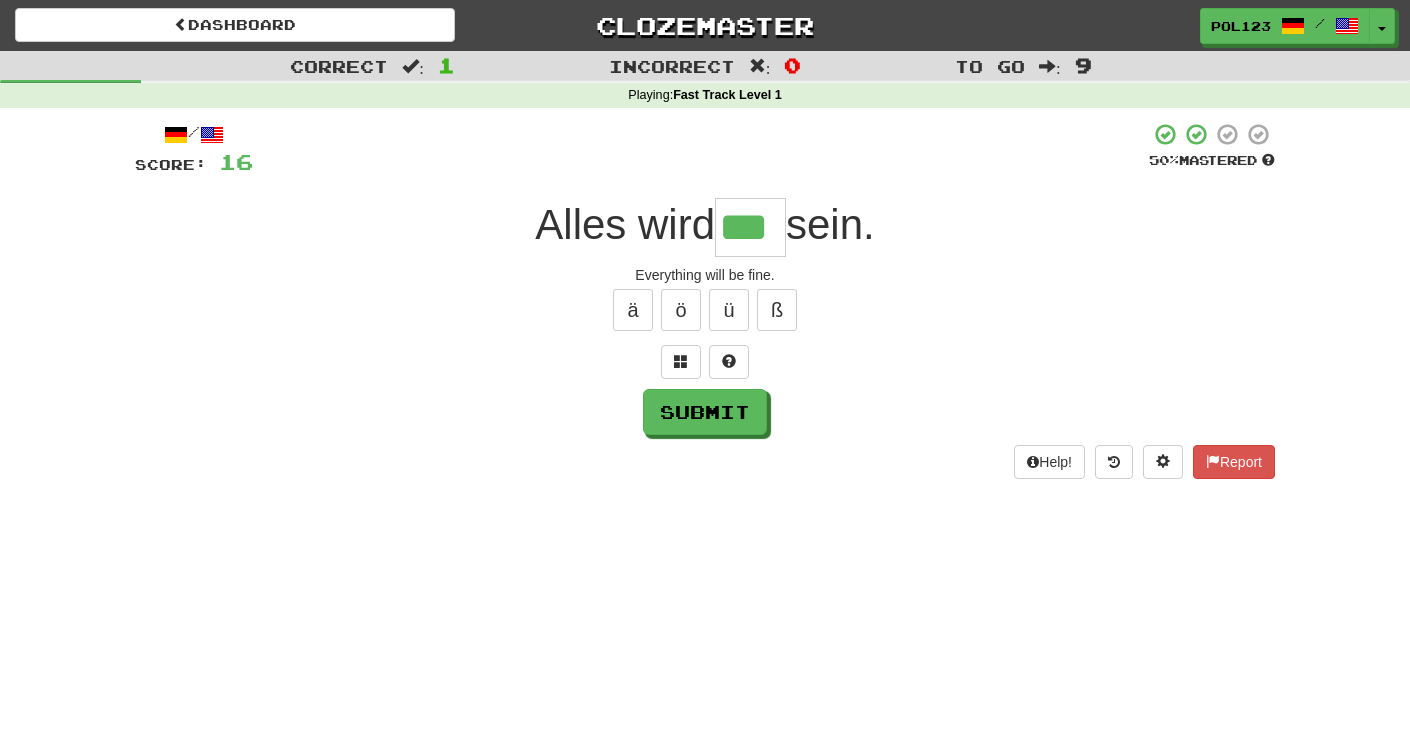 type on "***" 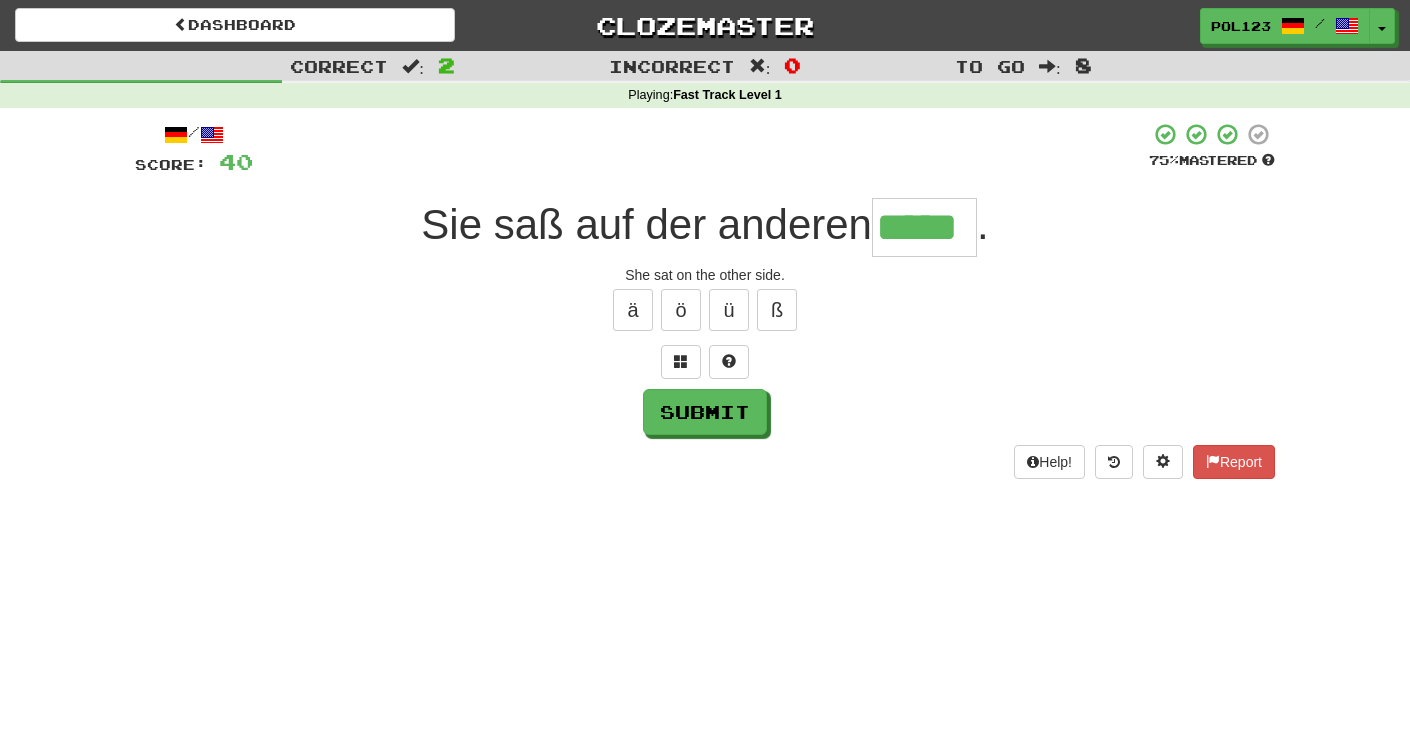 type on "*****" 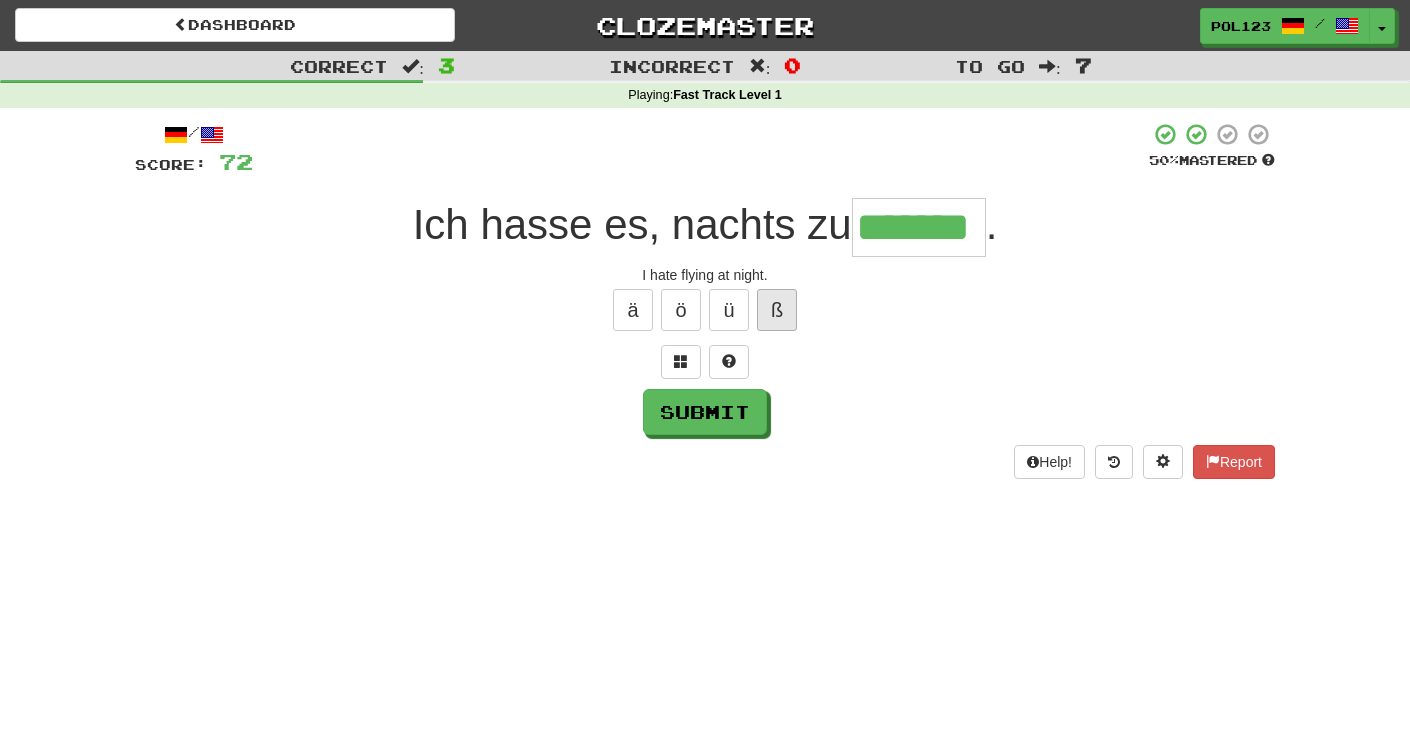 type on "*******" 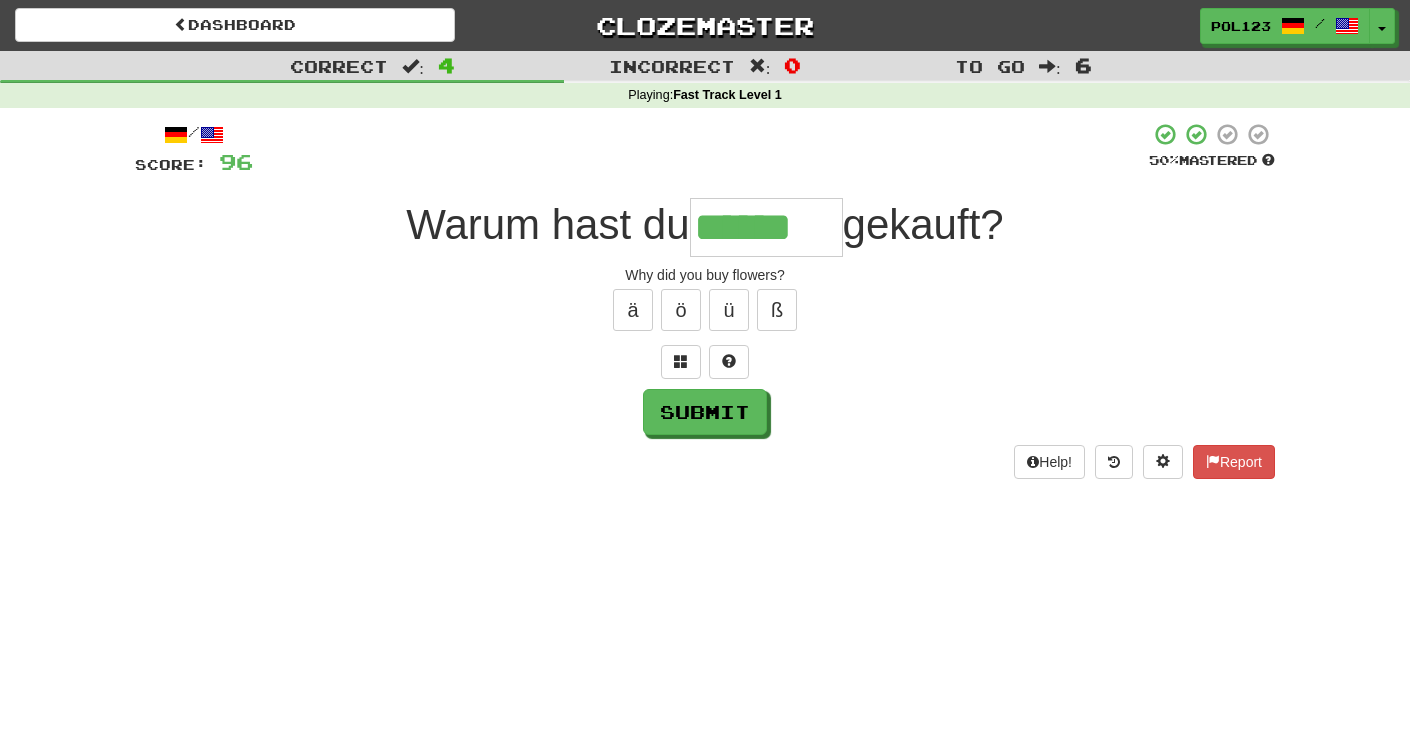 type on "******" 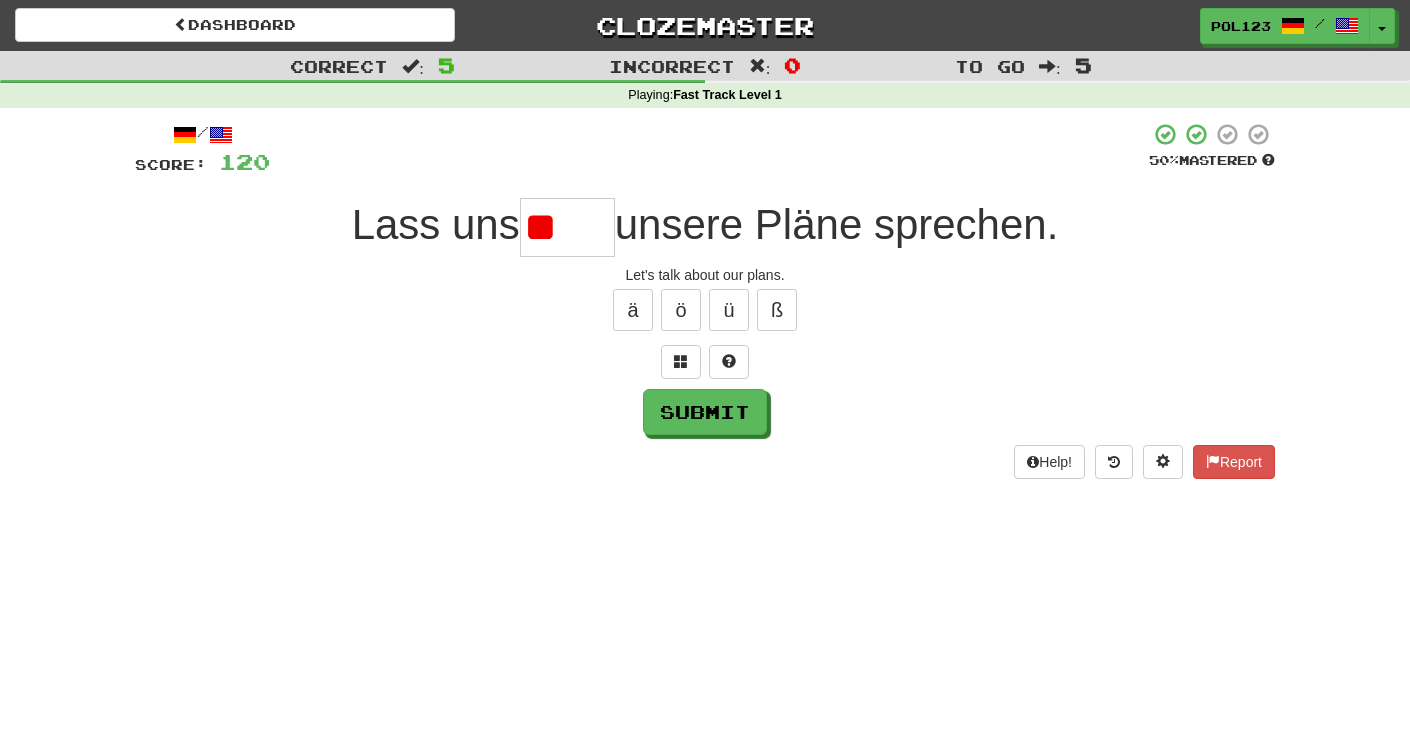 type on "*" 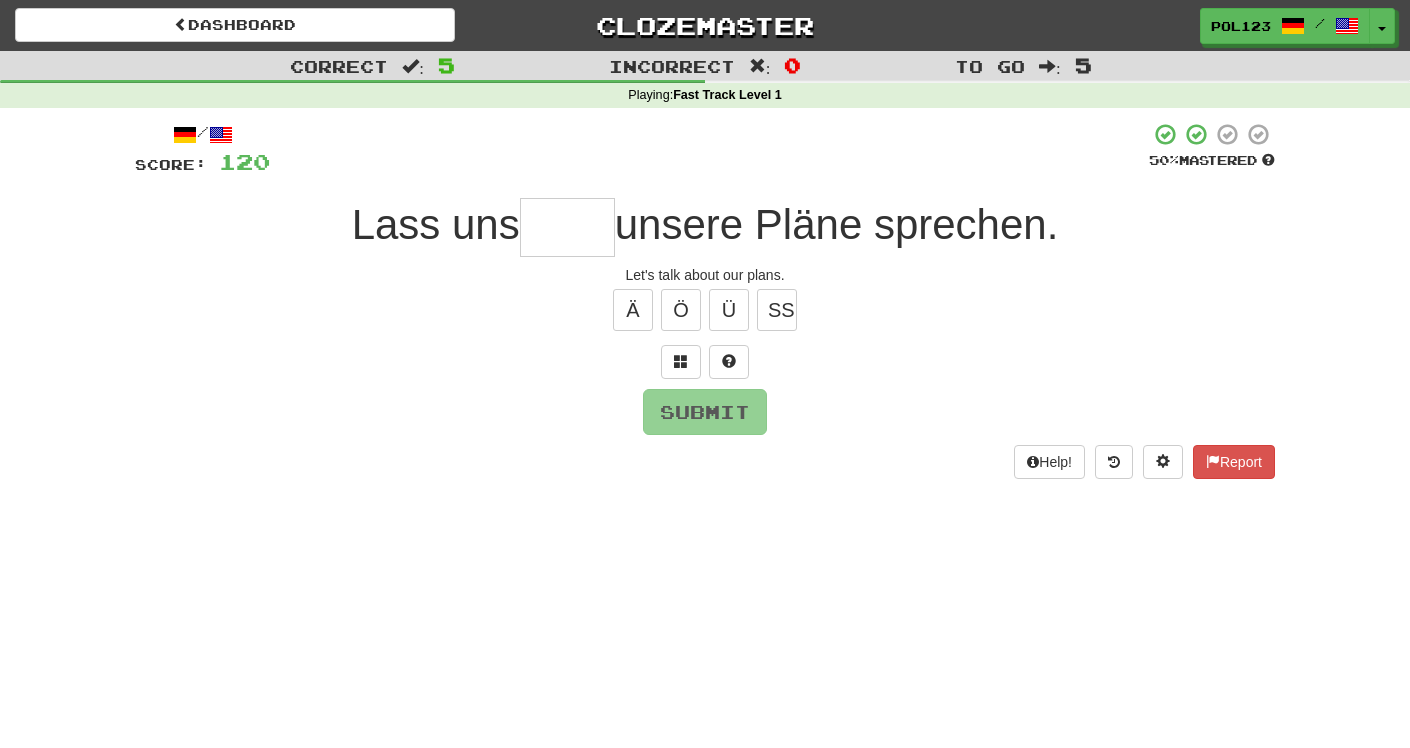 type on "*" 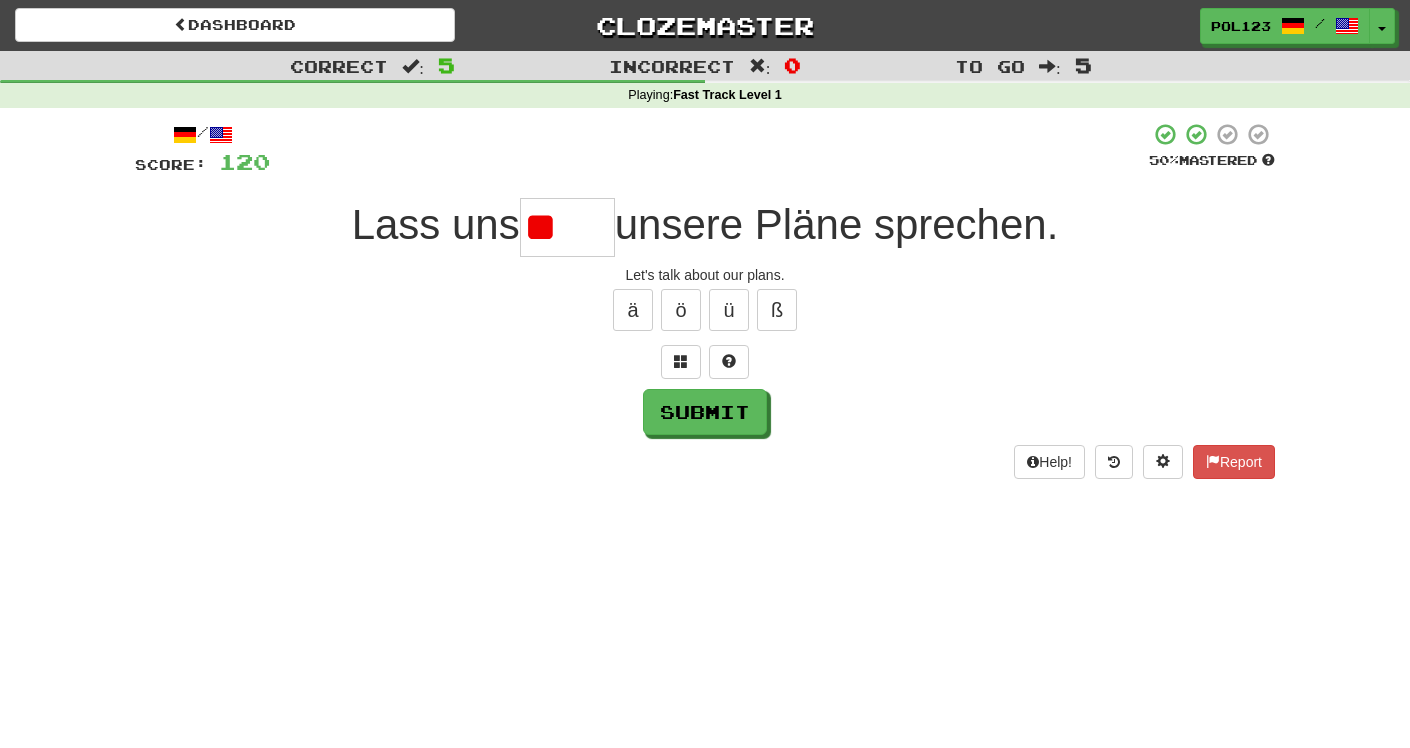 type on "*" 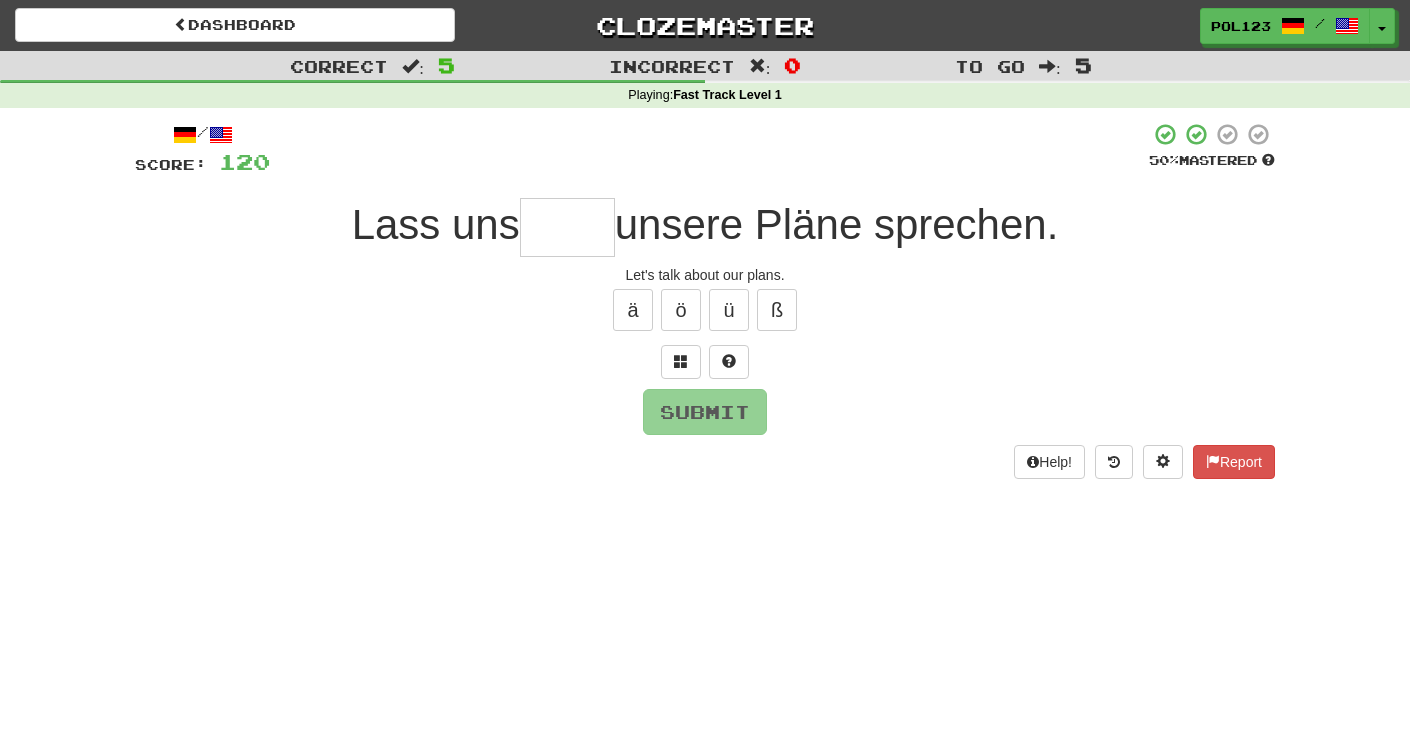 click on "Let's talk about our plans." at bounding box center (705, 275) 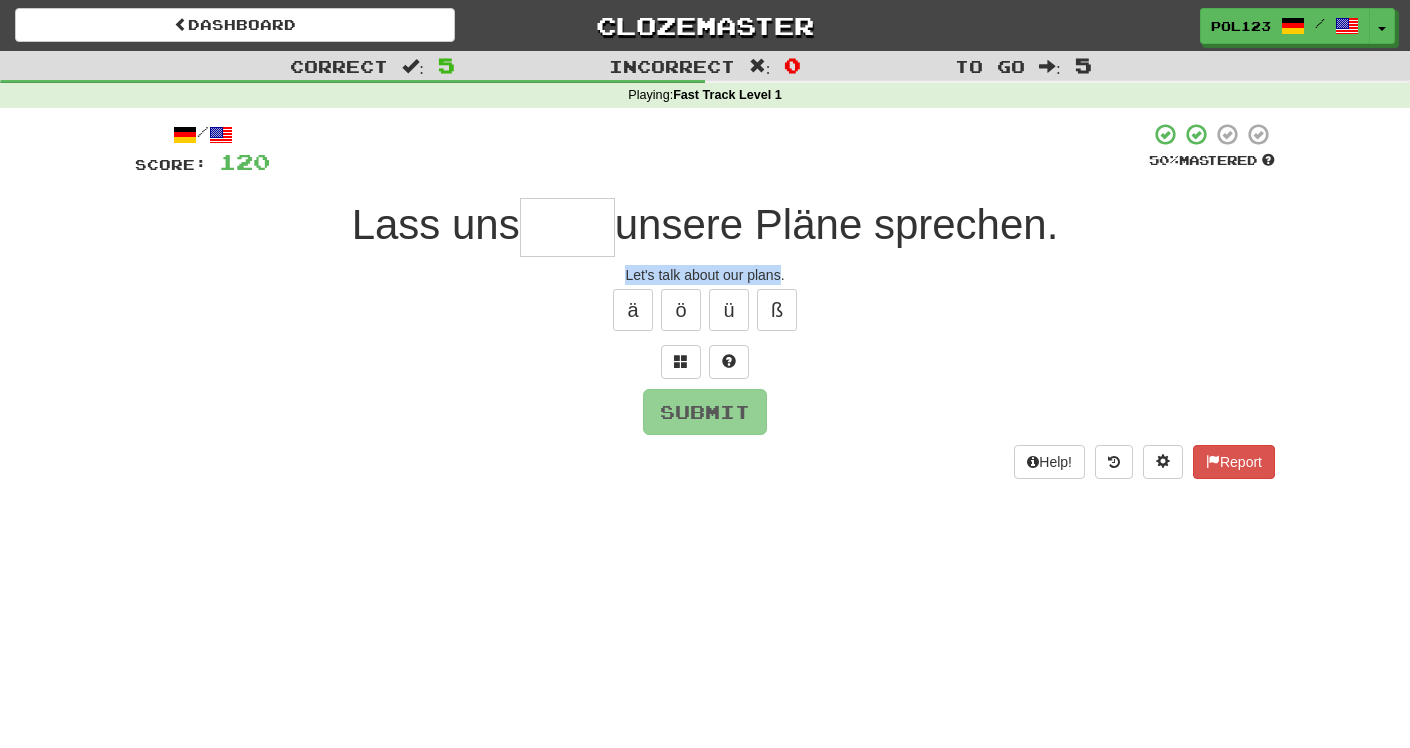 drag, startPoint x: 764, startPoint y: 269, endPoint x: 619, endPoint y: 270, distance: 145.00345 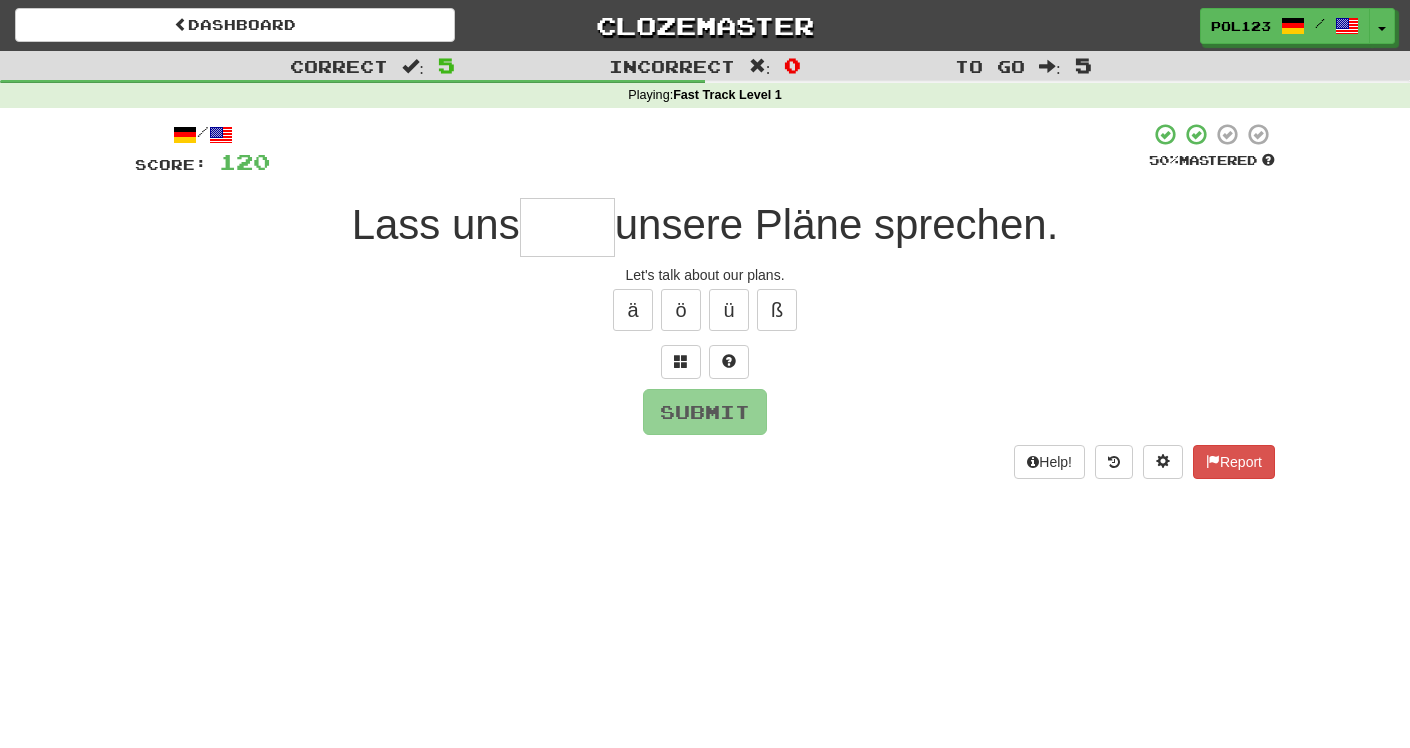 click at bounding box center [567, 227] 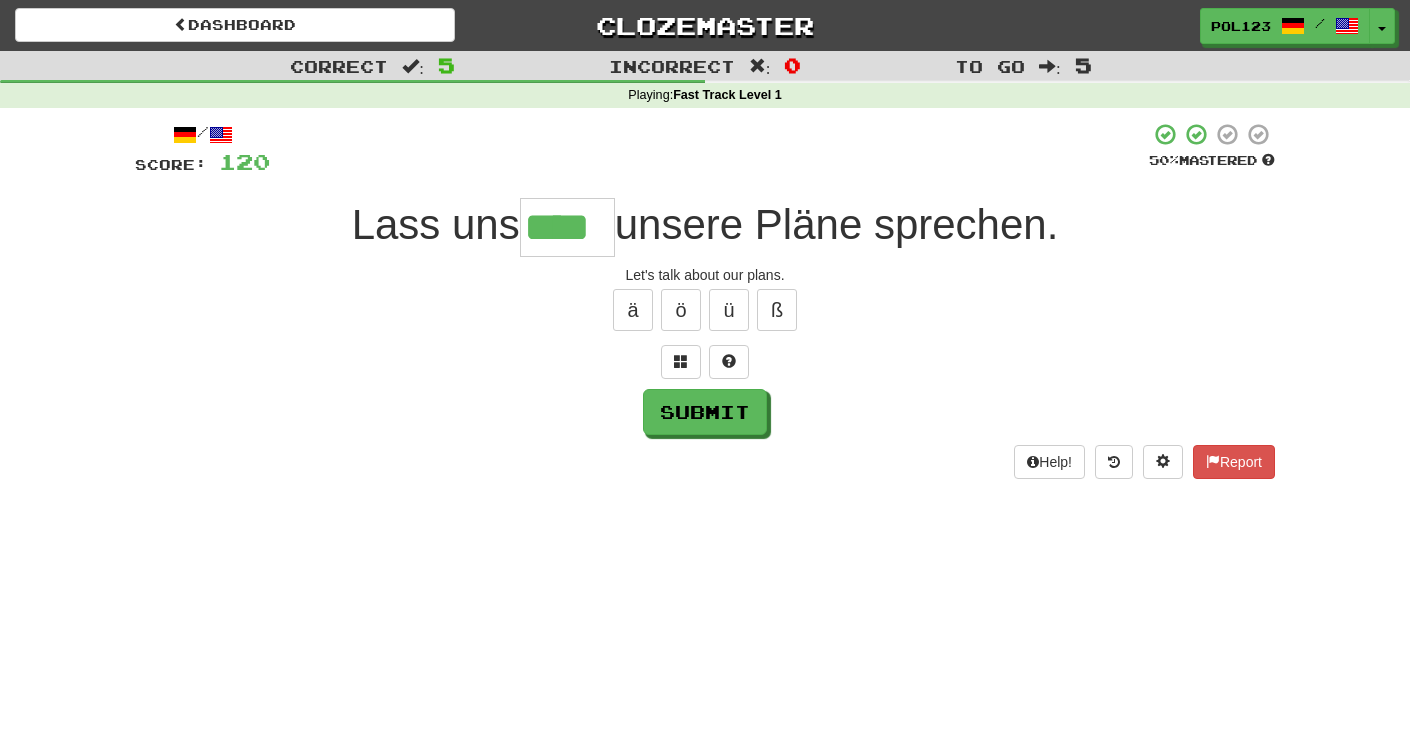 type on "****" 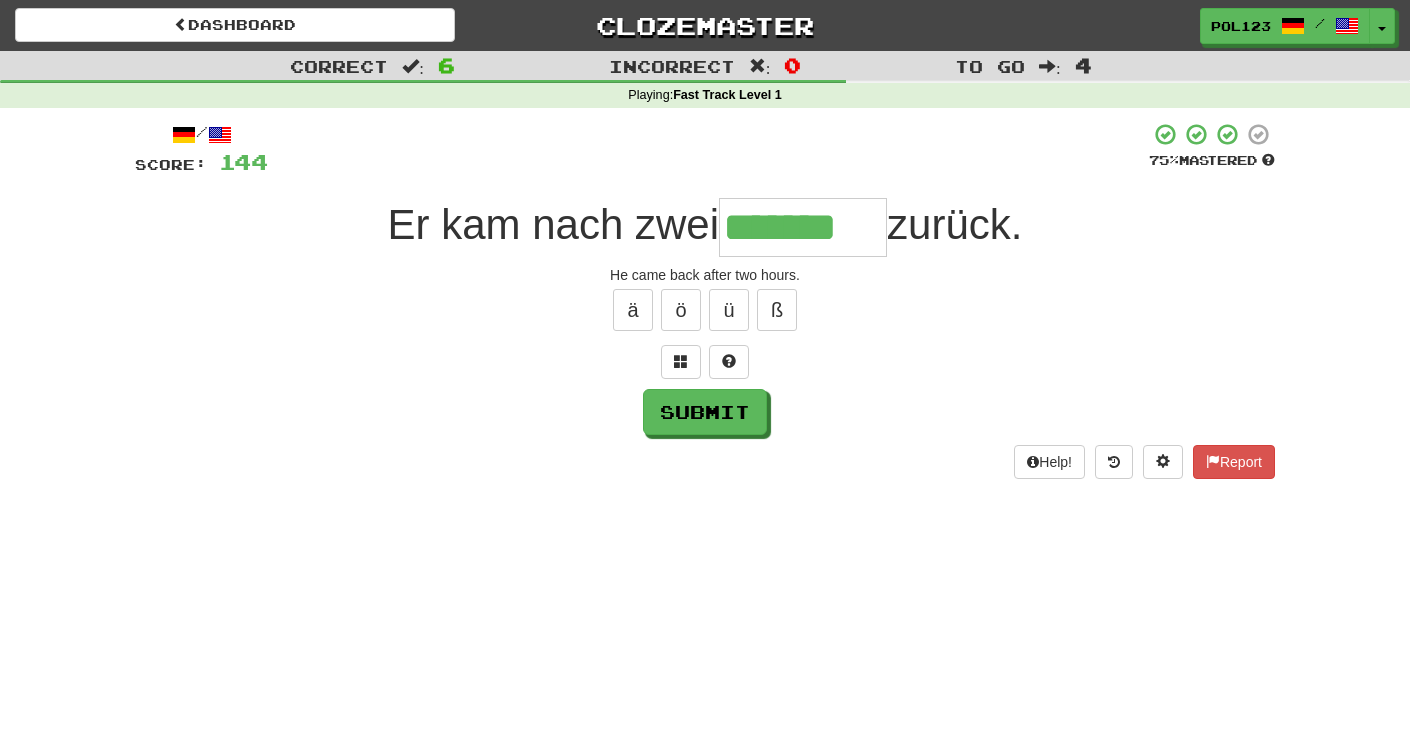 type on "*******" 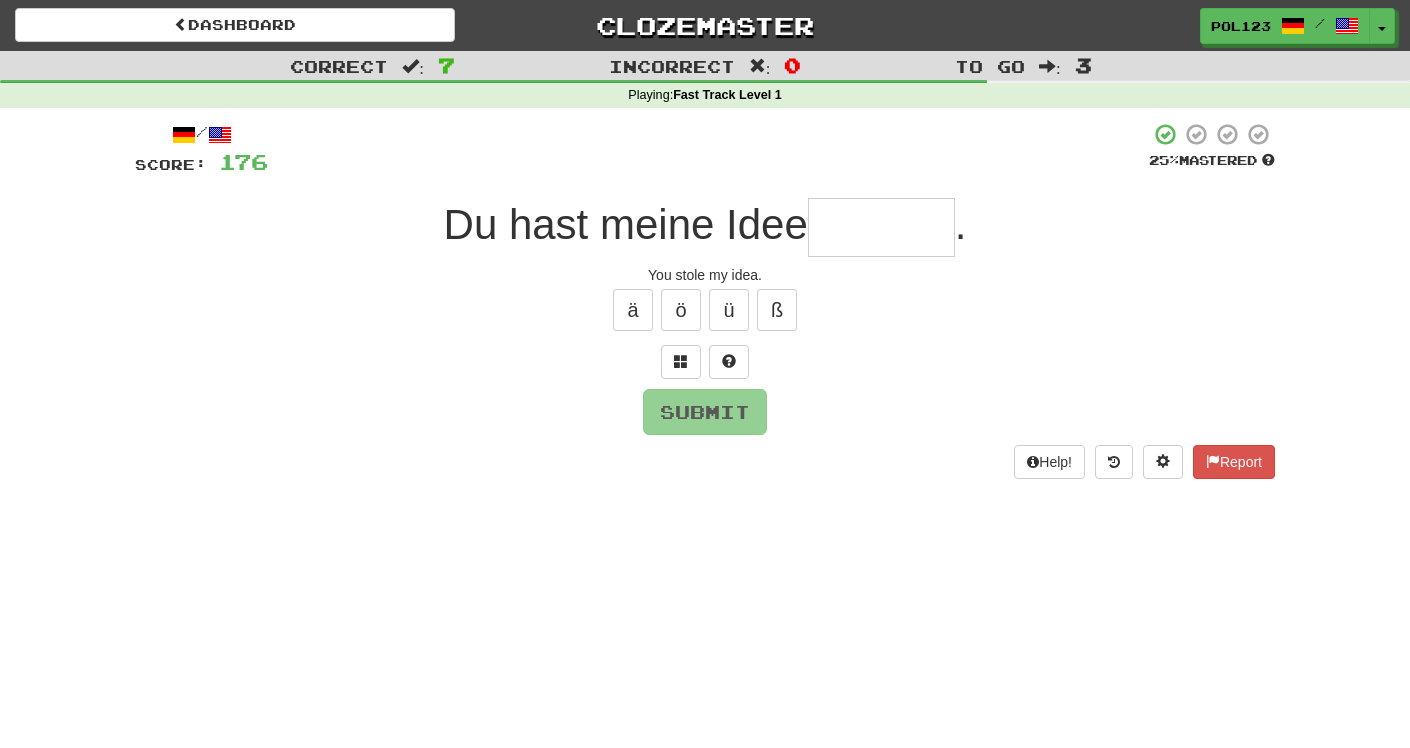 click on "You stole my idea." at bounding box center (705, 275) 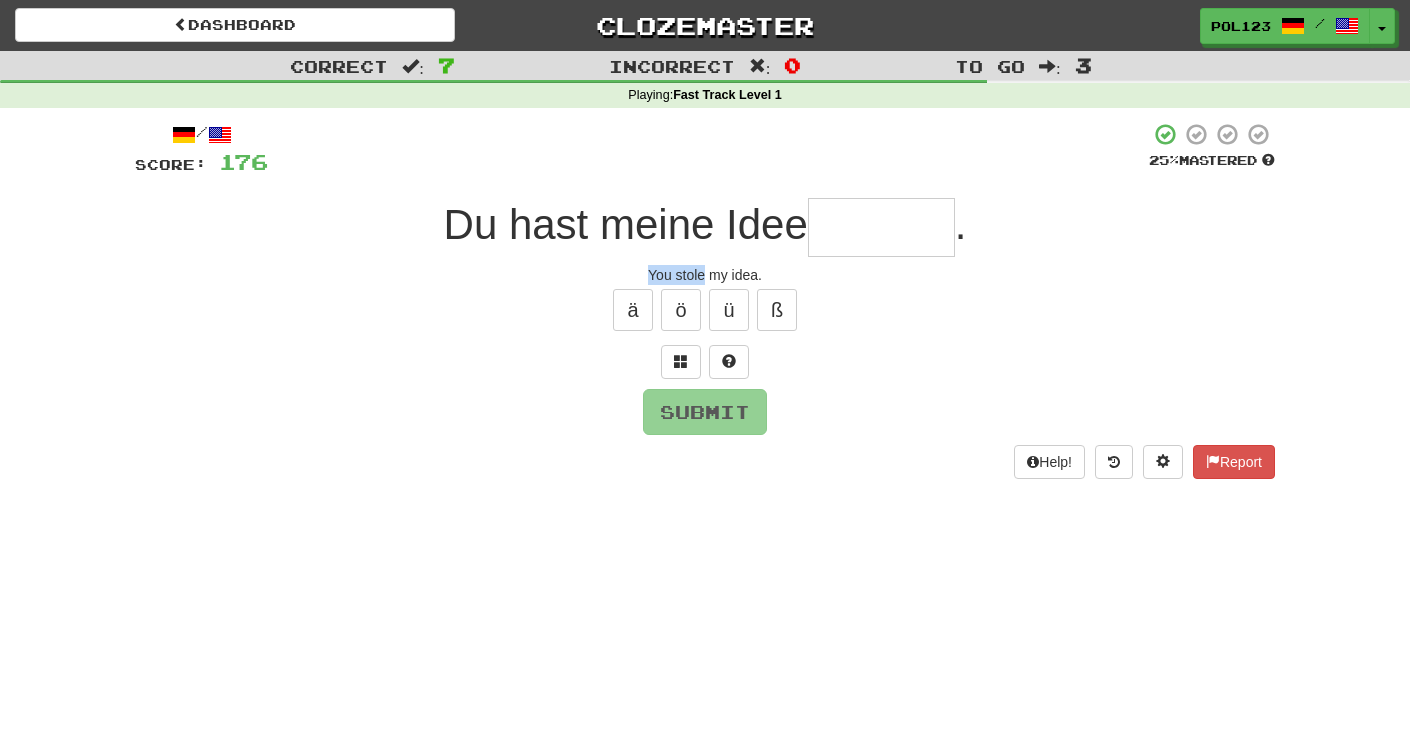 drag, startPoint x: 664, startPoint y: 279, endPoint x: 679, endPoint y: 279, distance: 15 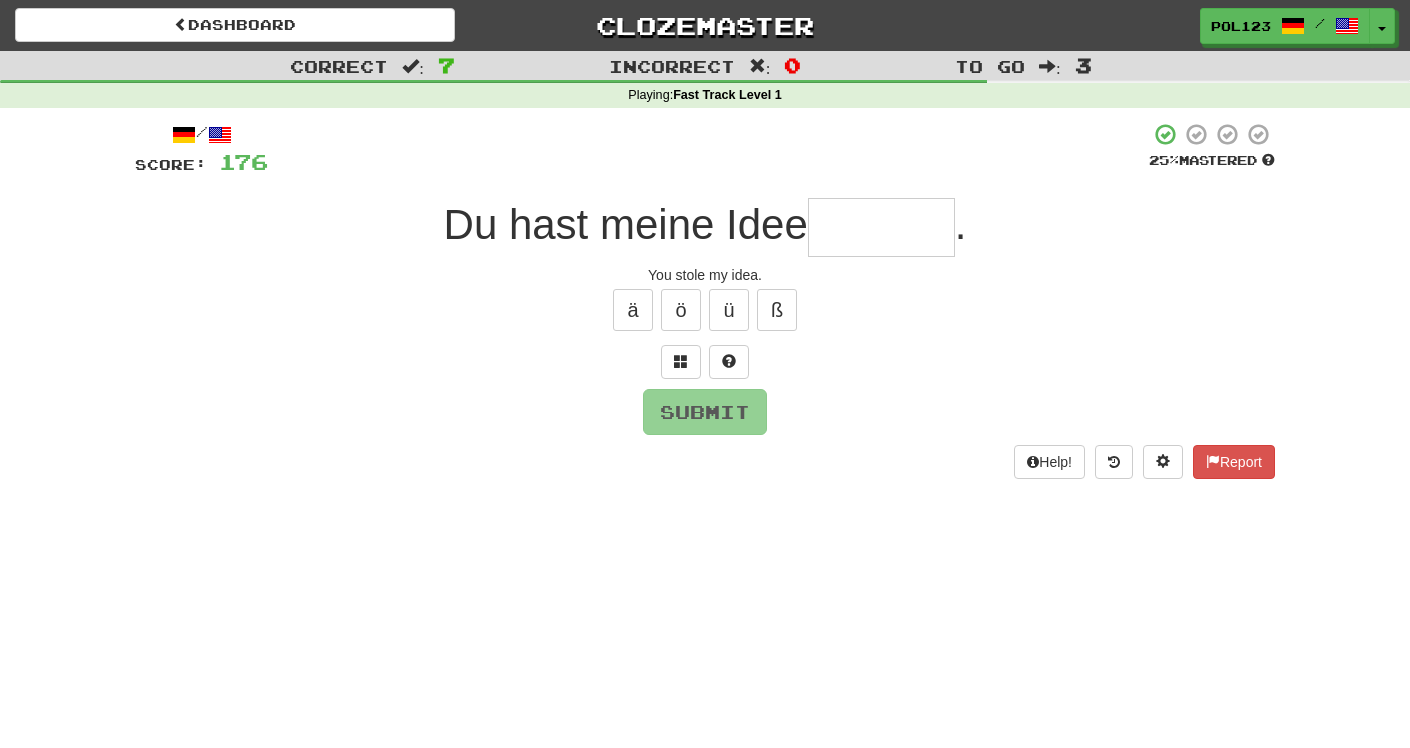 click at bounding box center (881, 227) 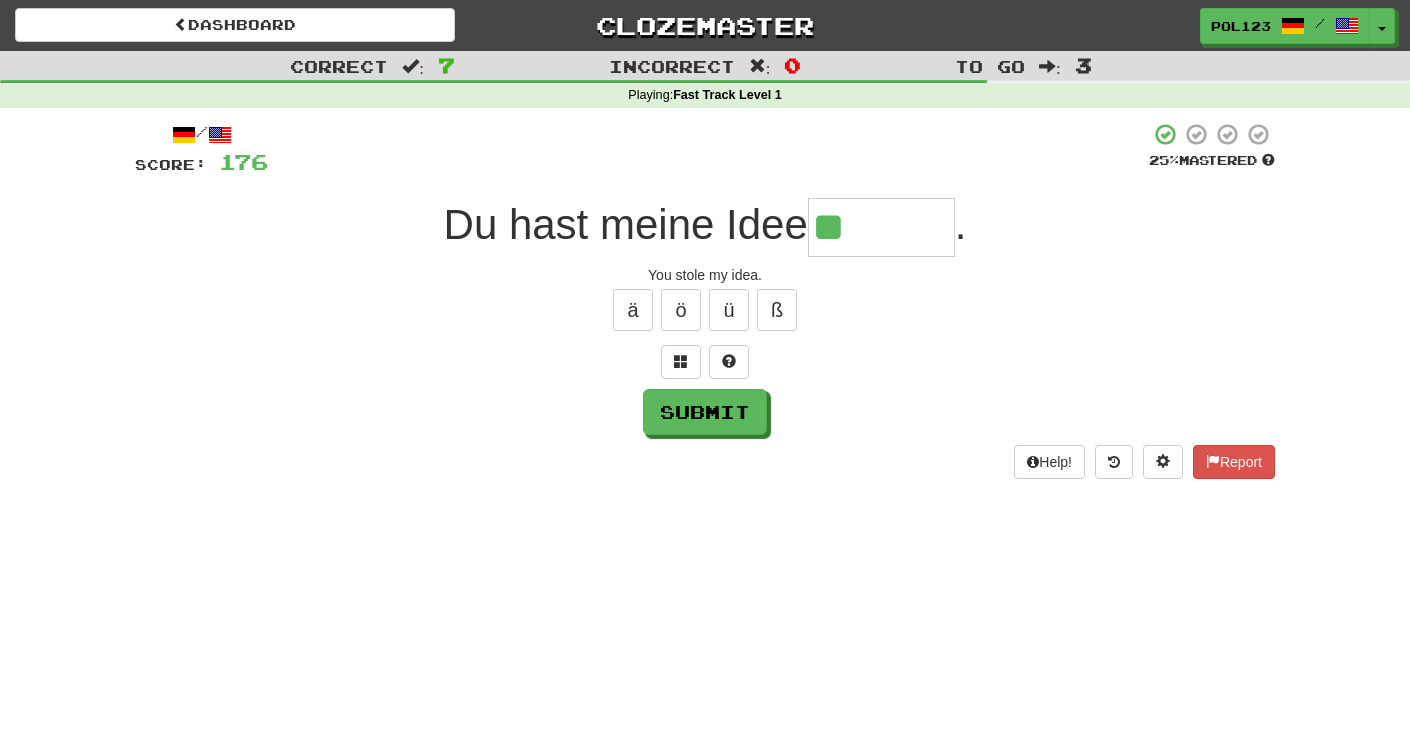 type on "*******" 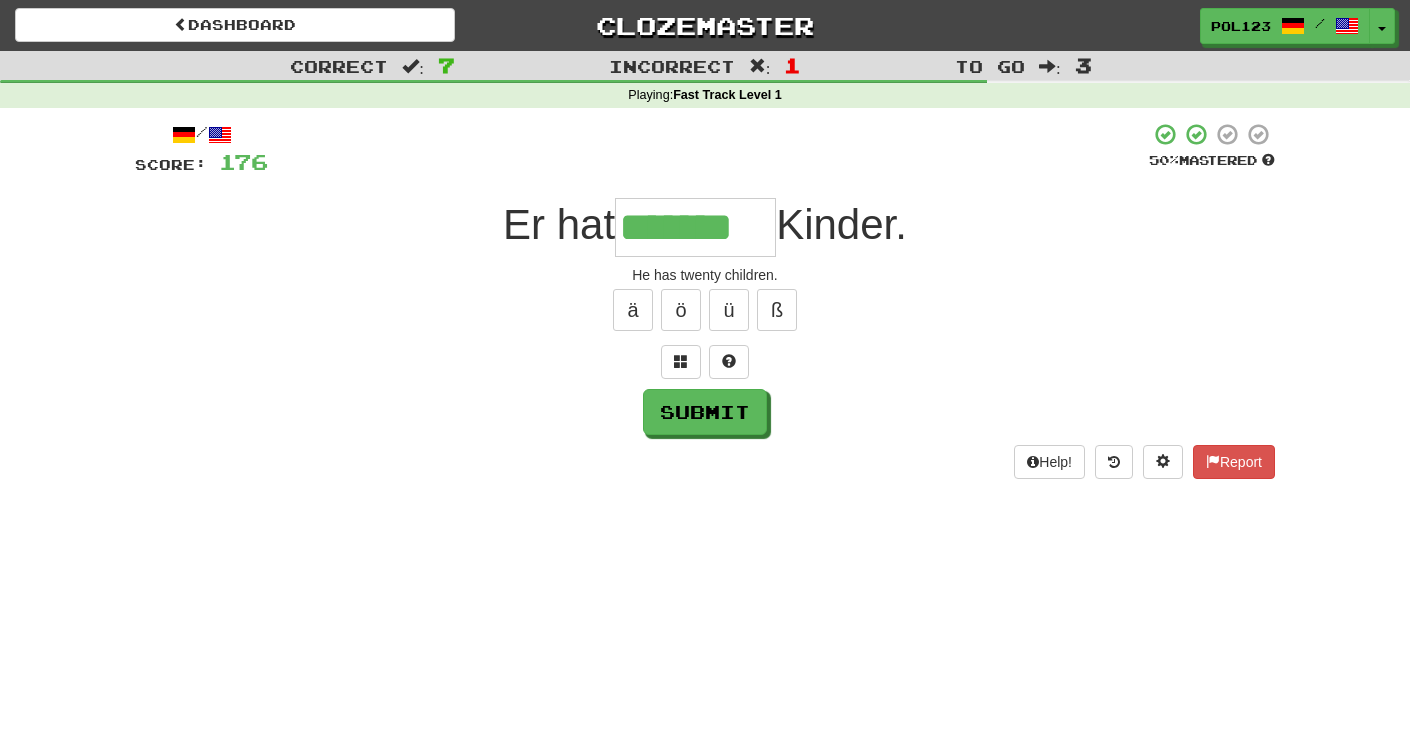 type on "*******" 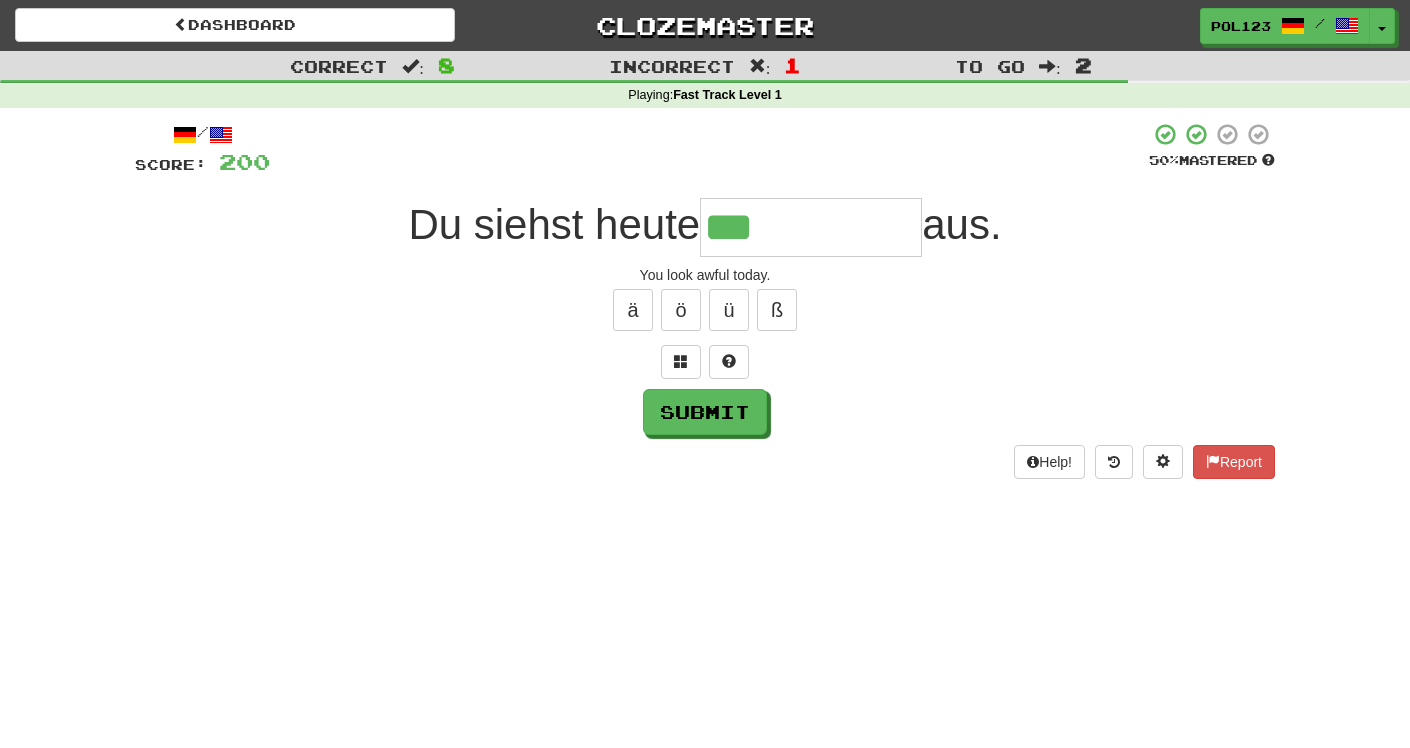 click on "You look awful today." at bounding box center (705, 275) 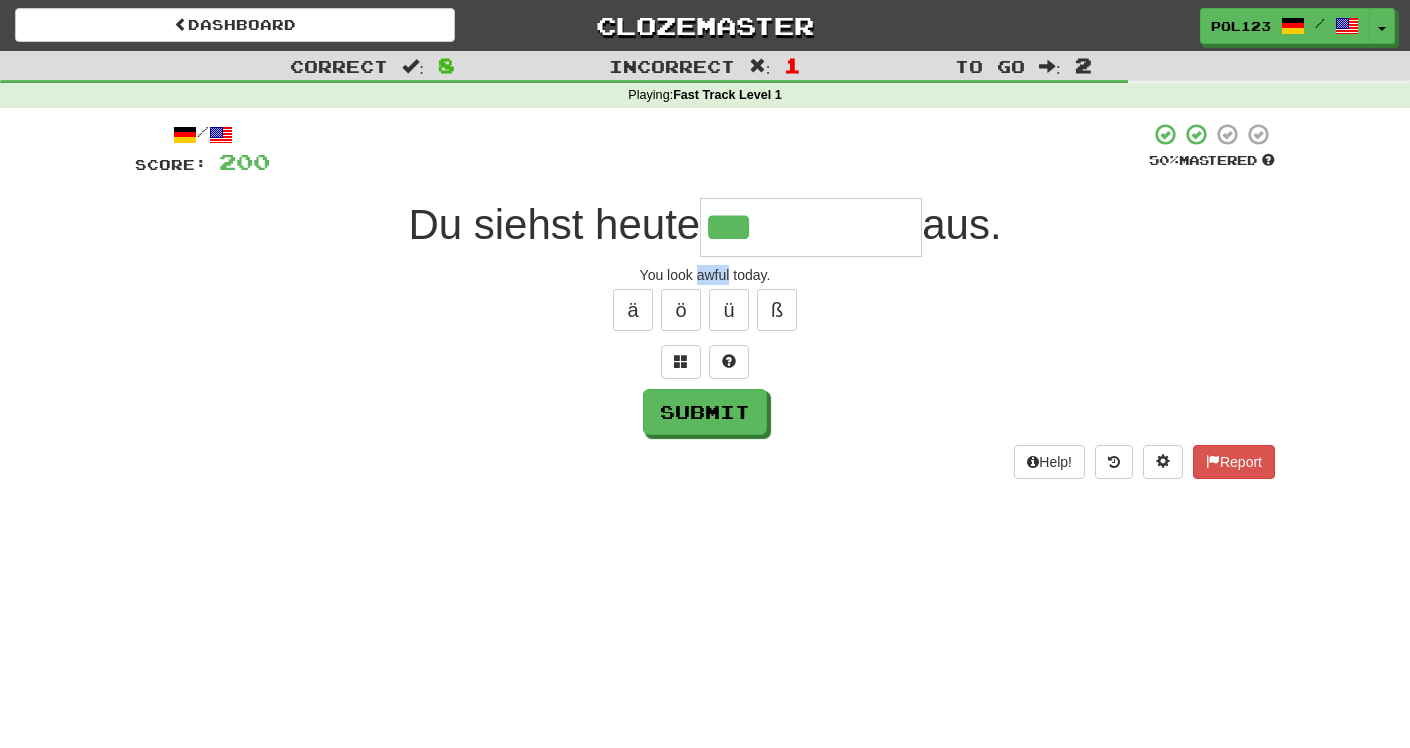 click on "You look awful today." at bounding box center [705, 275] 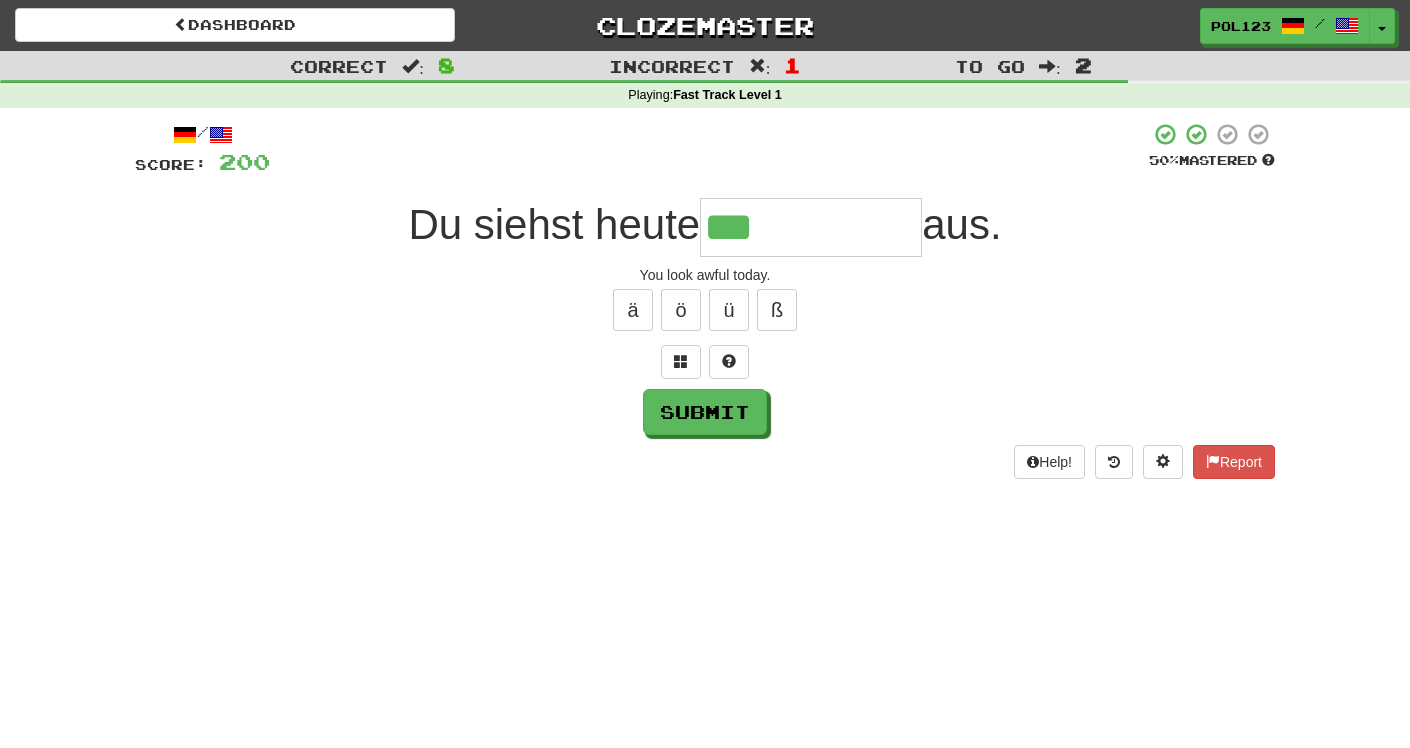 click on "***" at bounding box center [811, 227] 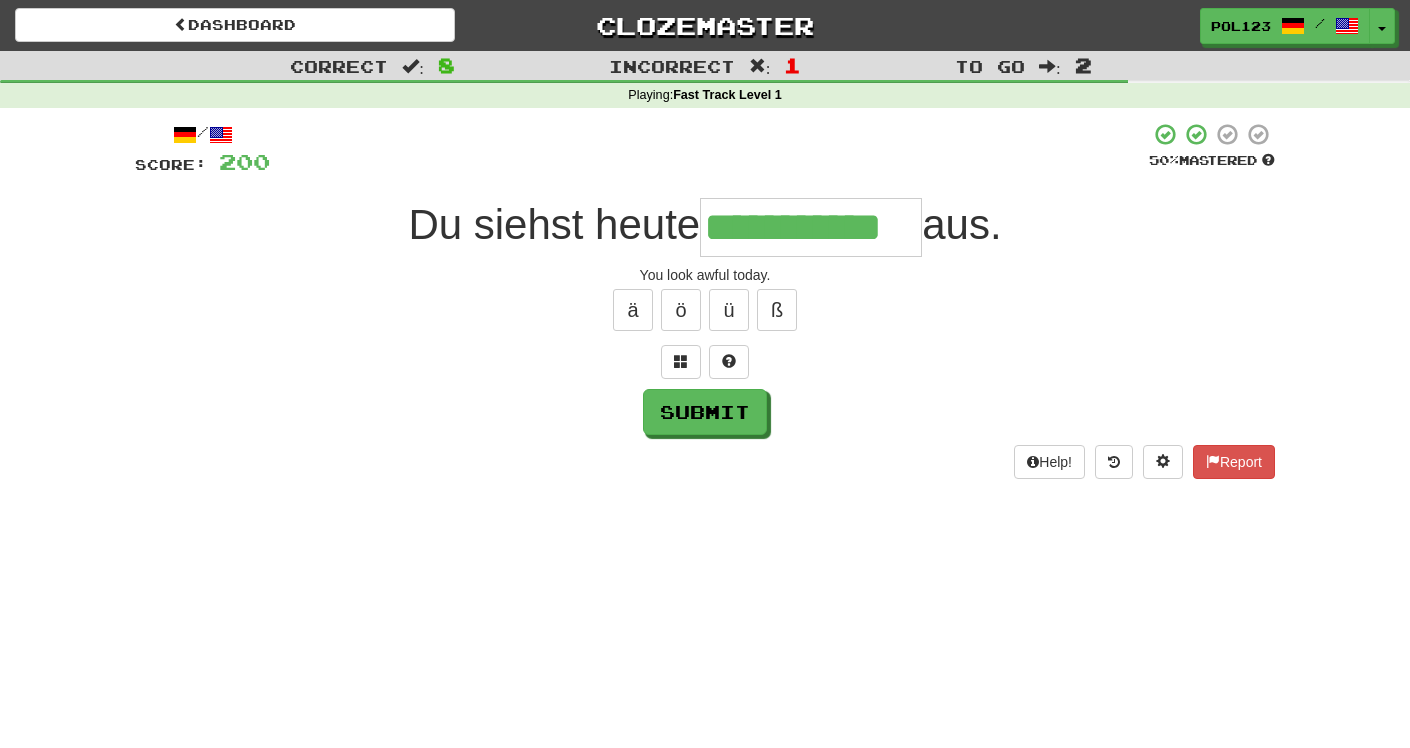type on "**********" 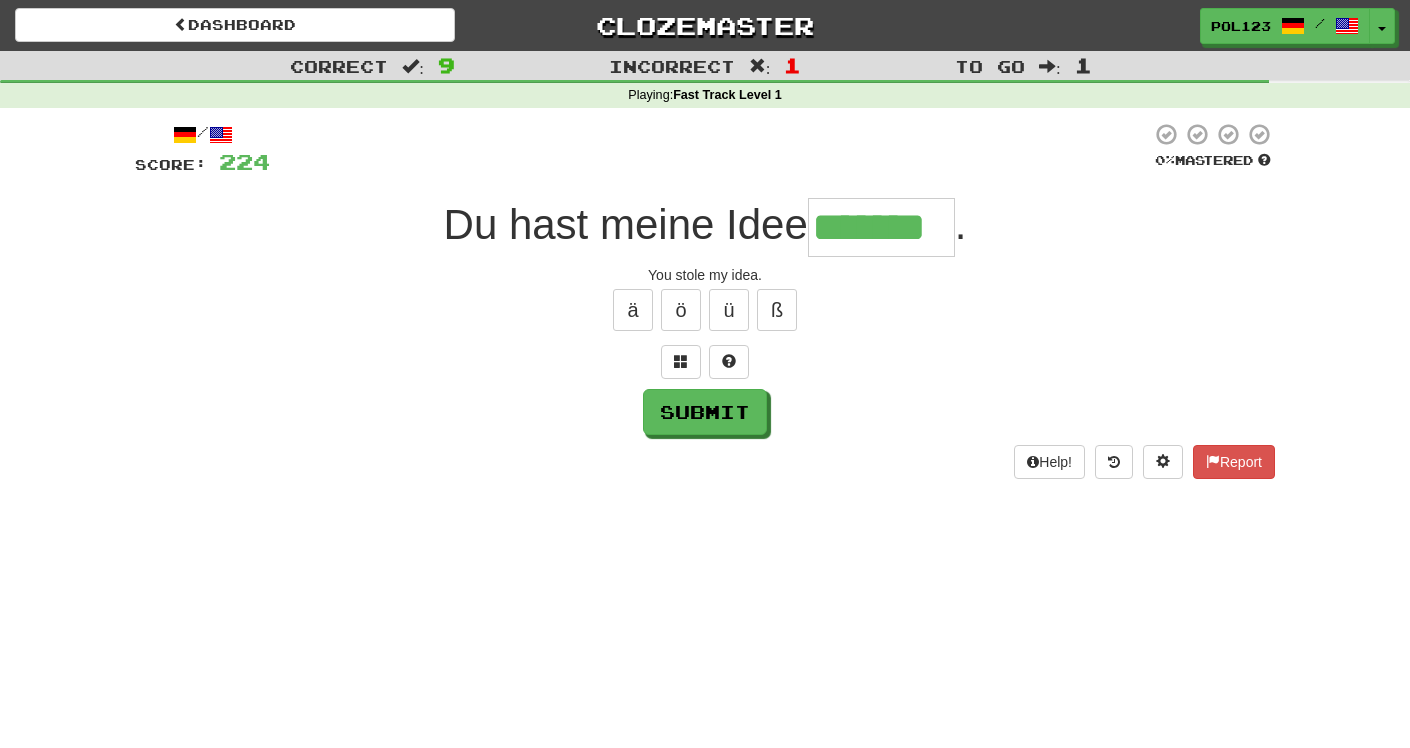 type on "*******" 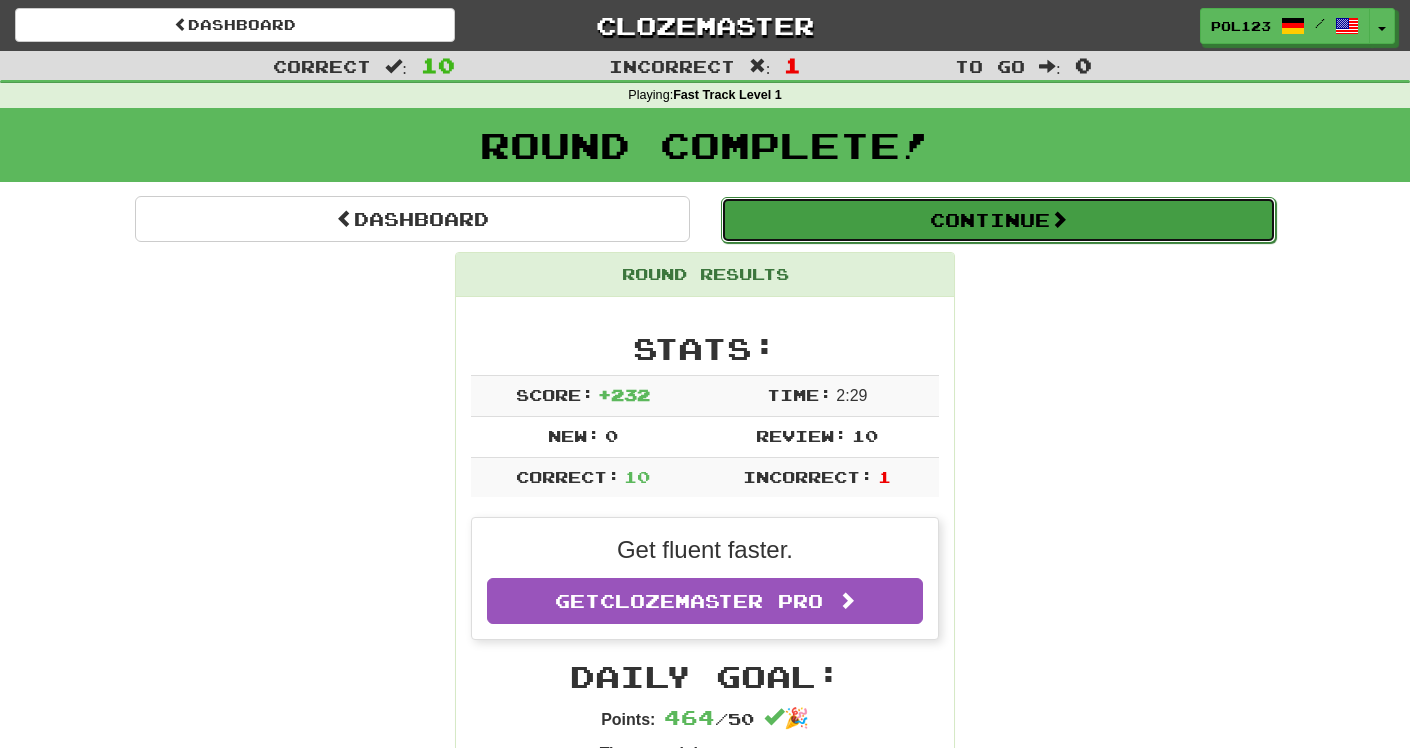 click on "Continue" at bounding box center [998, 220] 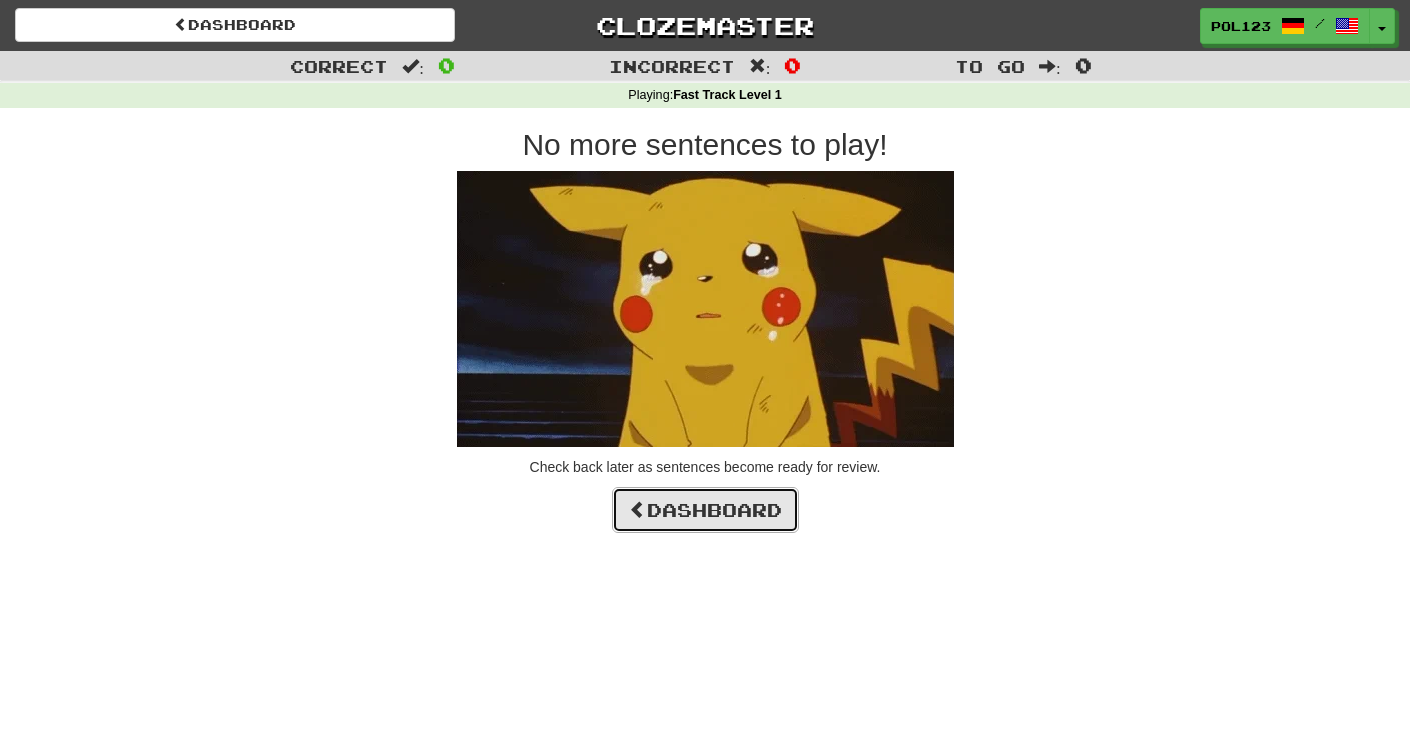 click on "Dashboard" at bounding box center (705, 510) 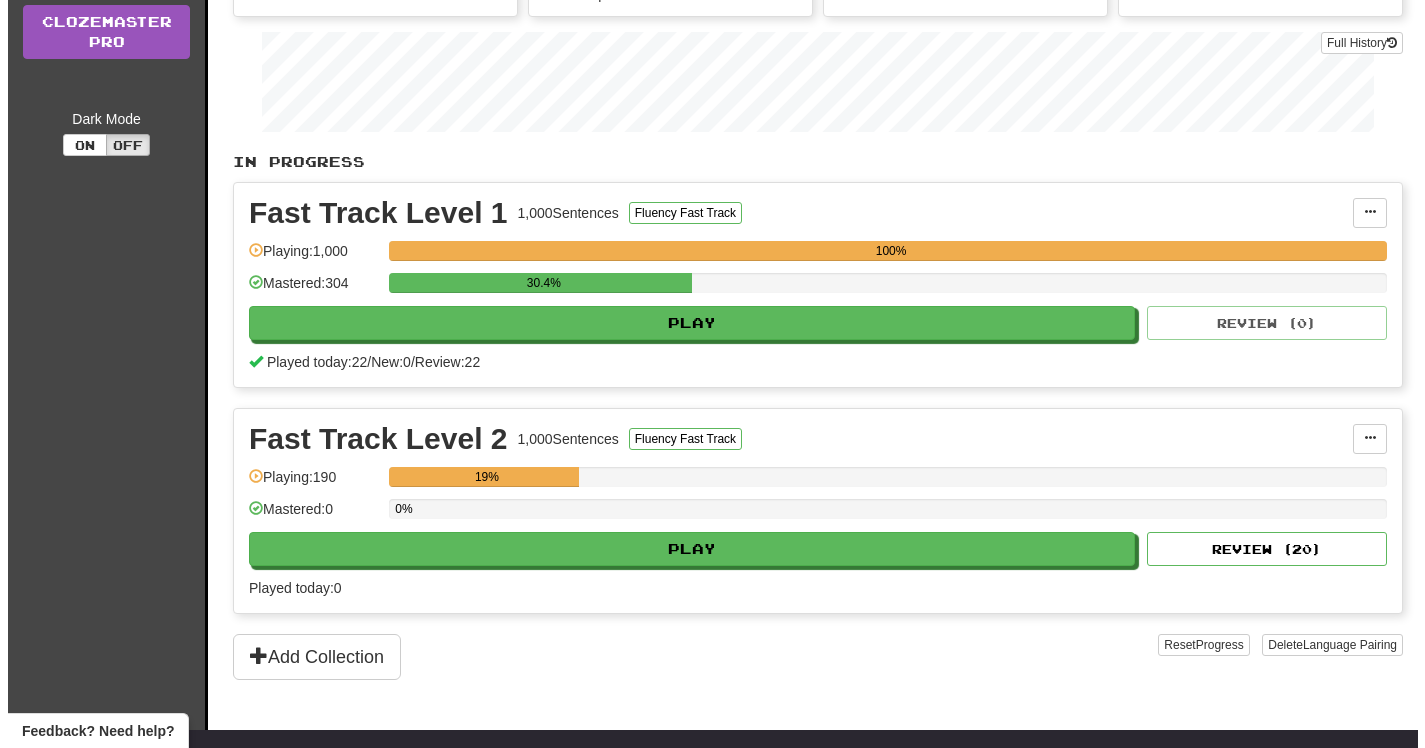 scroll, scrollTop: 289, scrollLeft: 0, axis: vertical 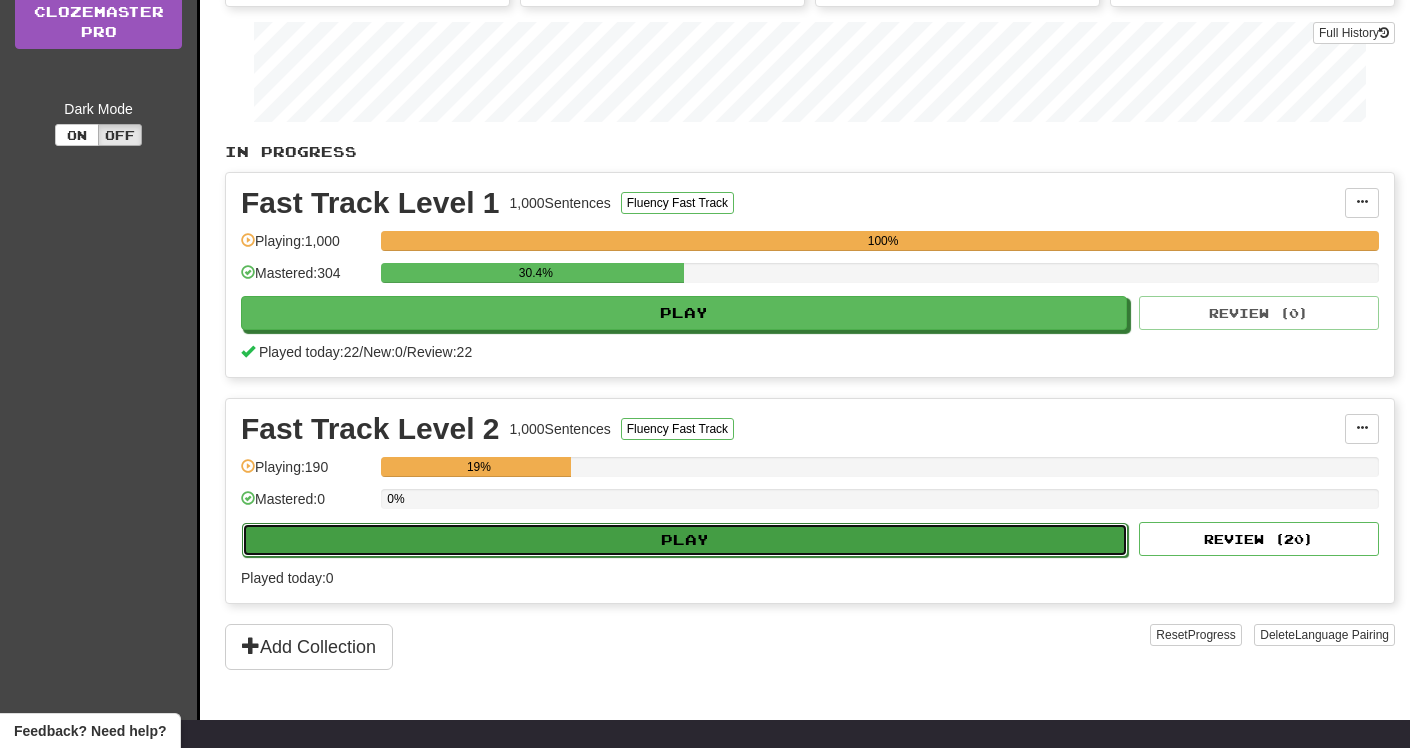click on "Play" at bounding box center (685, 540) 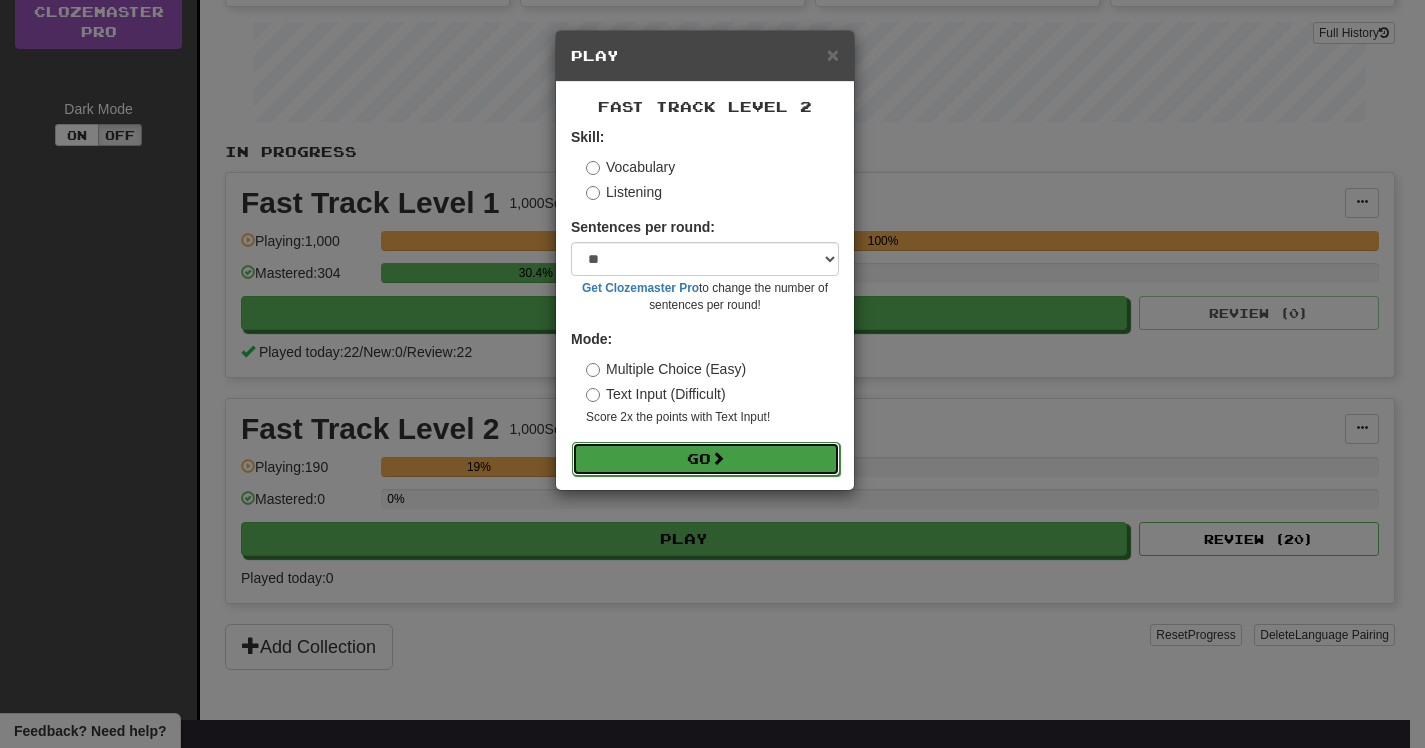 click on "Go" at bounding box center [706, 459] 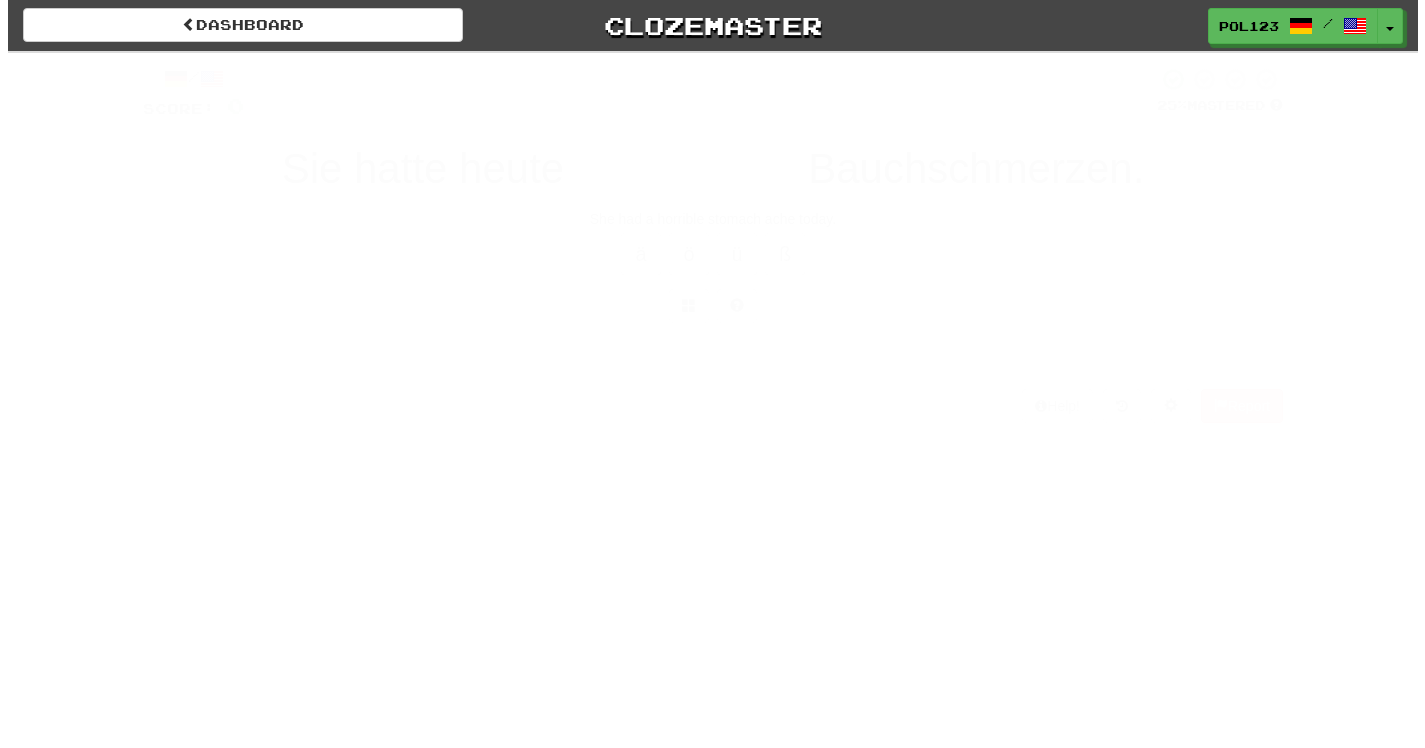 scroll, scrollTop: 0, scrollLeft: 0, axis: both 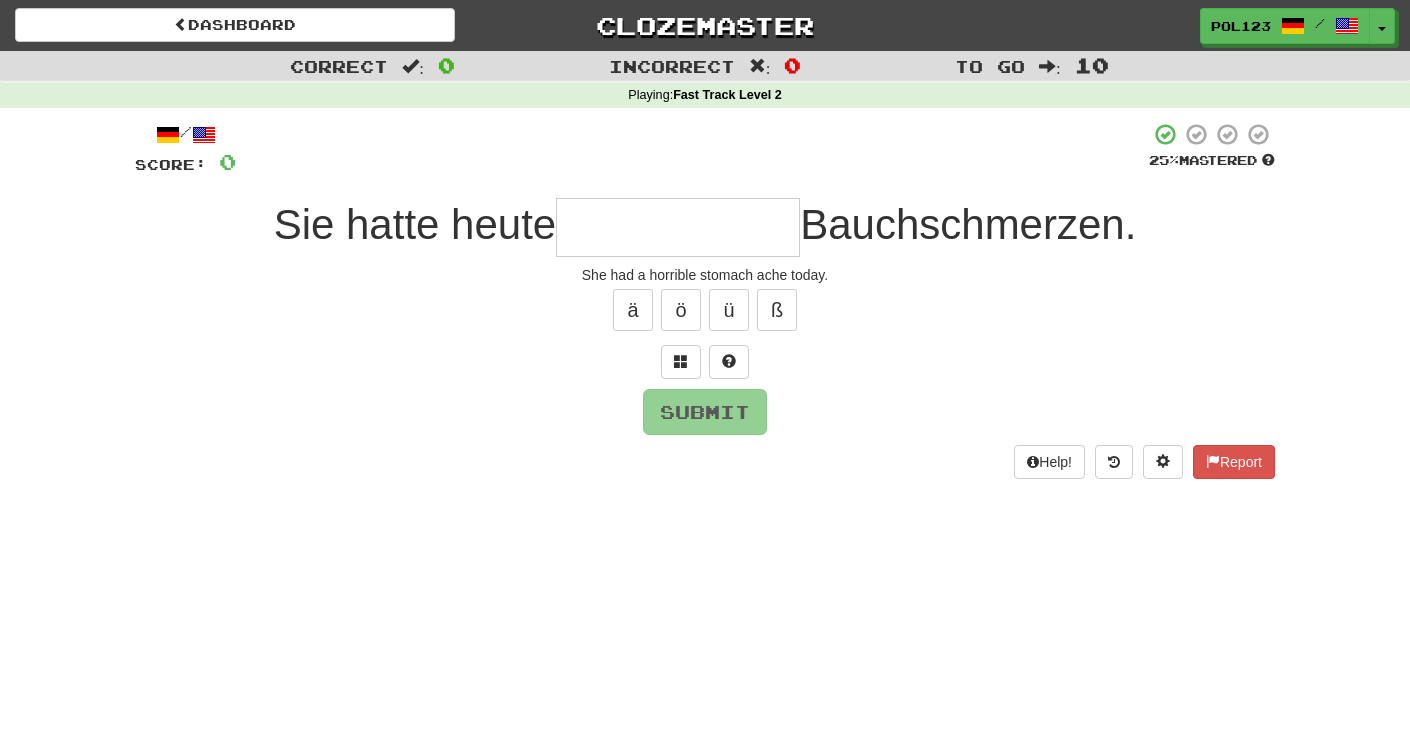 click on "She had a horrible stomach ache today." at bounding box center [705, 275] 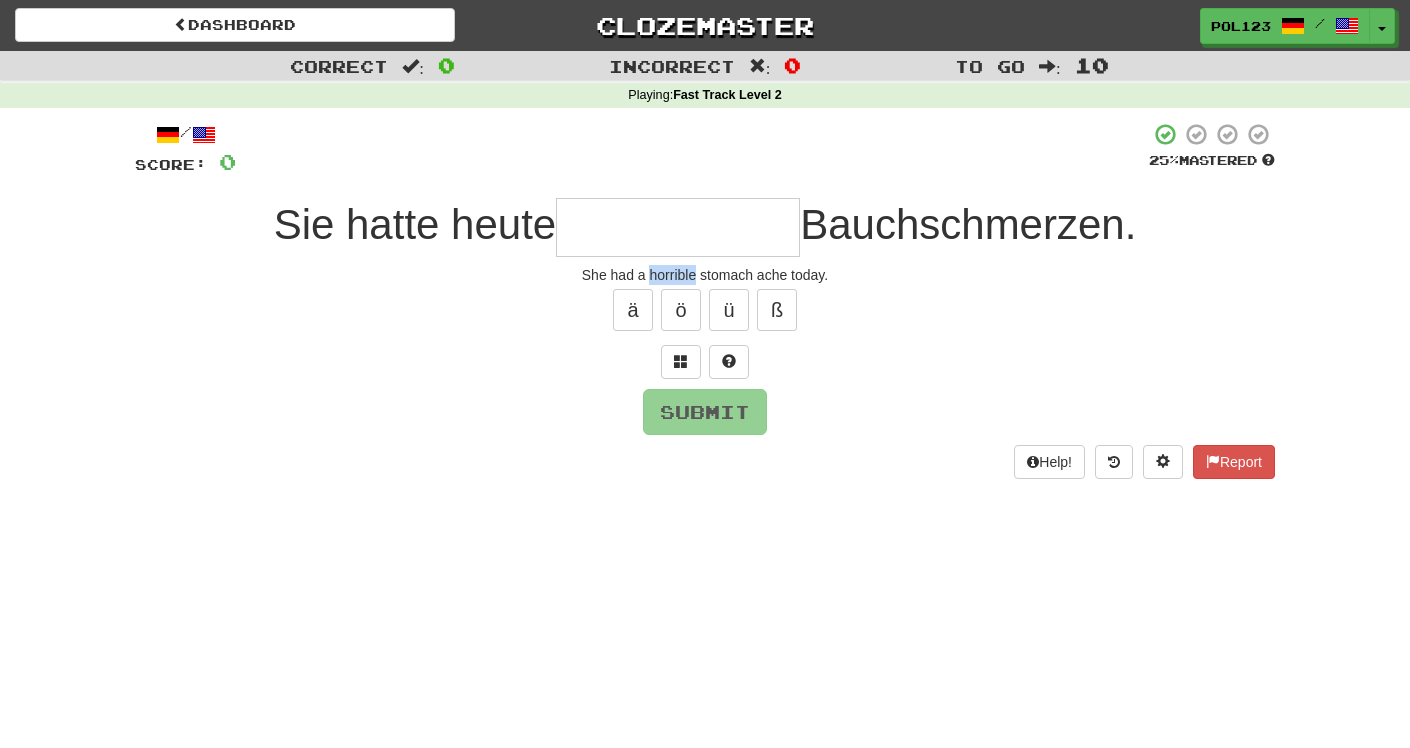 click on "She had a horrible stomach ache today." at bounding box center (705, 275) 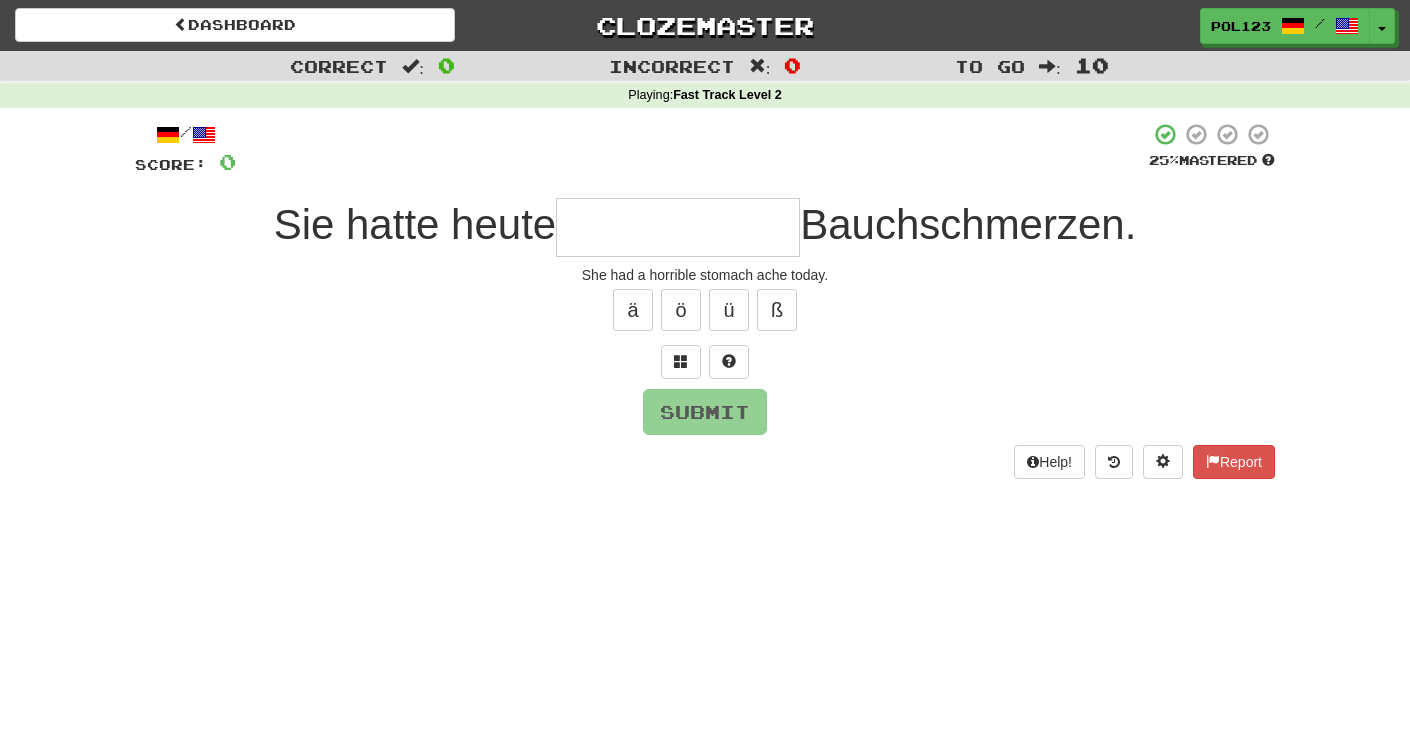 click at bounding box center [678, 227] 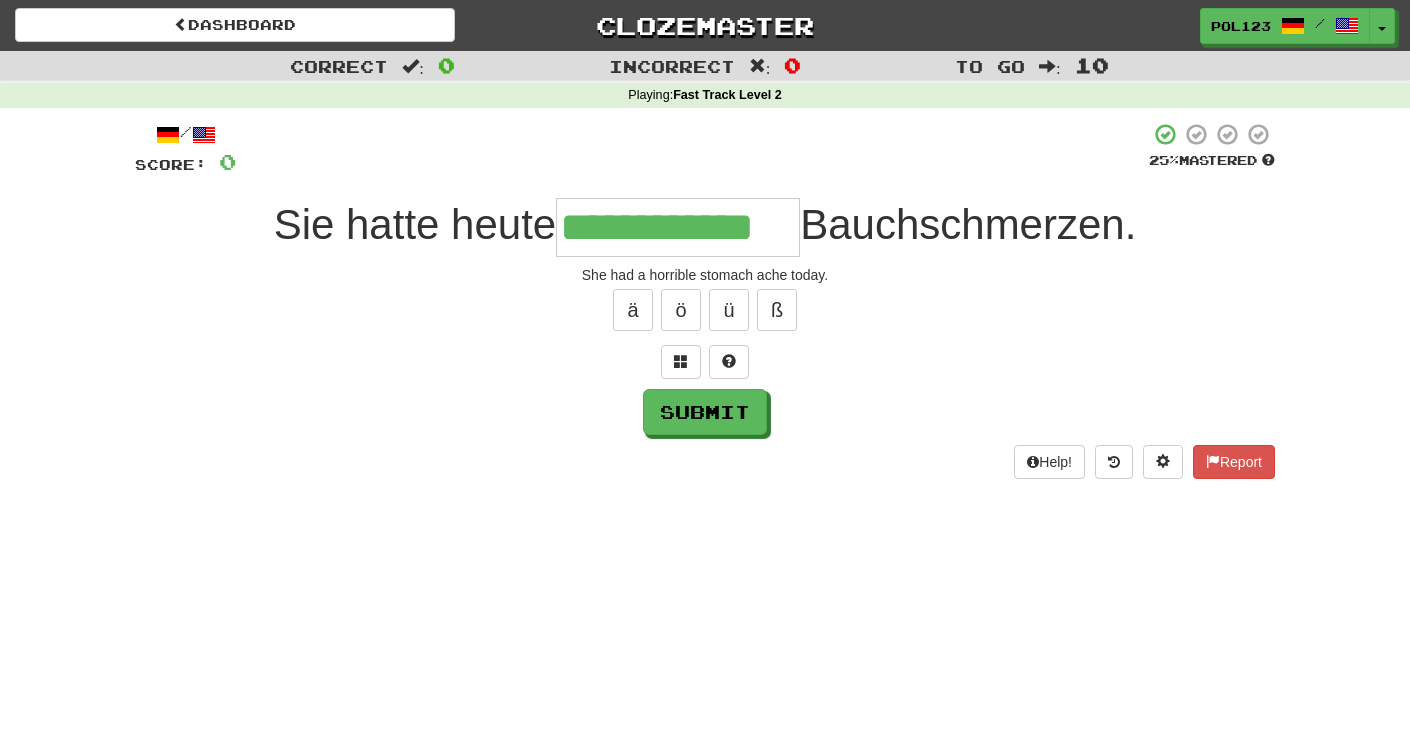 type on "**********" 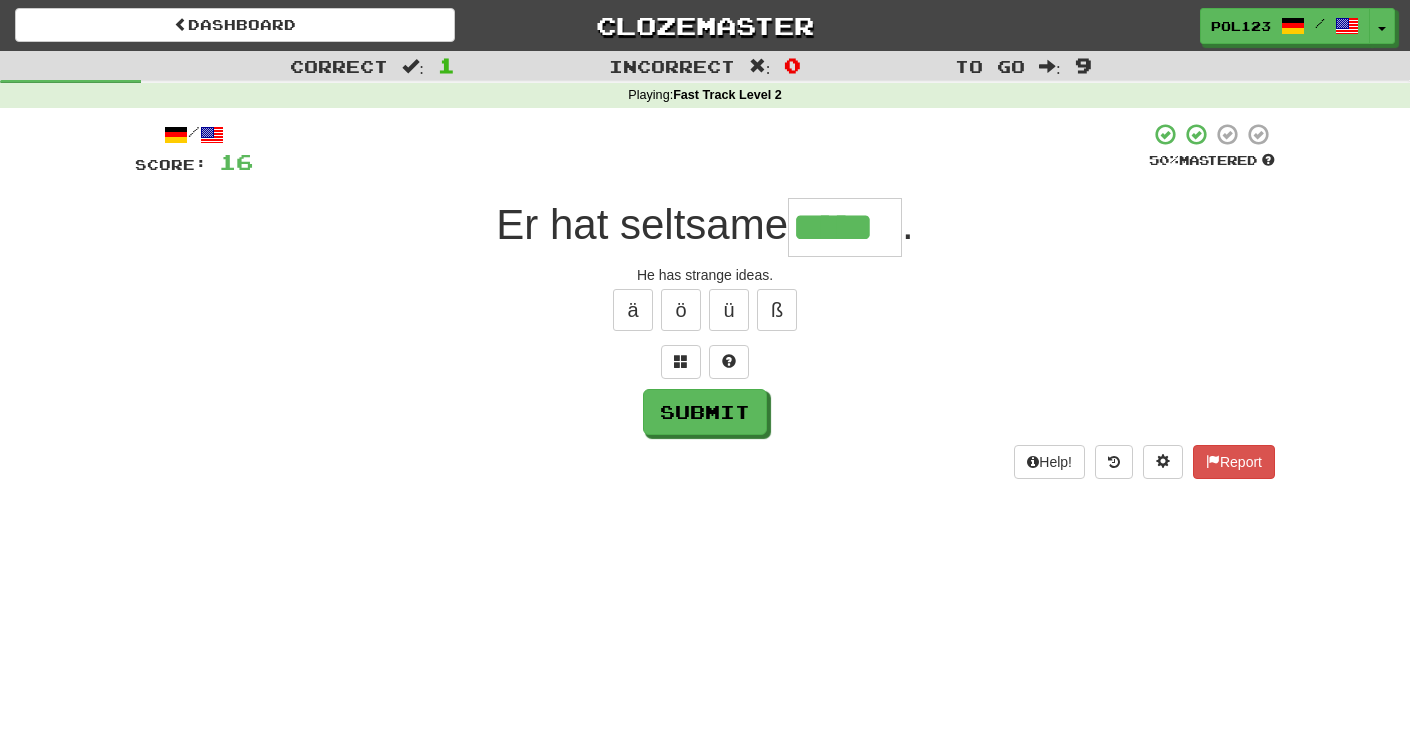 type on "*****" 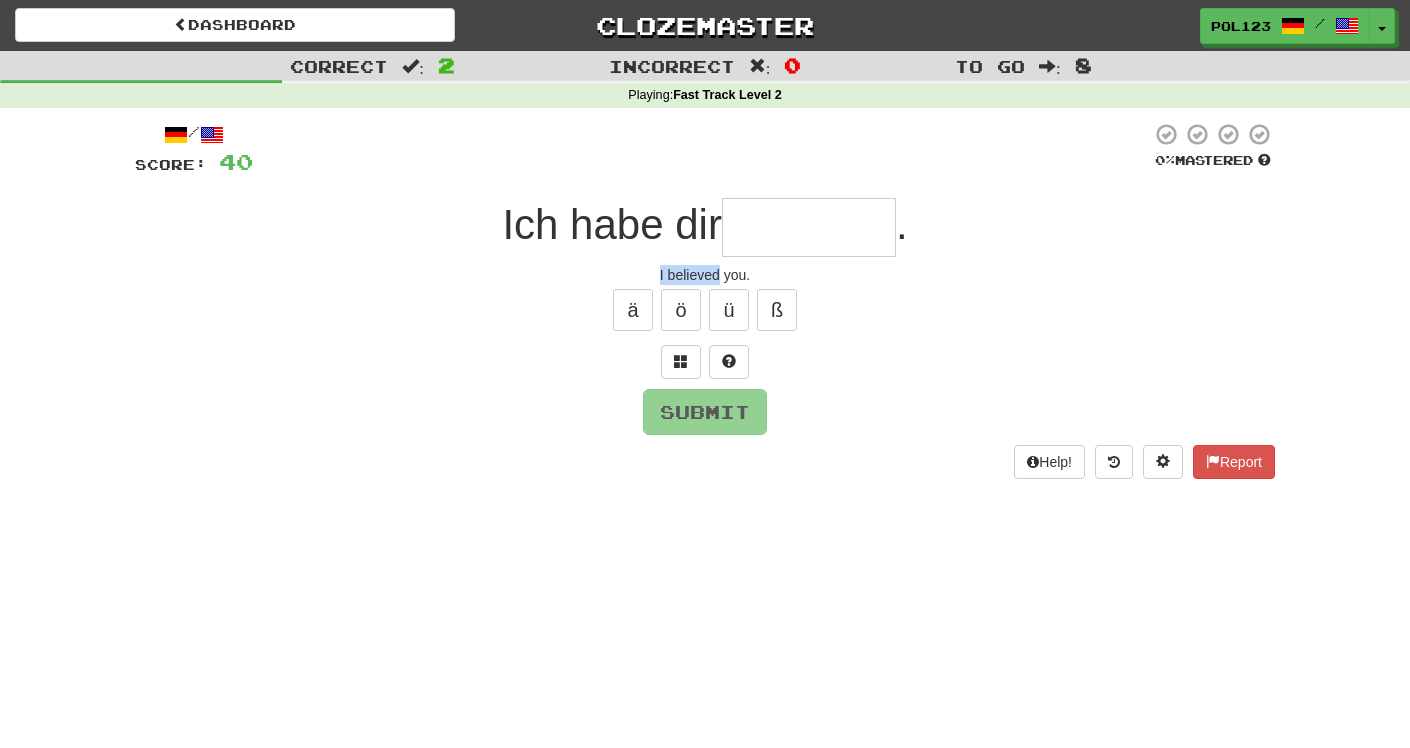drag, startPoint x: 652, startPoint y: 272, endPoint x: 720, endPoint y: 278, distance: 68.26419 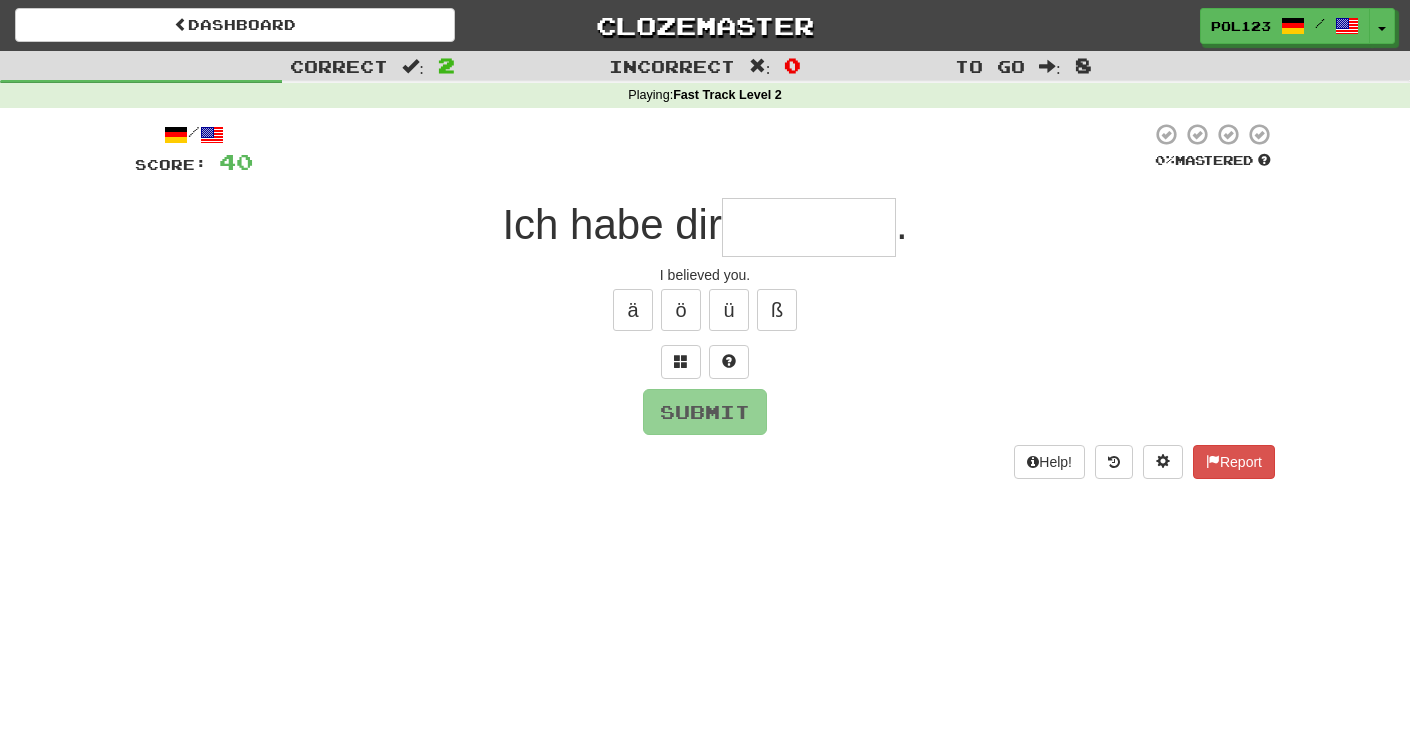 click at bounding box center (809, 227) 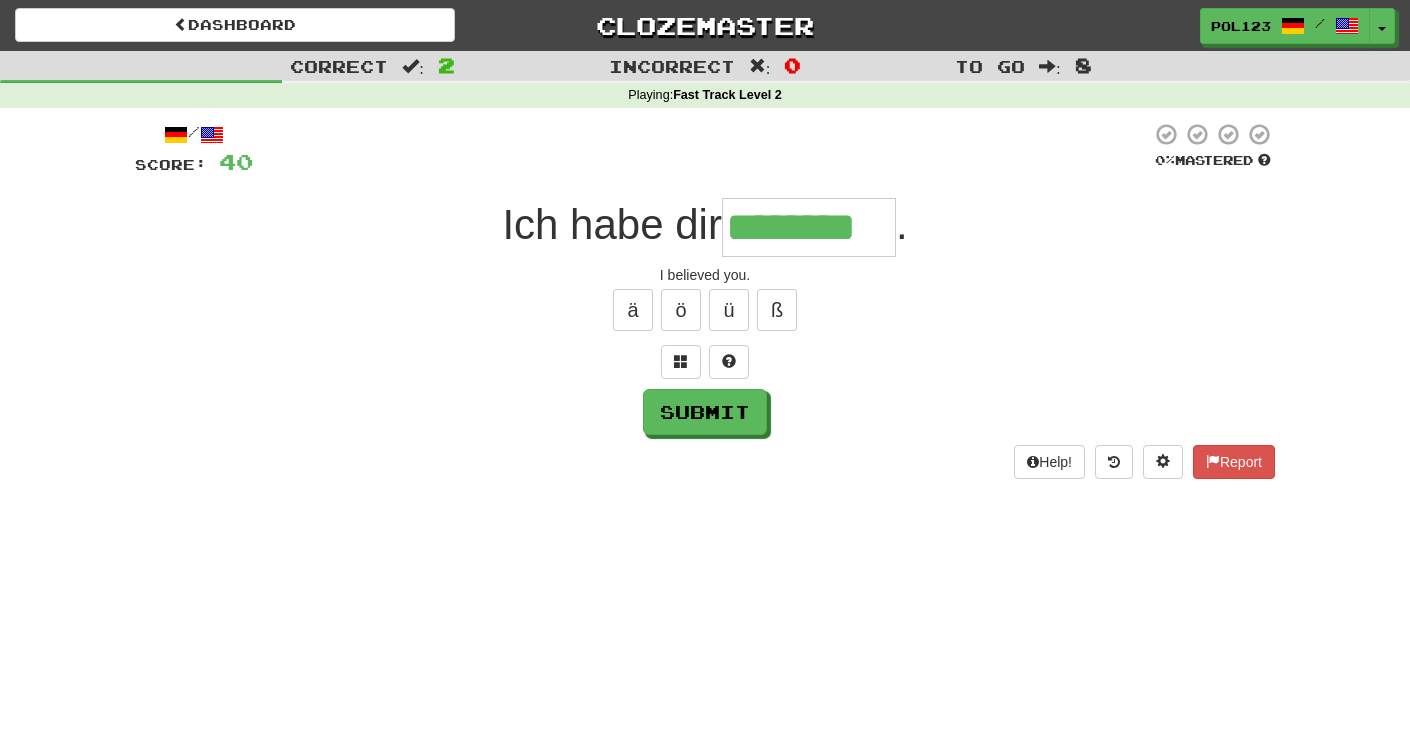 type on "********" 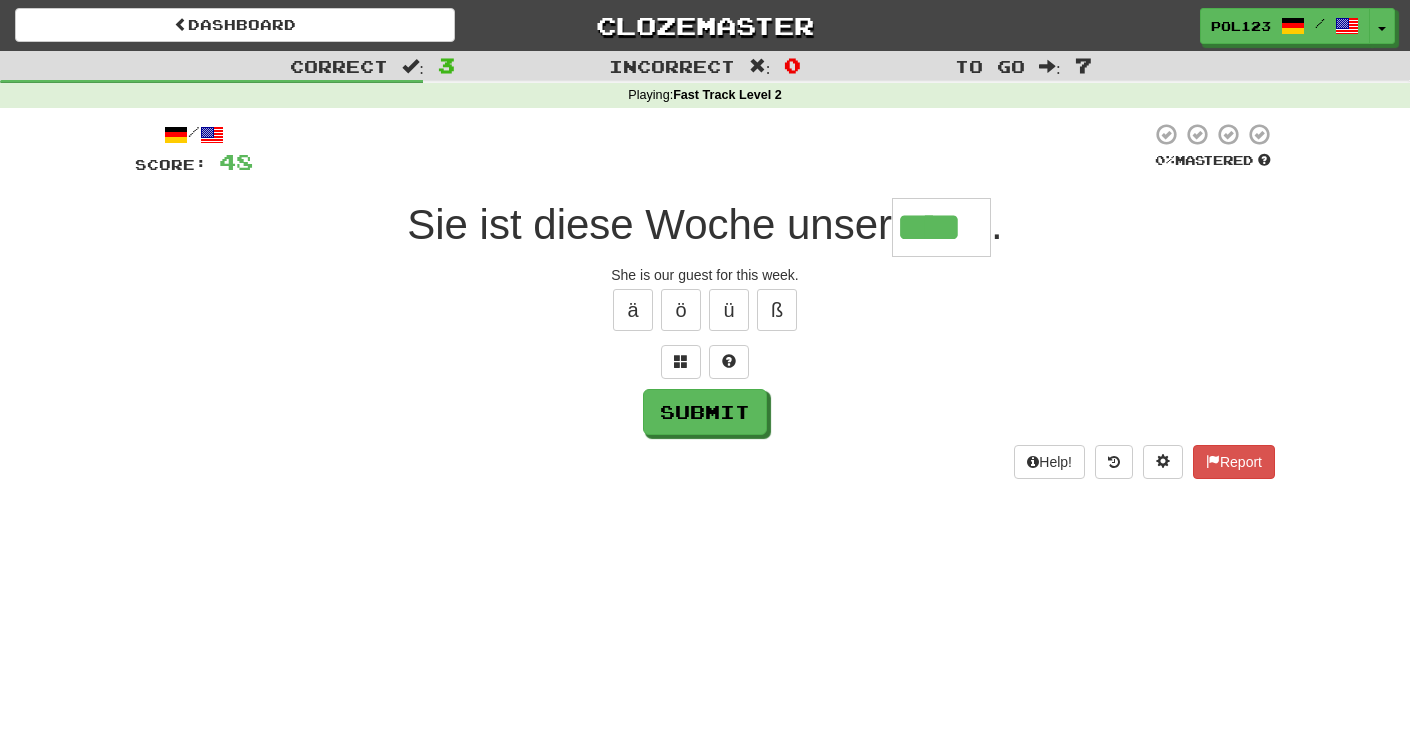 type on "****" 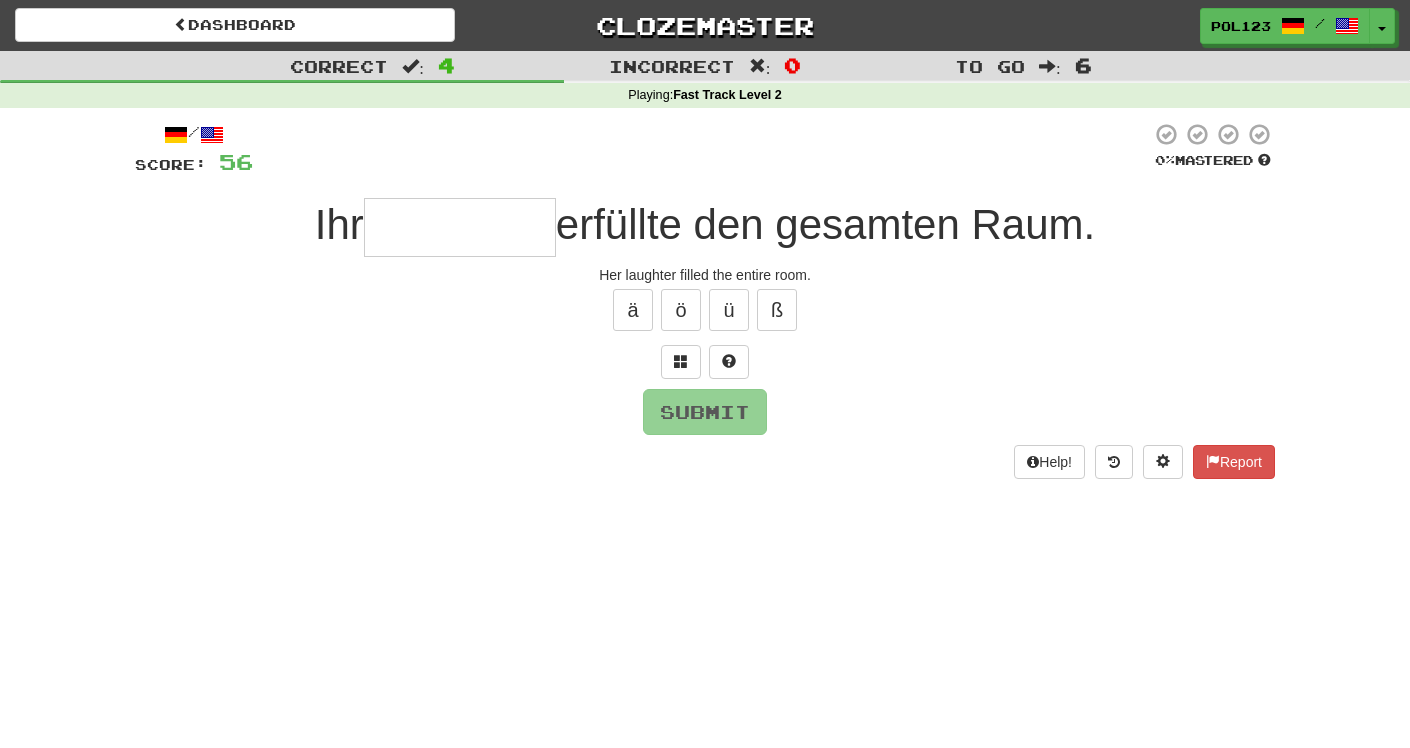 click on "Her laughter filled the entire room." at bounding box center [705, 275] 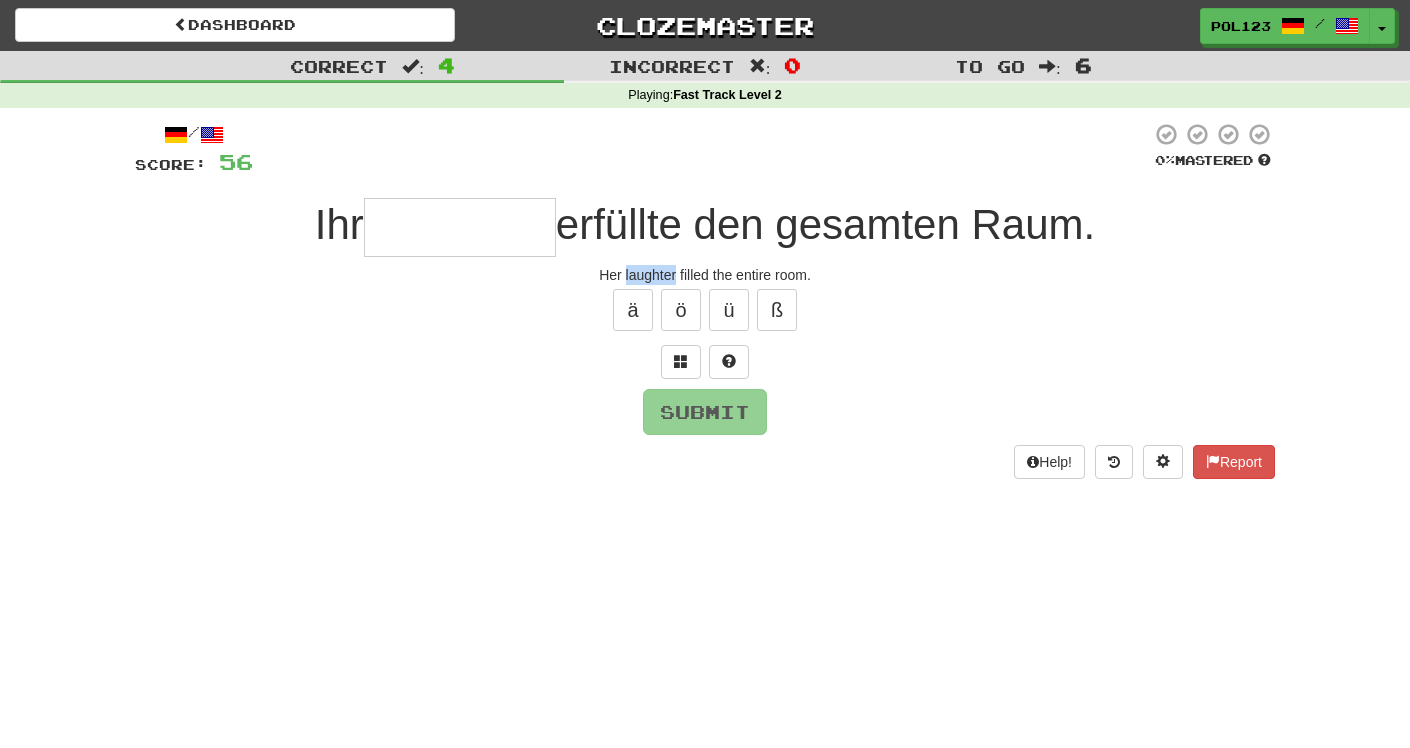 click on "Her laughter filled the entire room." at bounding box center [705, 275] 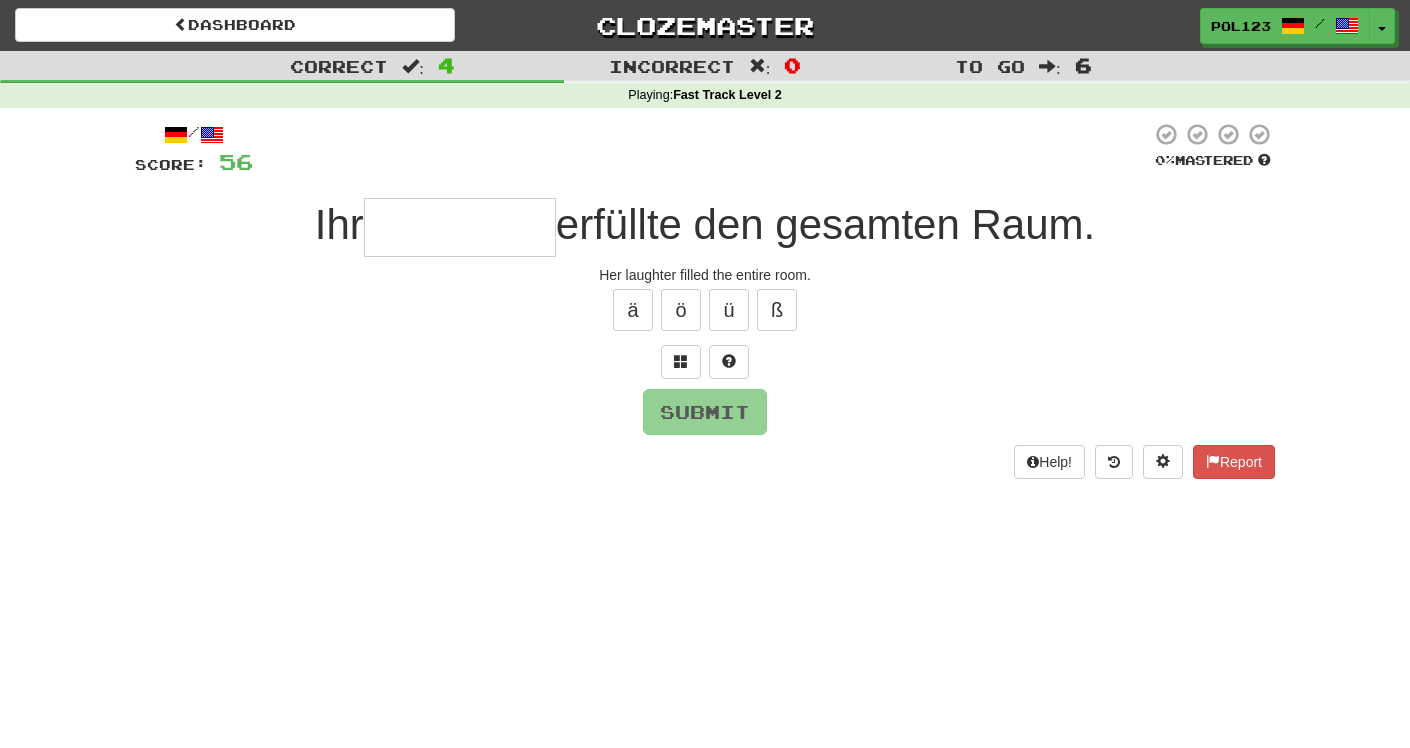 click at bounding box center (460, 227) 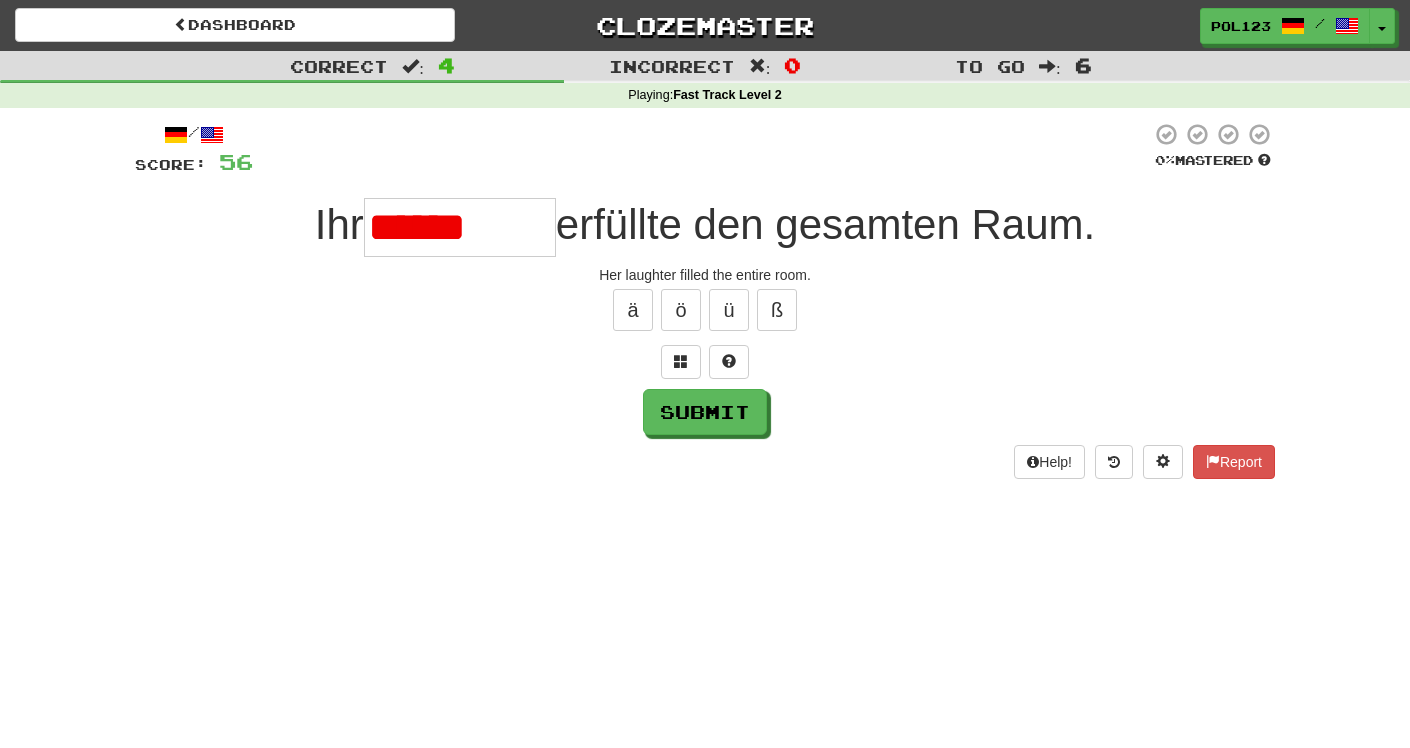 type on "*********" 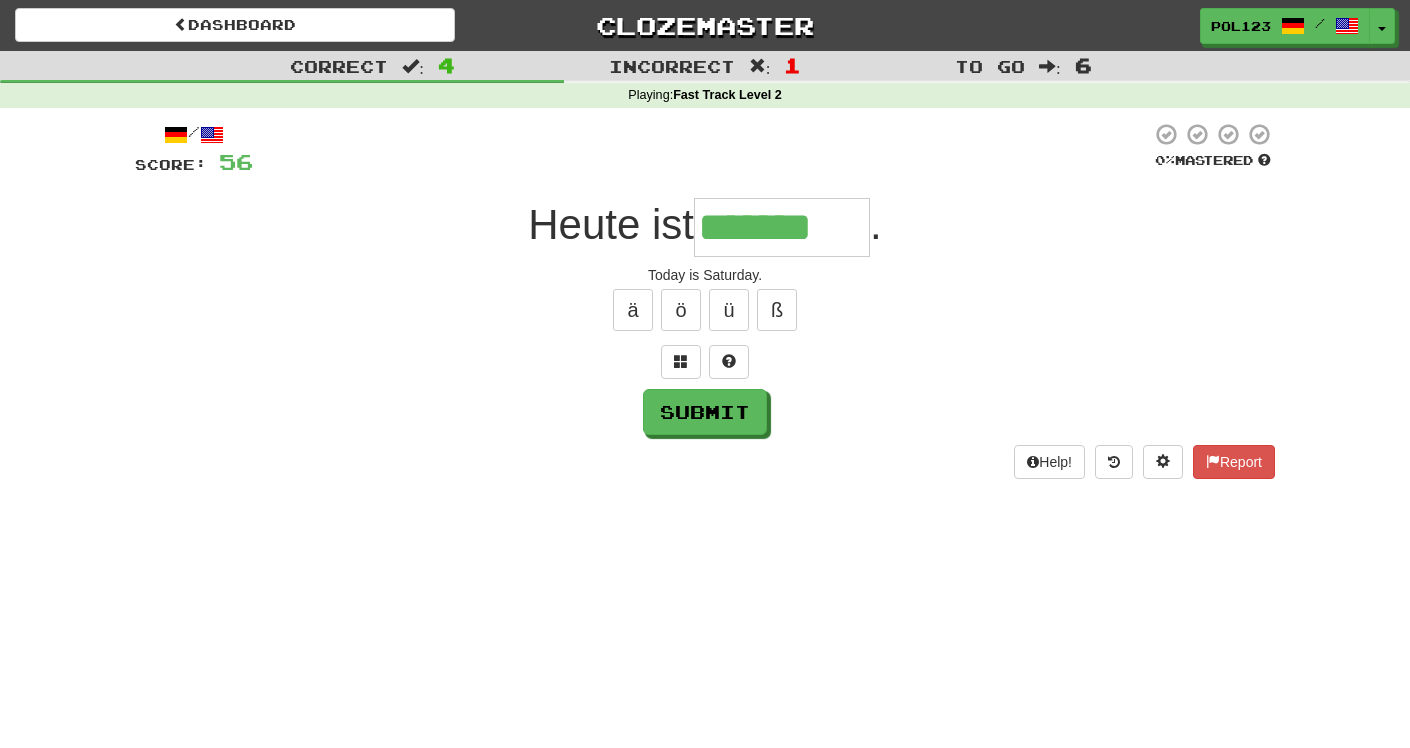 type on "*******" 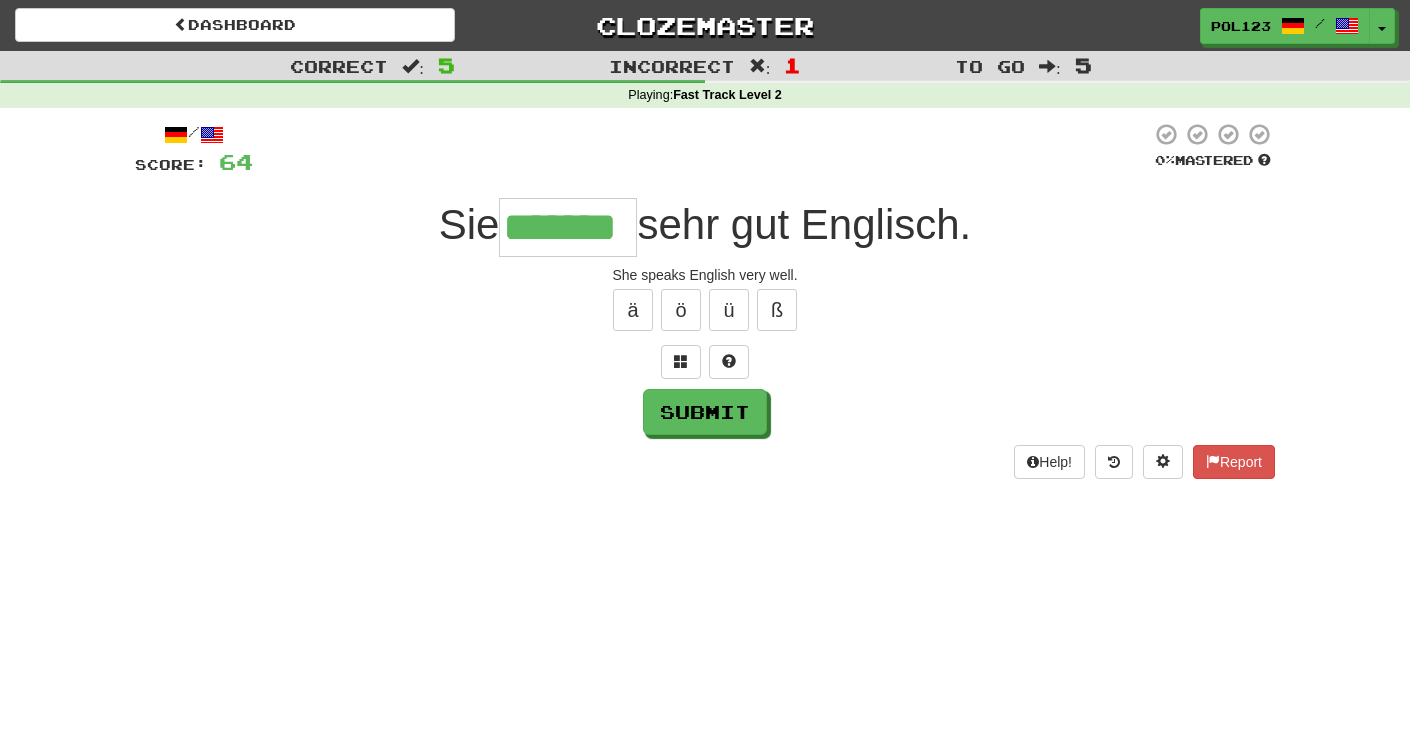 type on "*******" 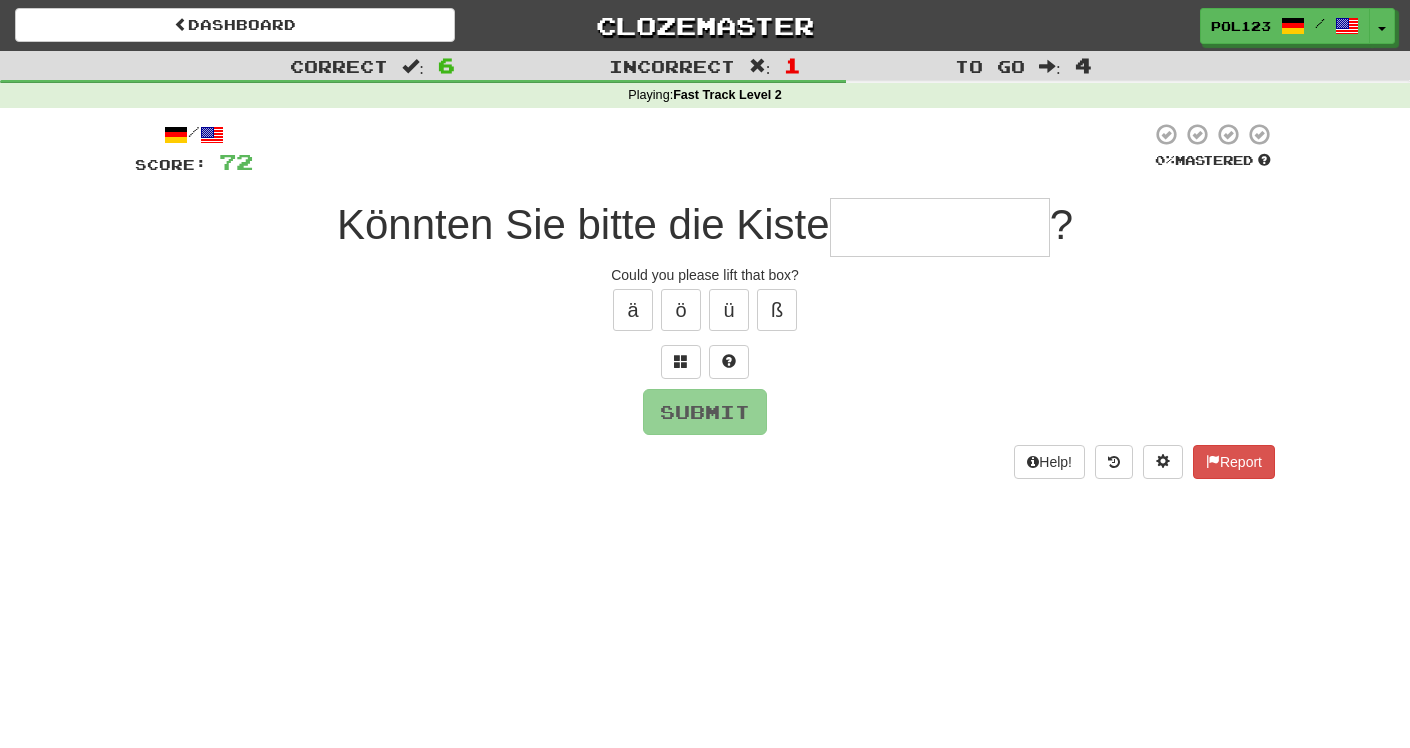 click on "Could you please lift that box?" at bounding box center (705, 275) 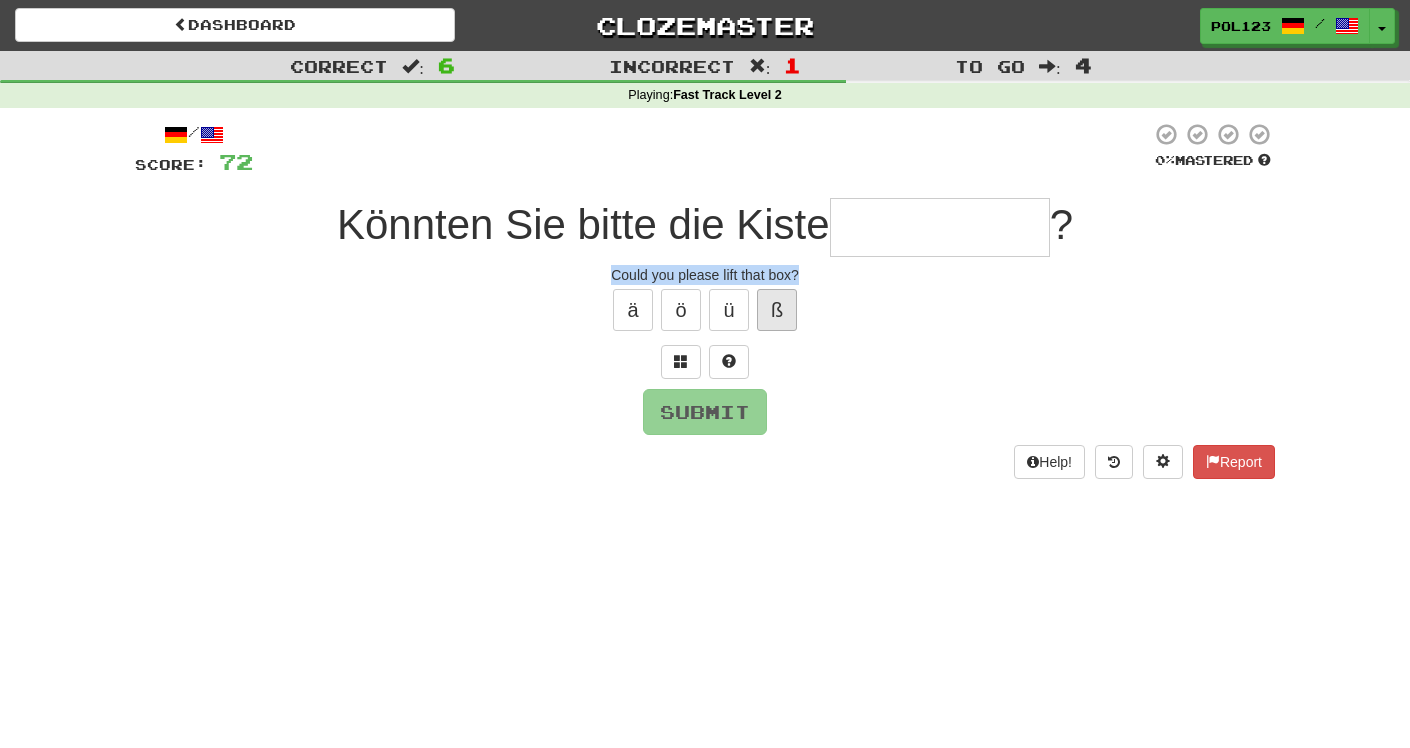 drag, startPoint x: 625, startPoint y: 275, endPoint x: 769, endPoint y: 291, distance: 144.88617 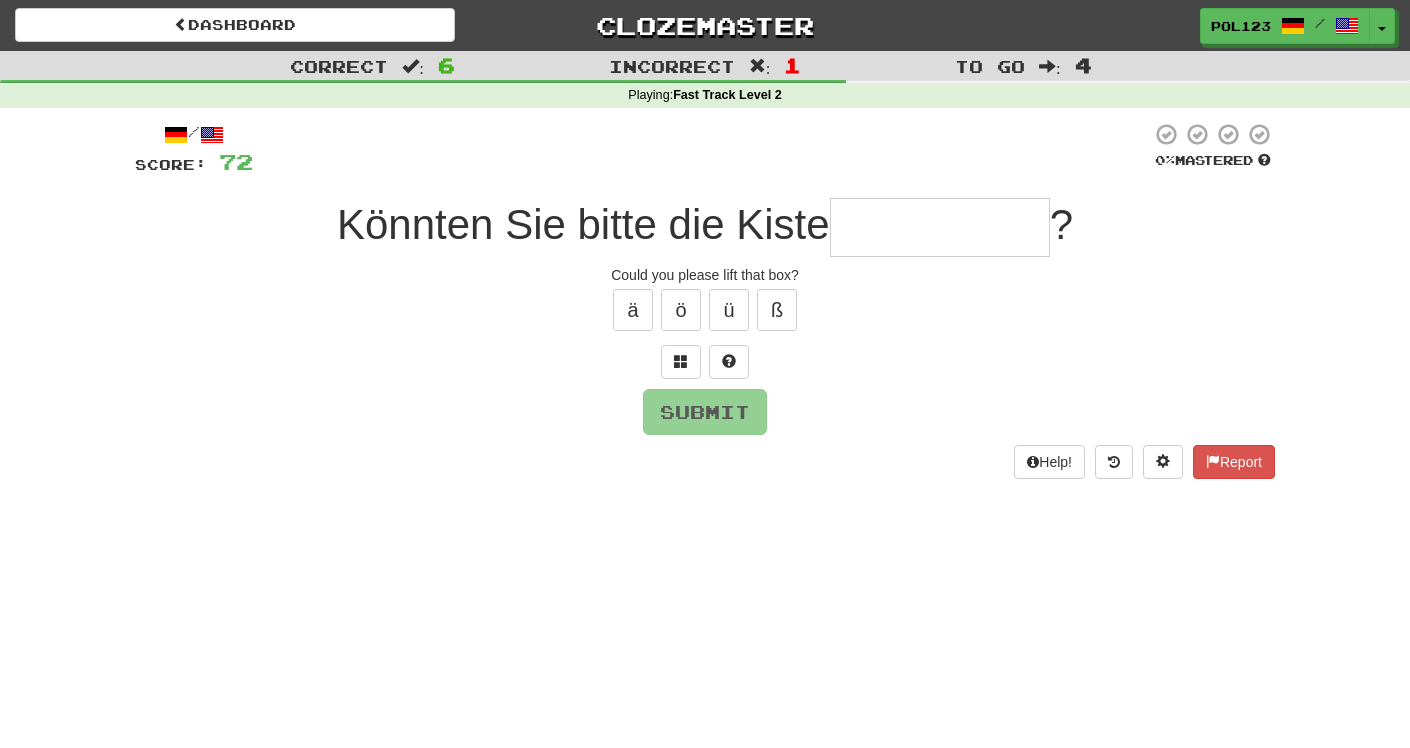 click at bounding box center (940, 227) 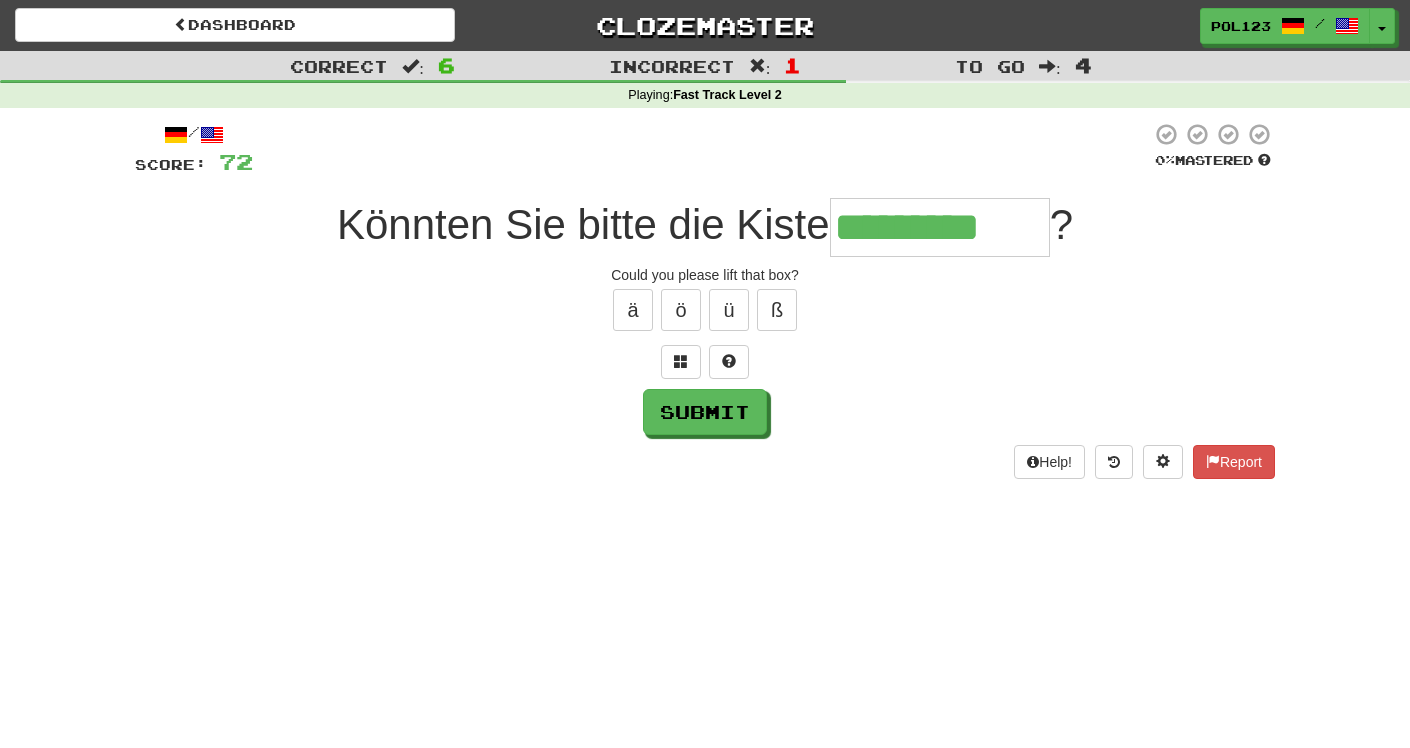 type on "*********" 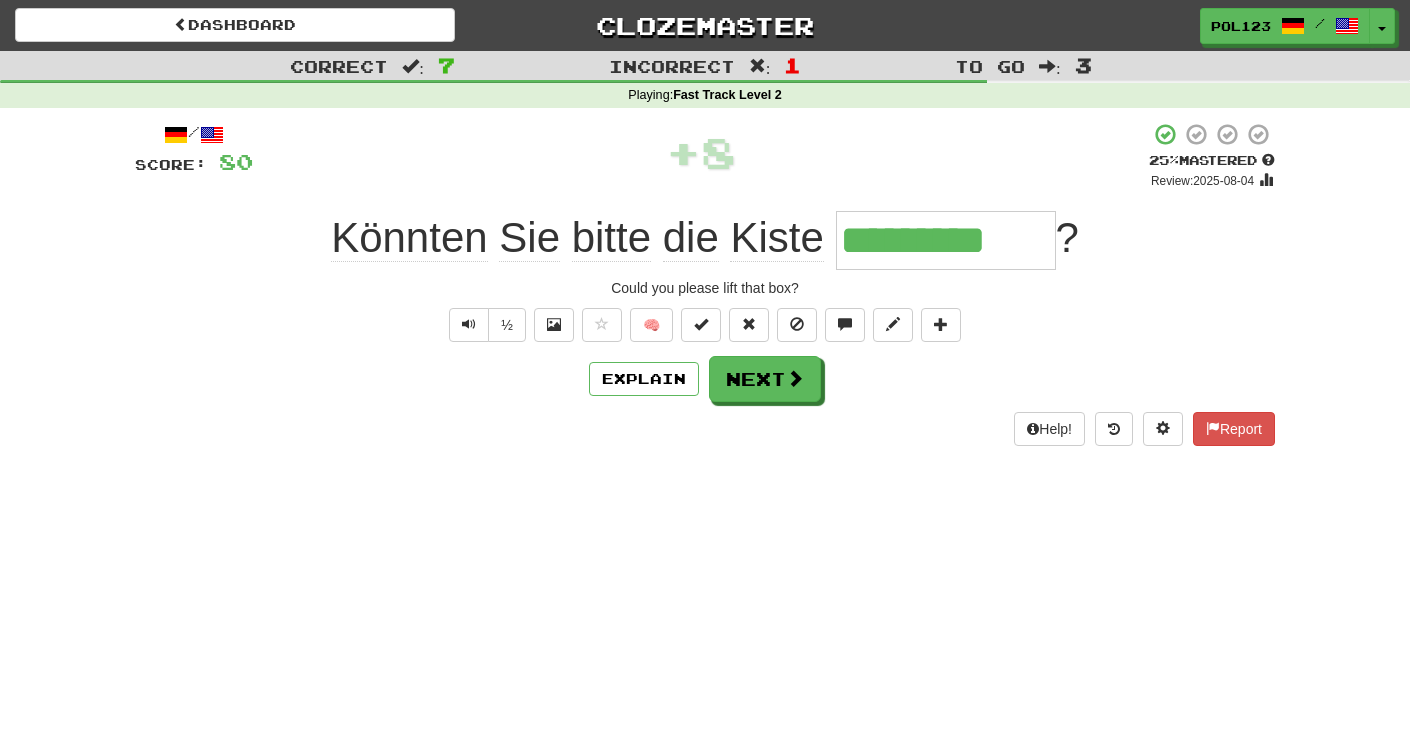 type 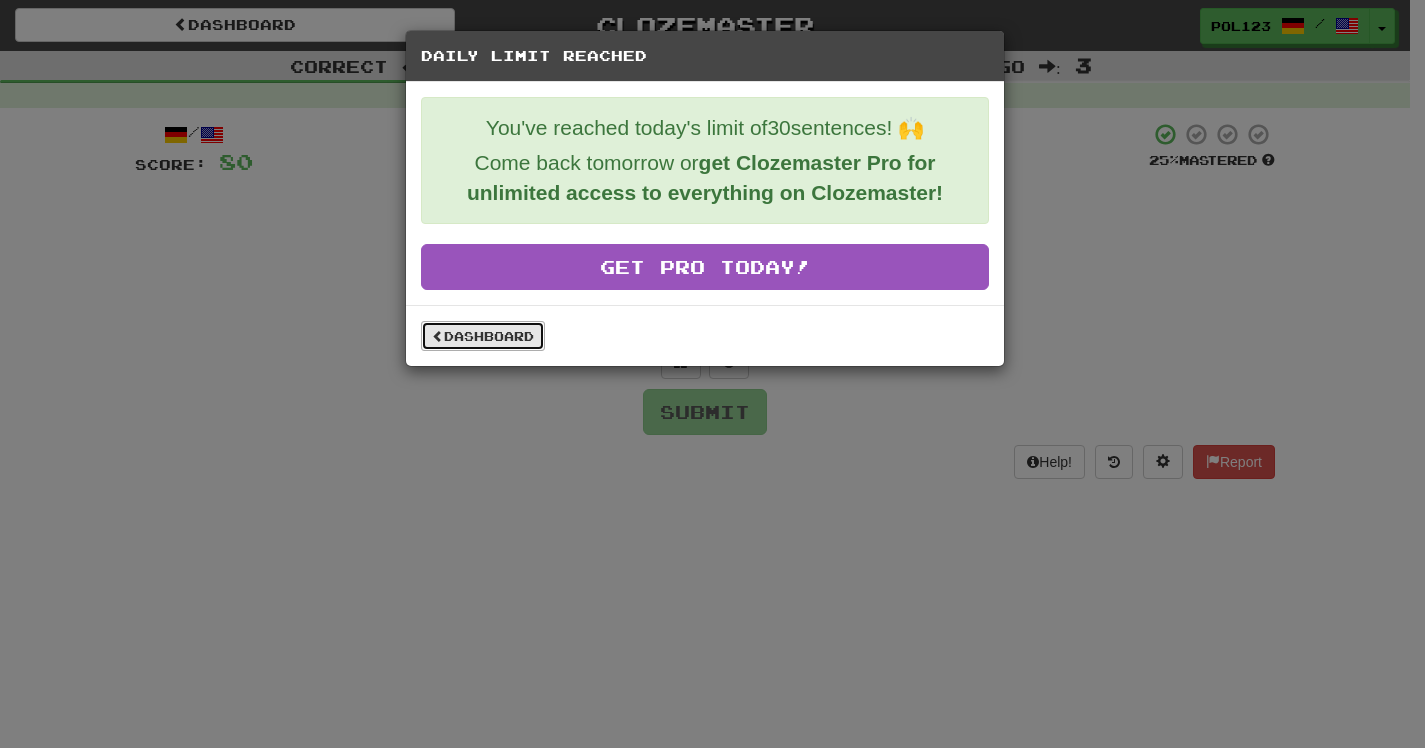 click on "Dashboard" at bounding box center [483, 336] 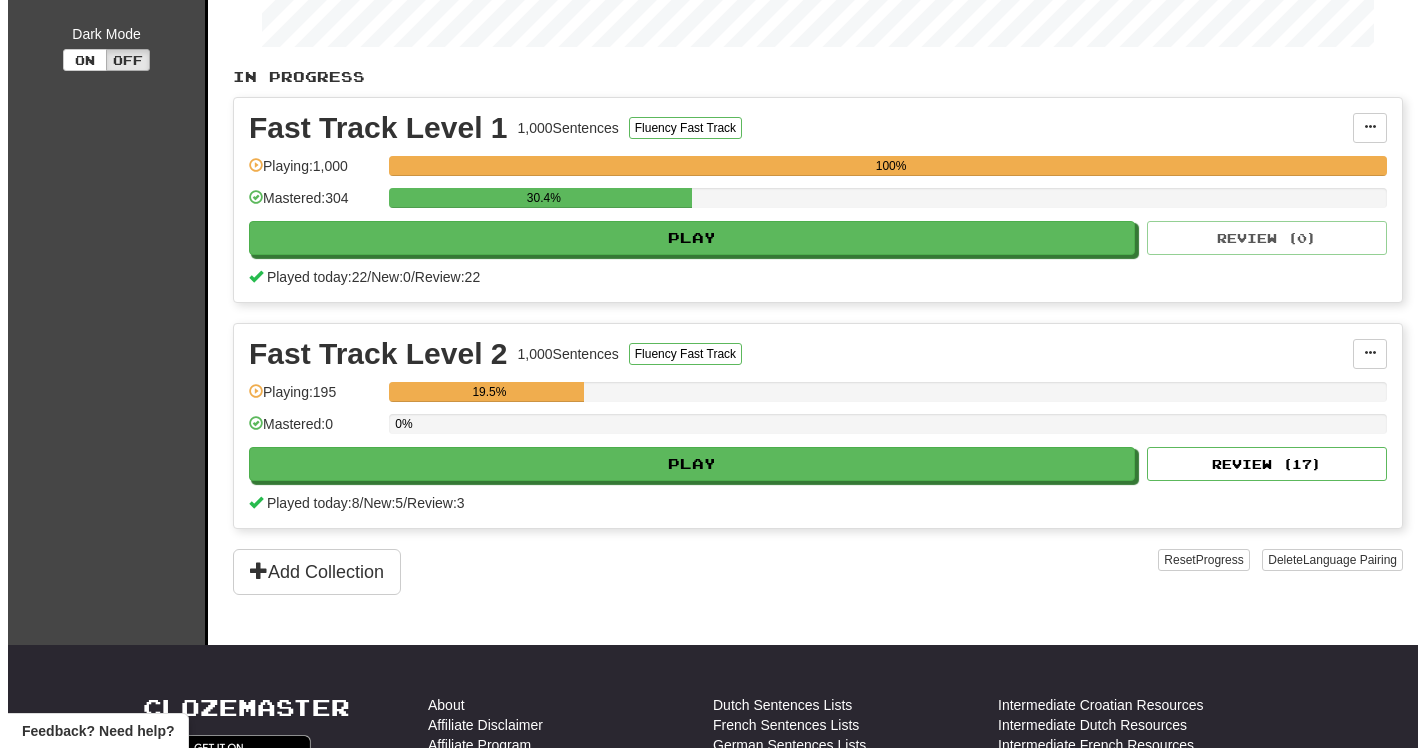 scroll, scrollTop: 335, scrollLeft: 0, axis: vertical 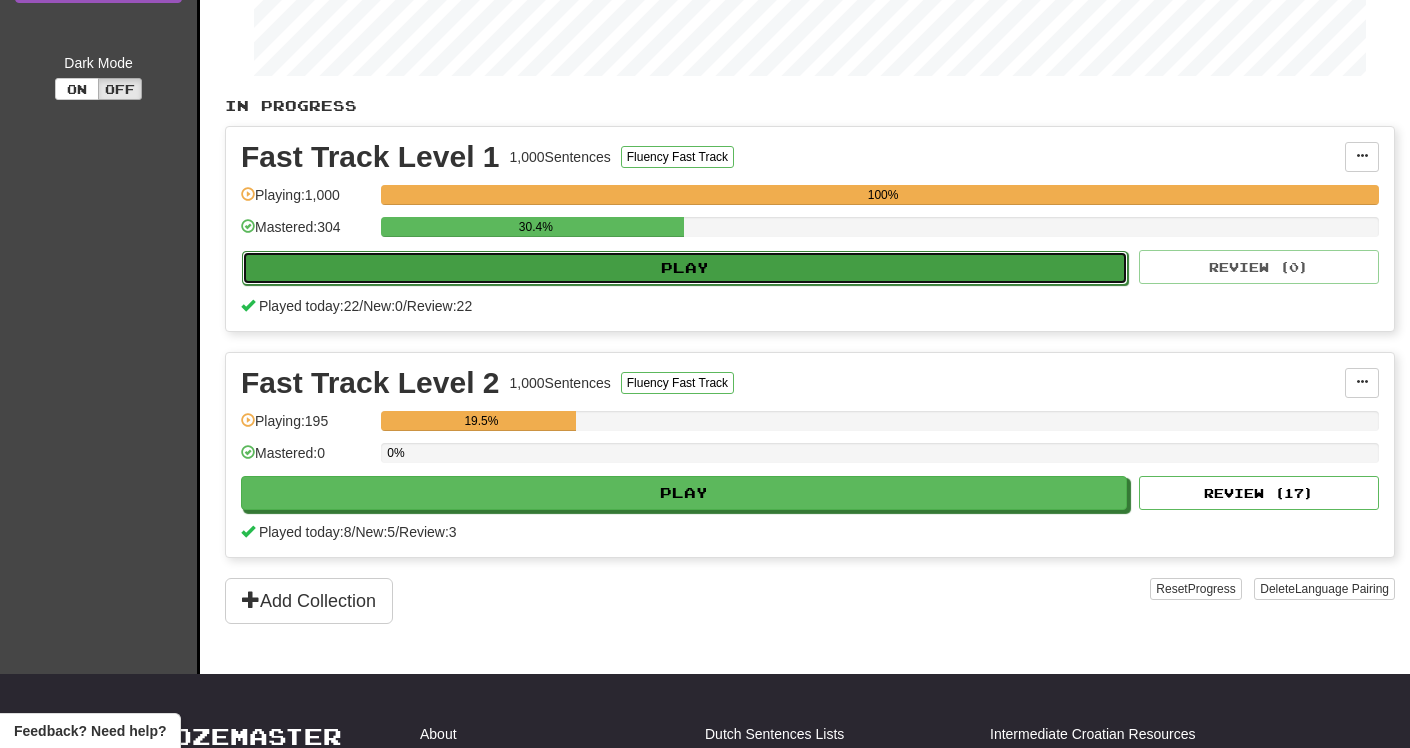 click on "Play" at bounding box center (685, 268) 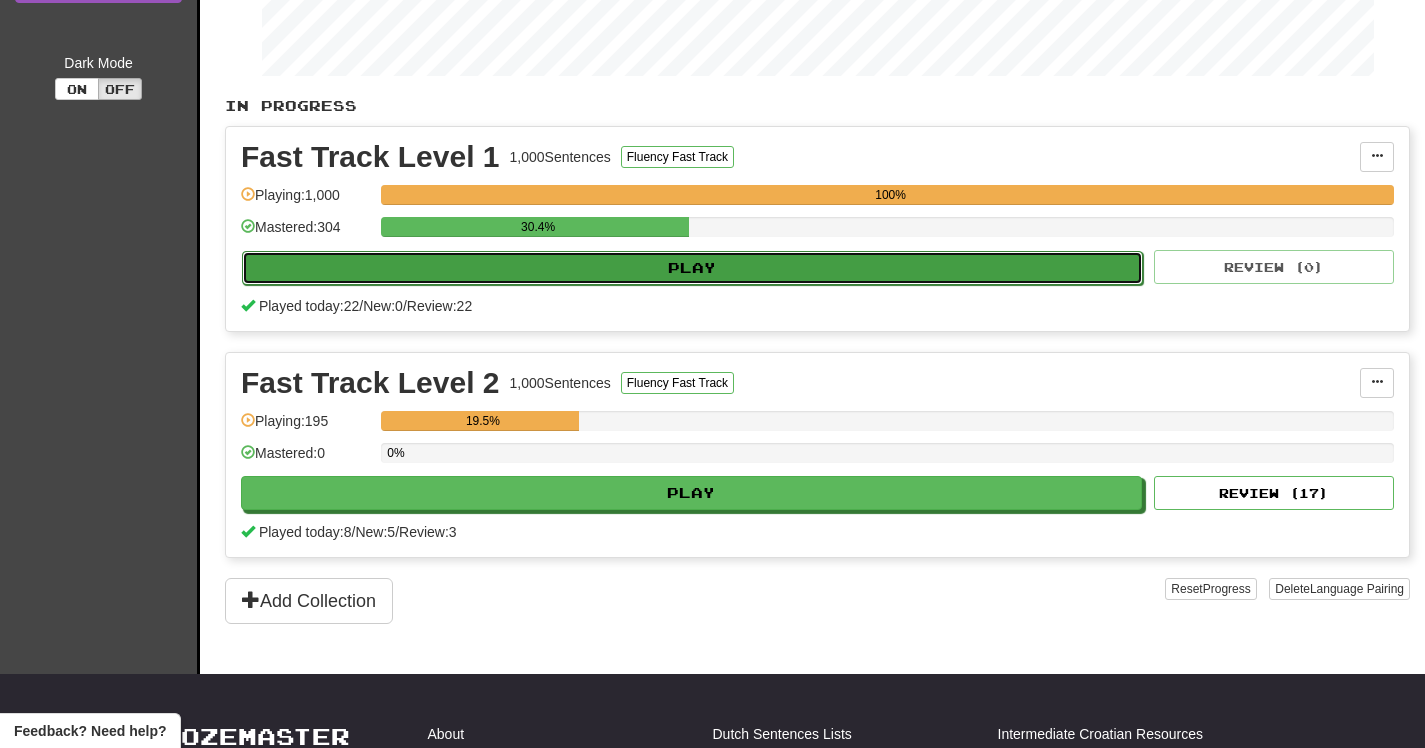select on "**" 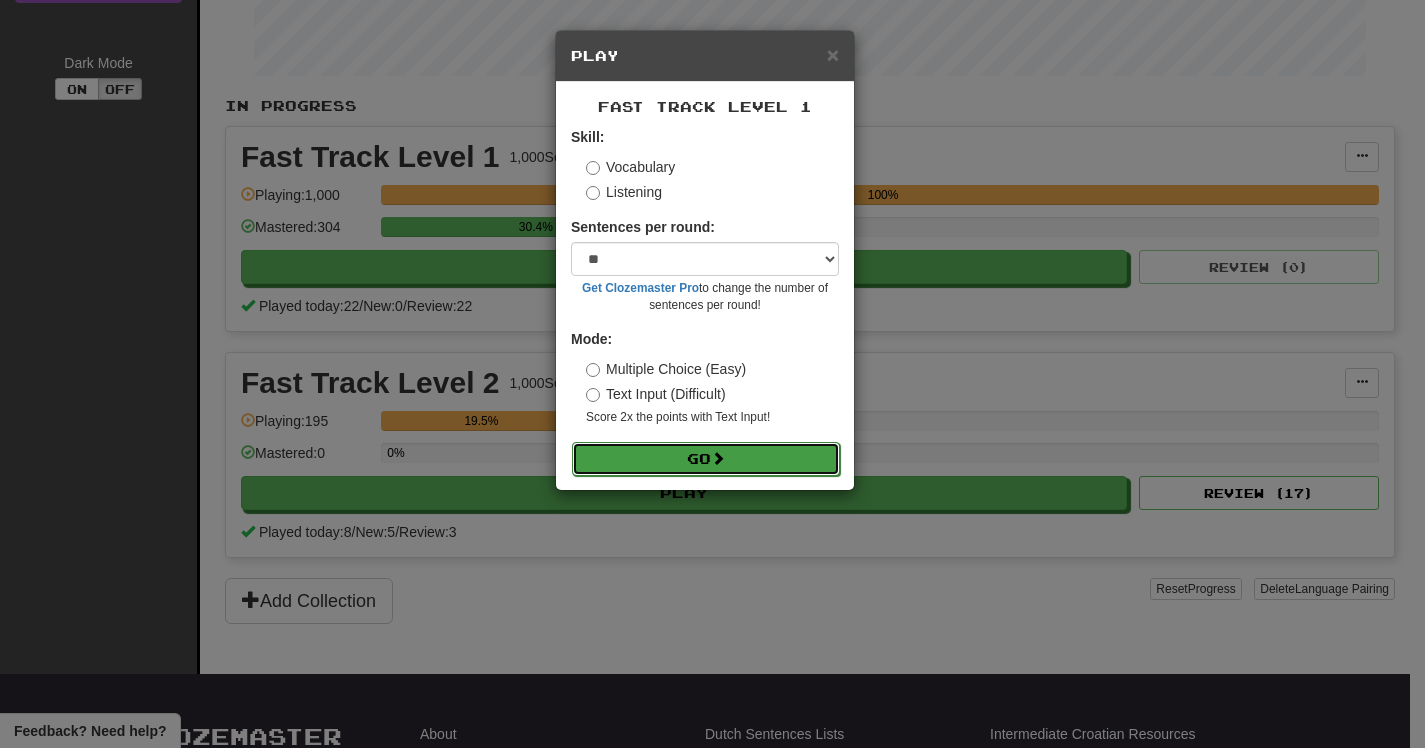click on "Go" at bounding box center (706, 459) 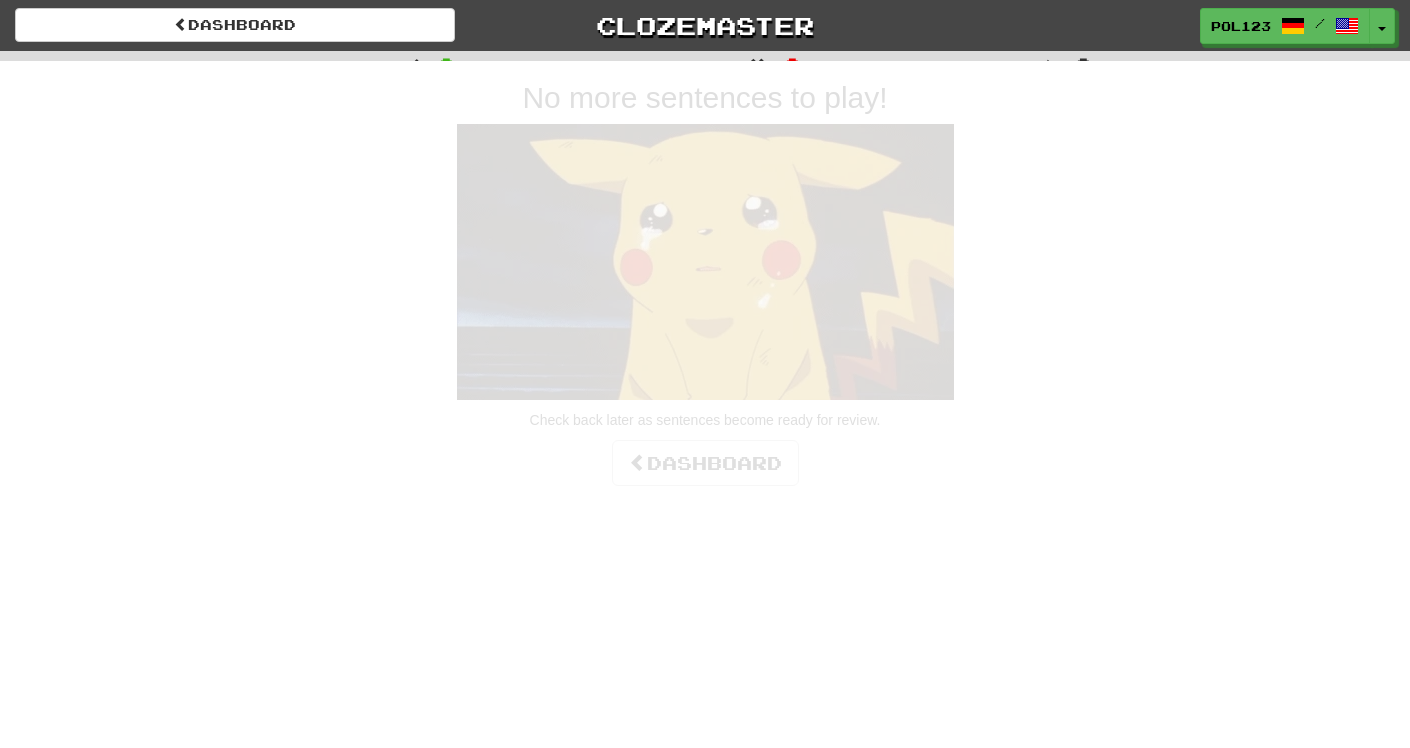 scroll, scrollTop: 0, scrollLeft: 0, axis: both 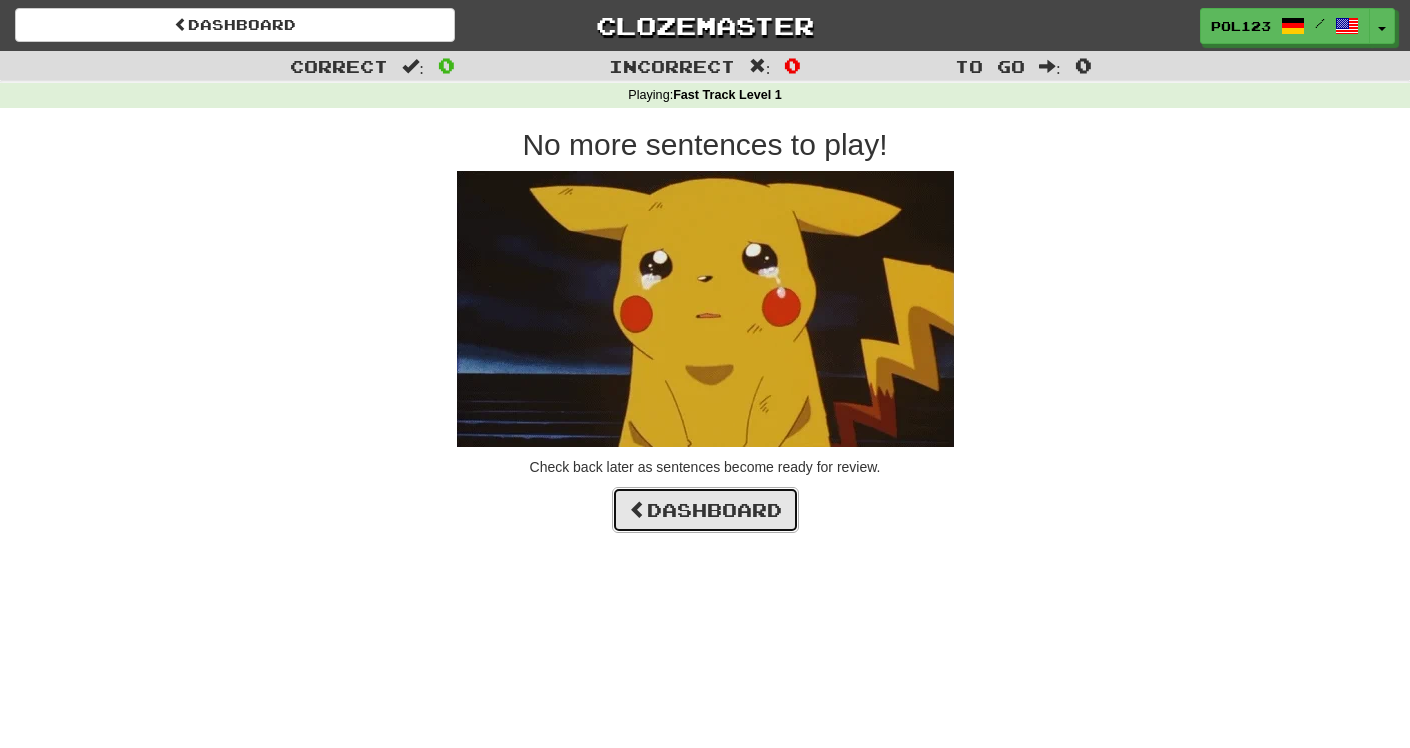click on "Dashboard" at bounding box center [705, 510] 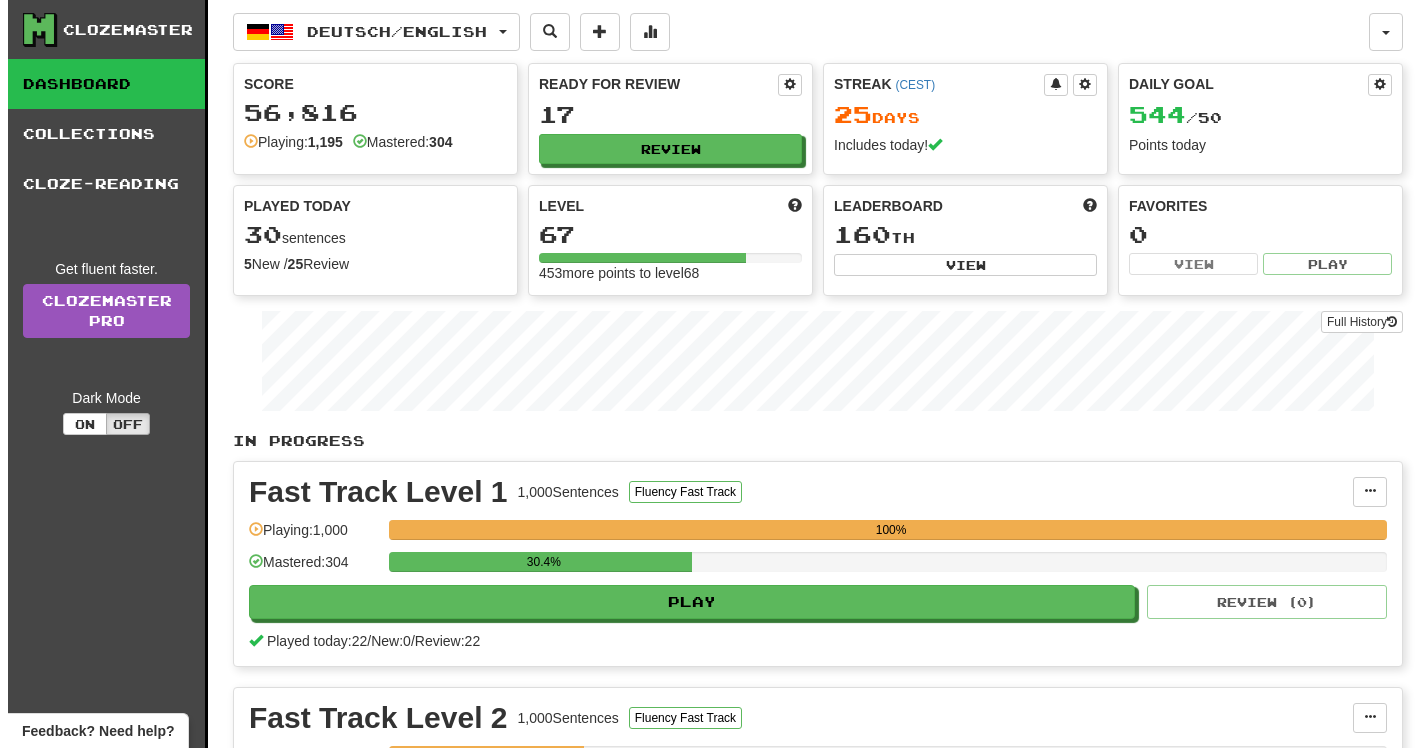 scroll, scrollTop: 0, scrollLeft: 0, axis: both 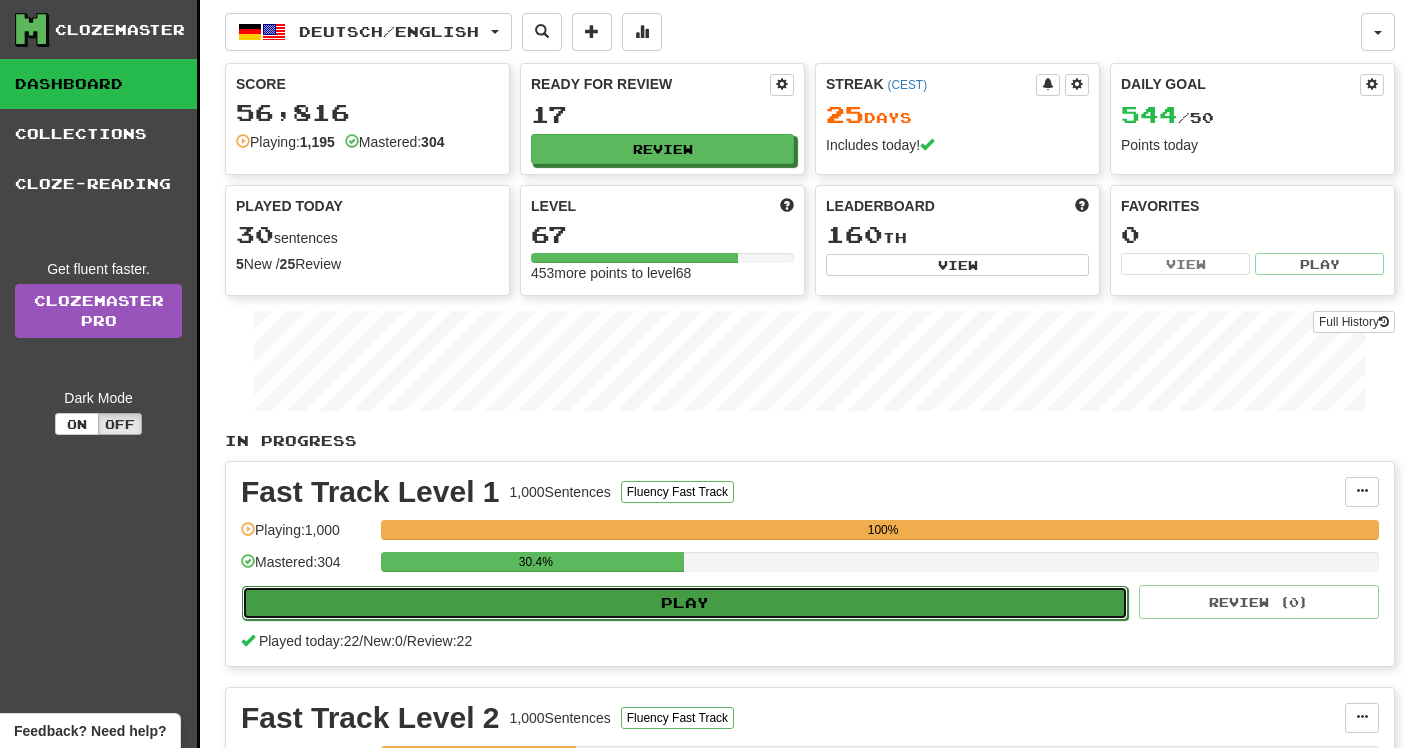 click on "Play" at bounding box center [685, 603] 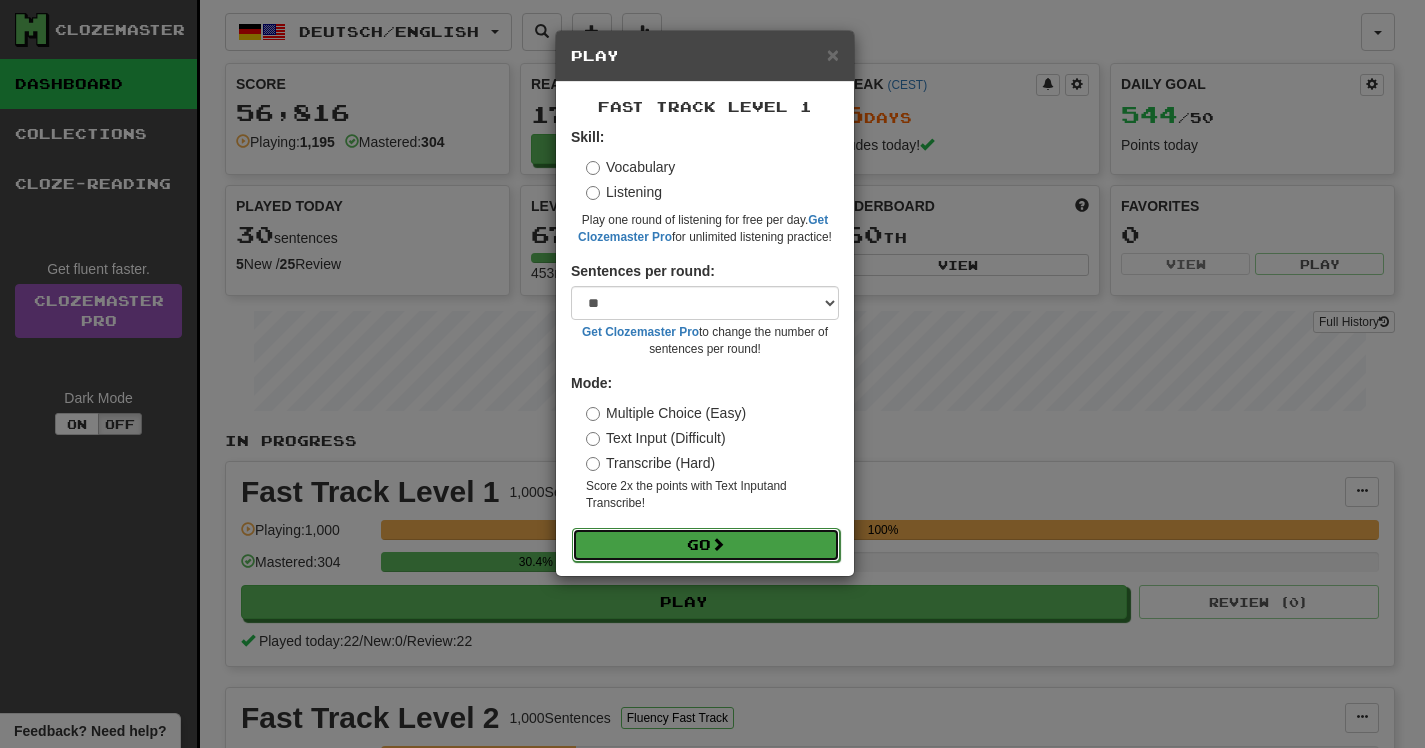 click on "Go" at bounding box center [706, 545] 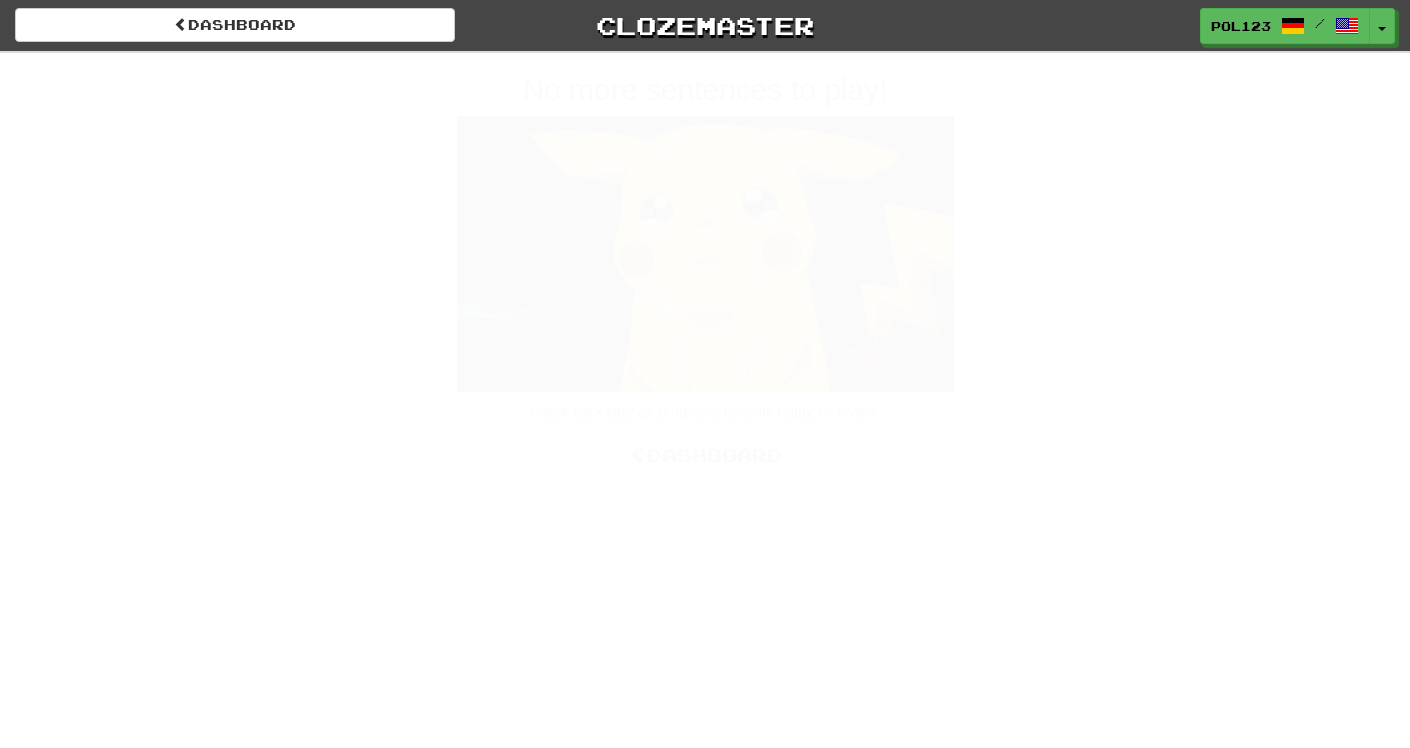 scroll, scrollTop: 0, scrollLeft: 0, axis: both 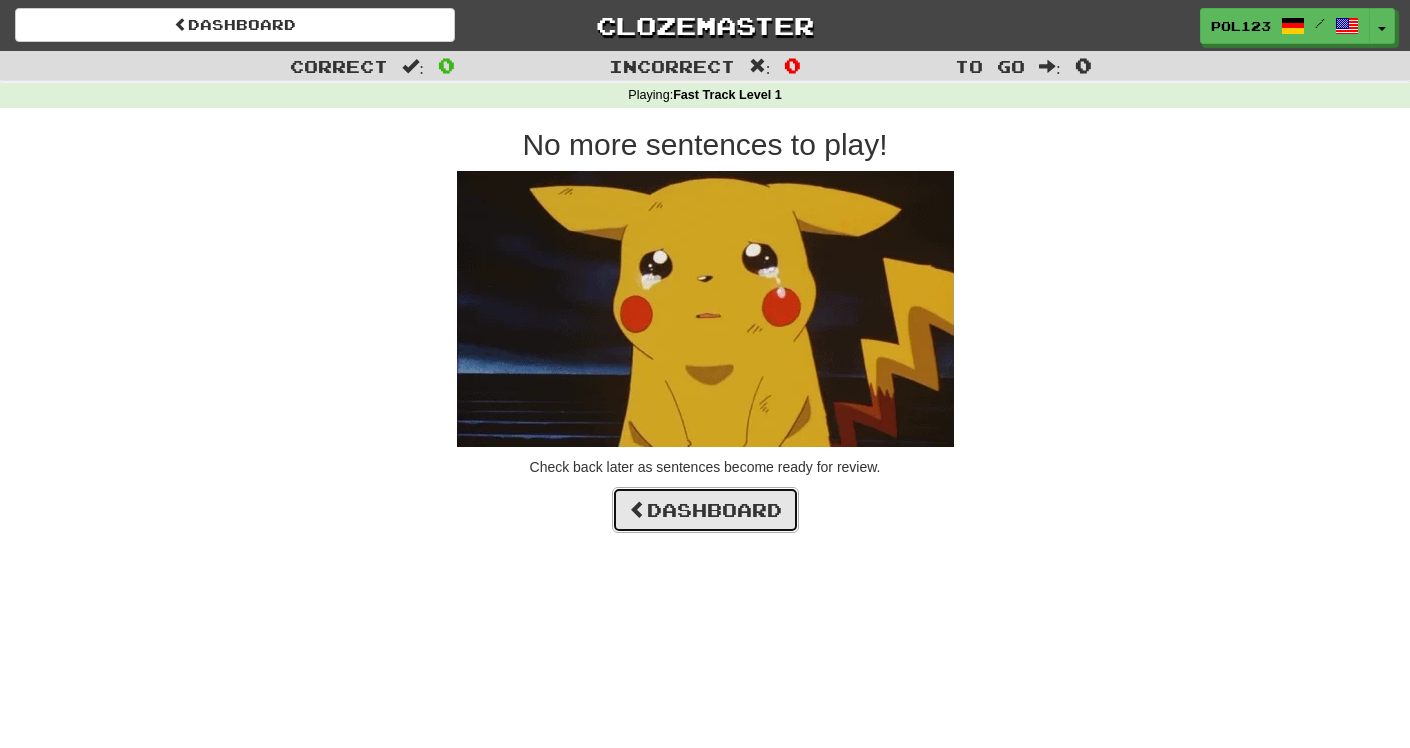 click on "Dashboard" at bounding box center (705, 510) 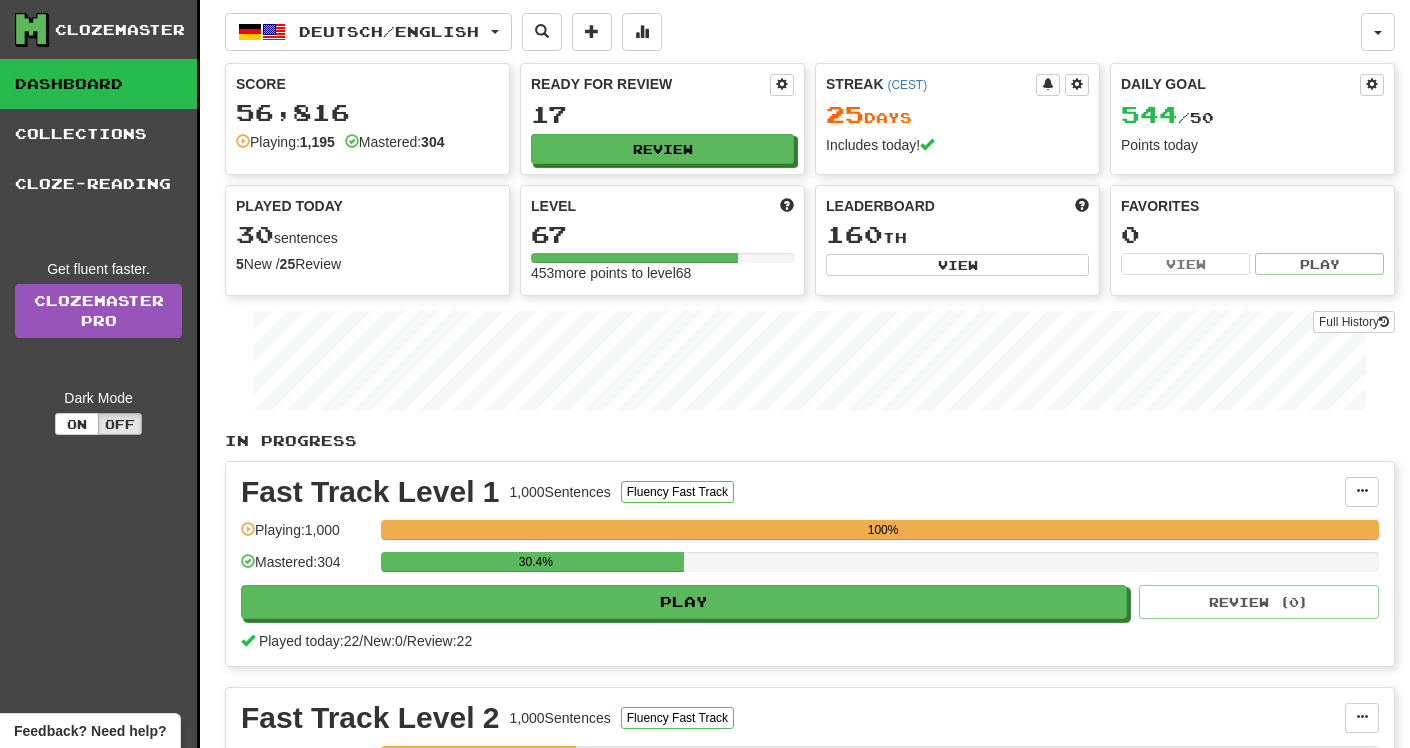 scroll, scrollTop: 0, scrollLeft: 0, axis: both 